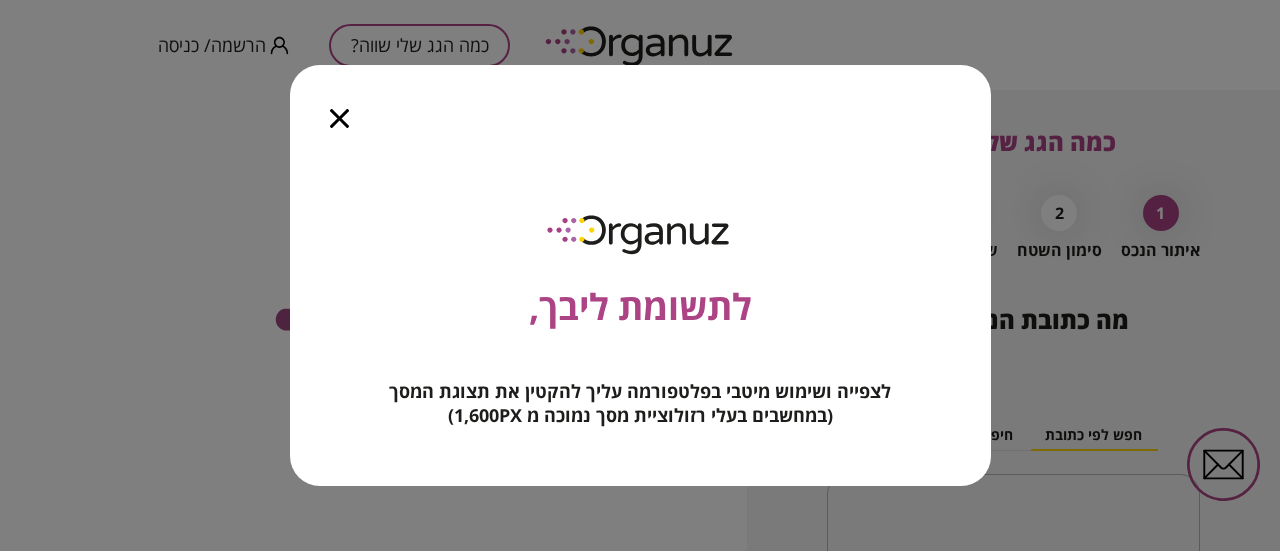 scroll, scrollTop: 0, scrollLeft: 0, axis: both 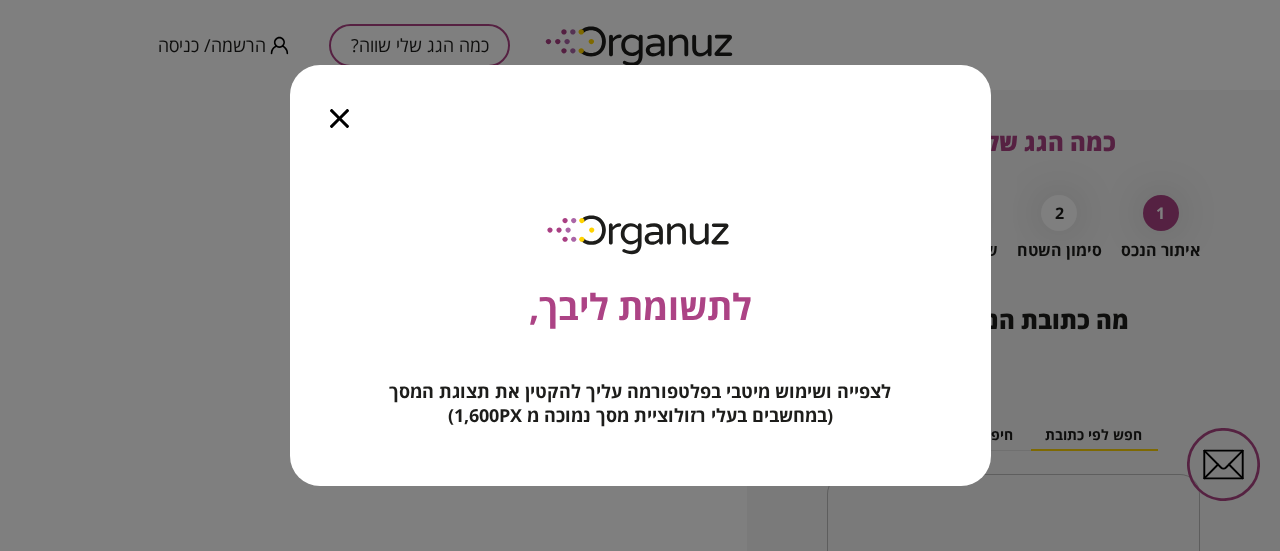 click 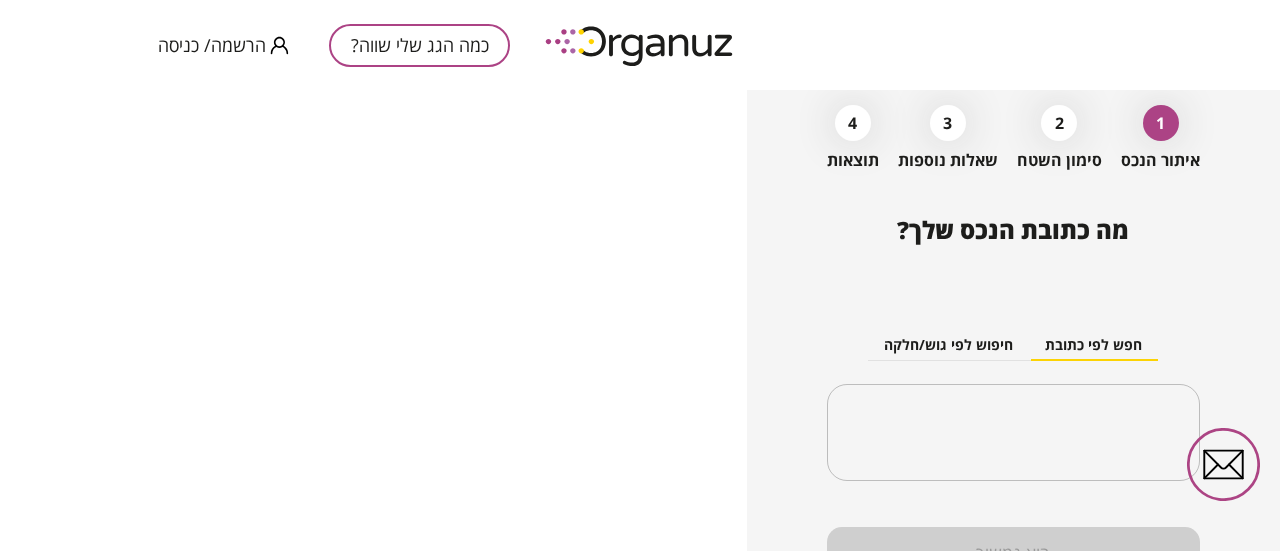 scroll, scrollTop: 144, scrollLeft: 0, axis: vertical 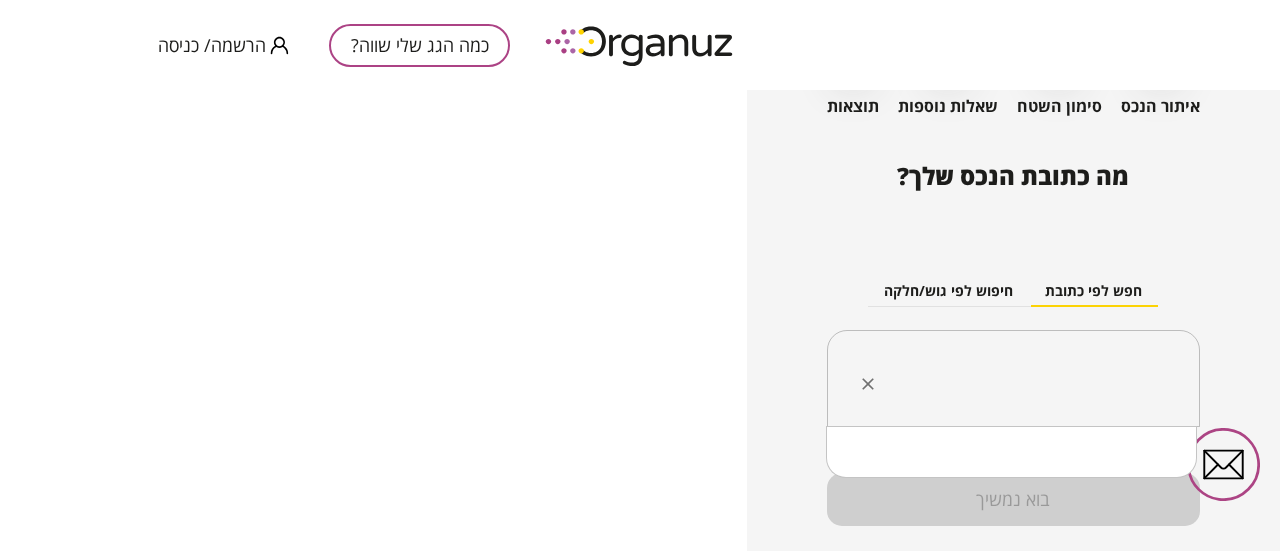 click at bounding box center (1021, 379) 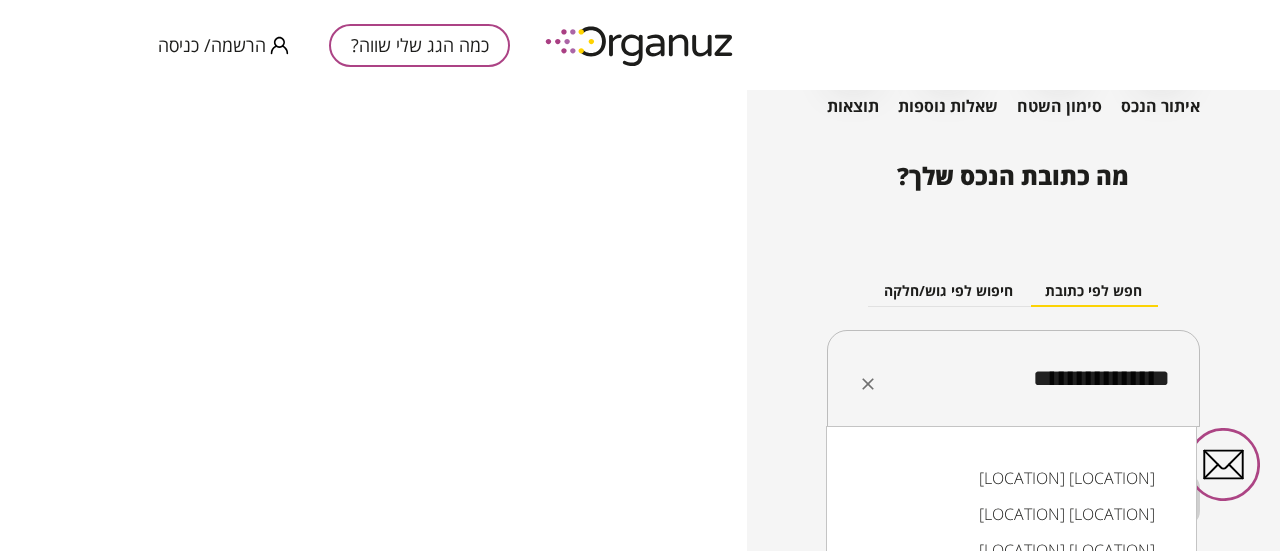 type on "**********" 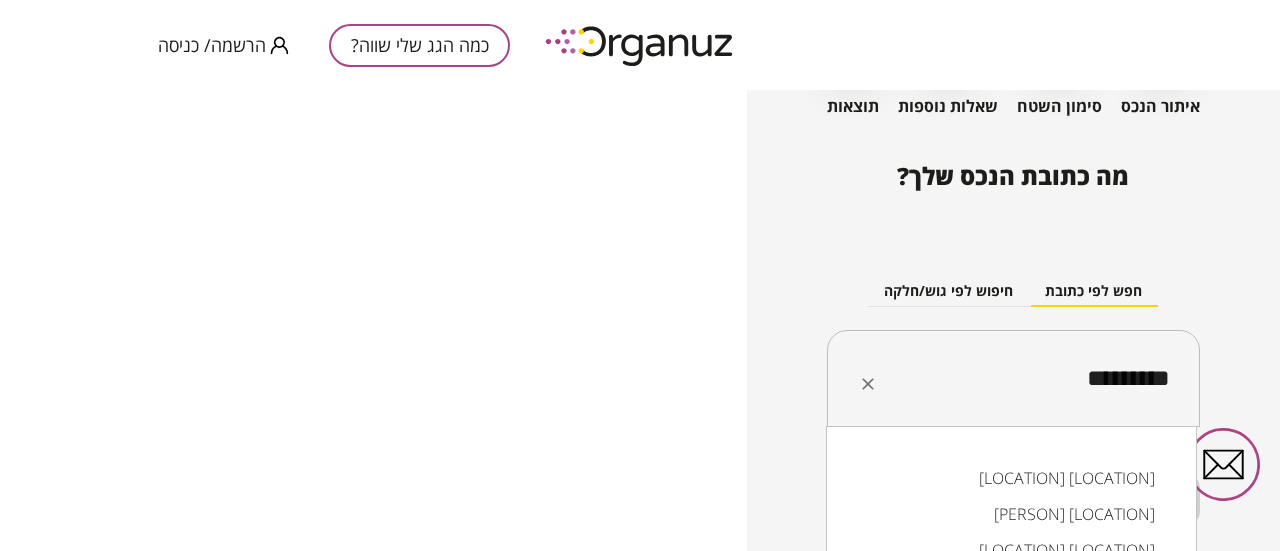 scroll, scrollTop: 194, scrollLeft: 0, axis: vertical 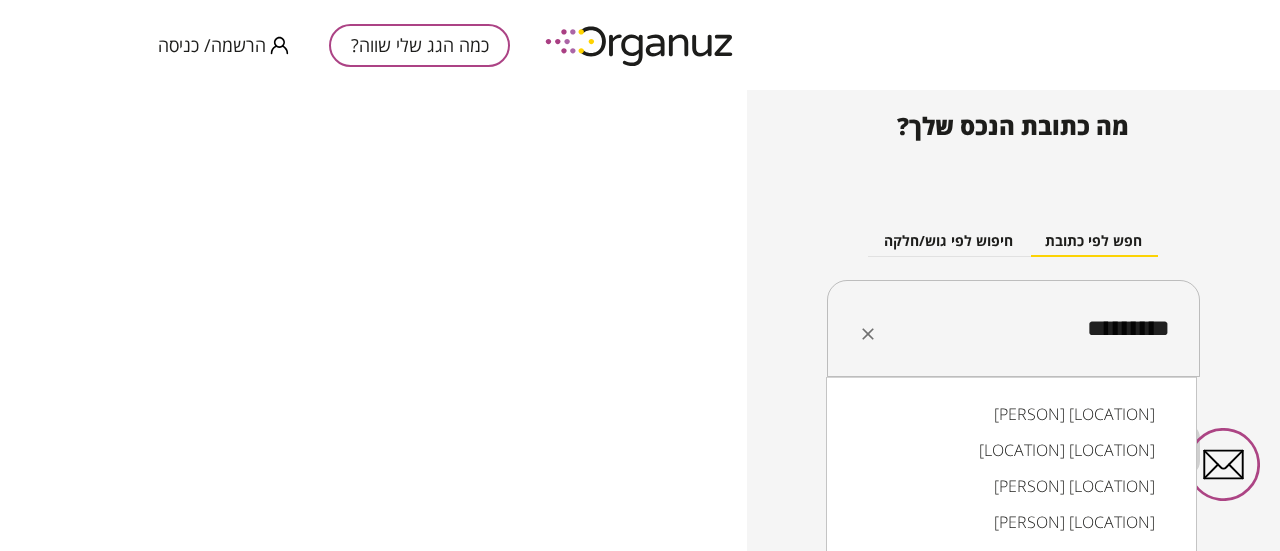 click on "[LOCATION] [LOCATION]" at bounding box center (1011, 450) 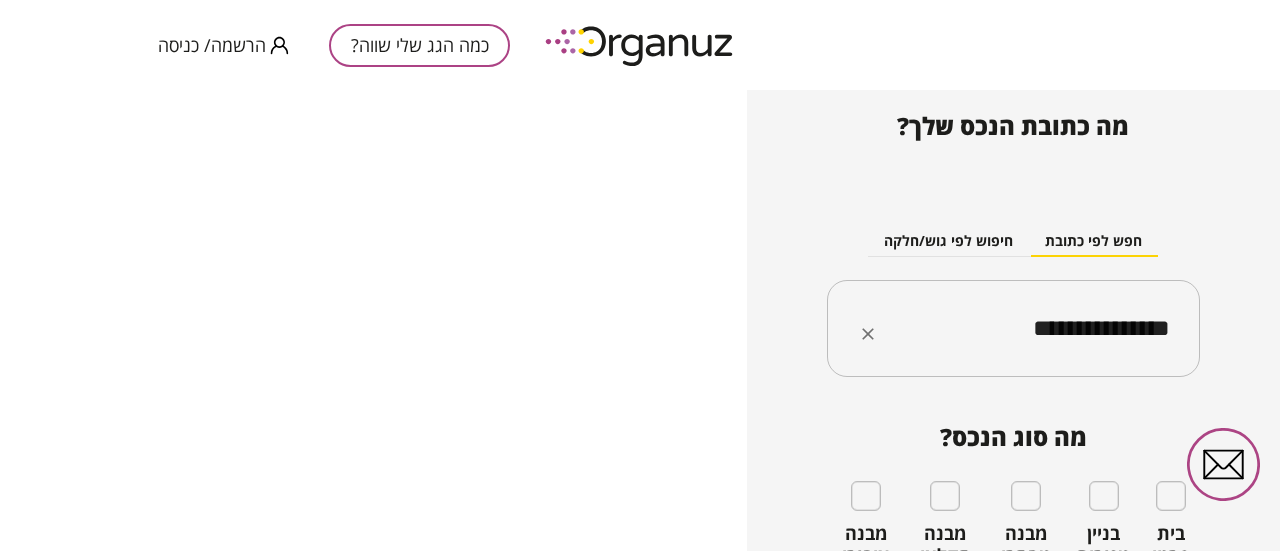 type on "**********" 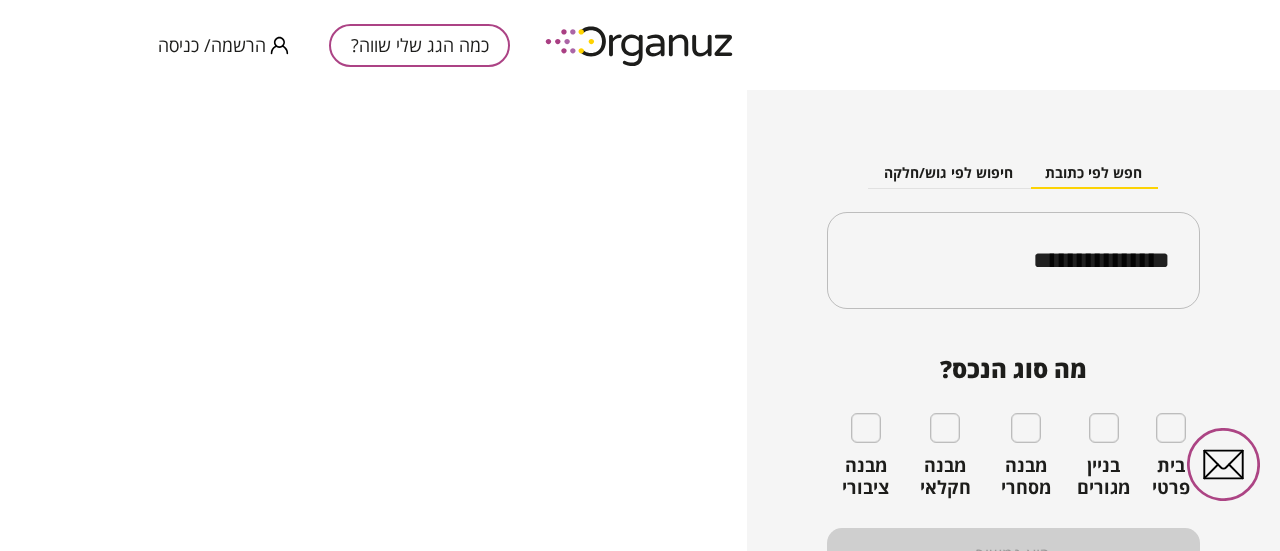 scroll, scrollTop: 291, scrollLeft: 0, axis: vertical 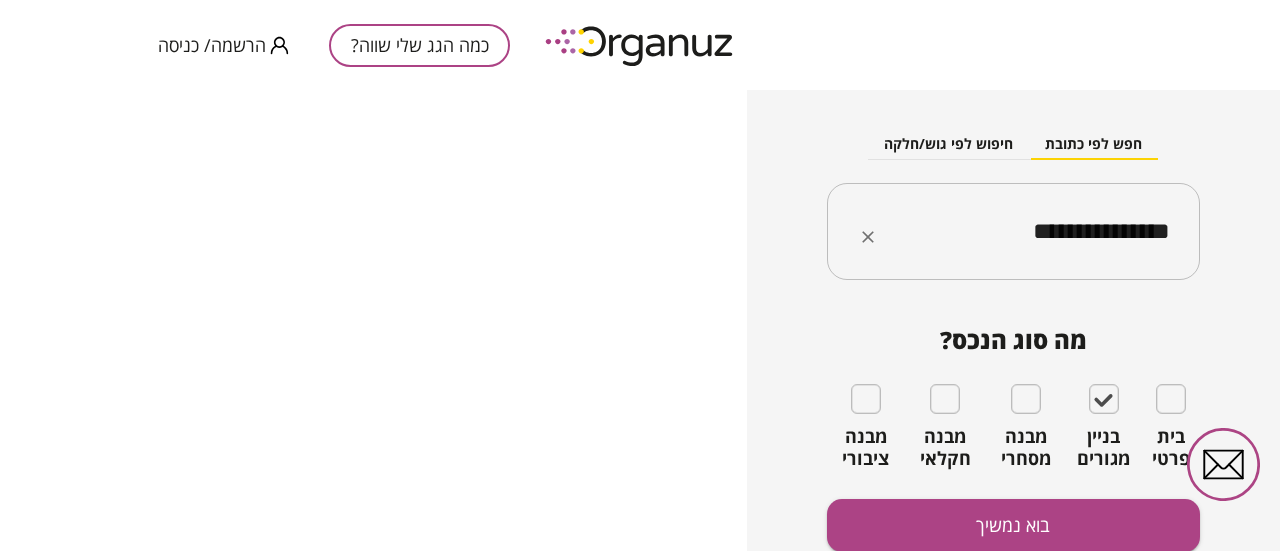 click on "**********" at bounding box center (1021, 232) 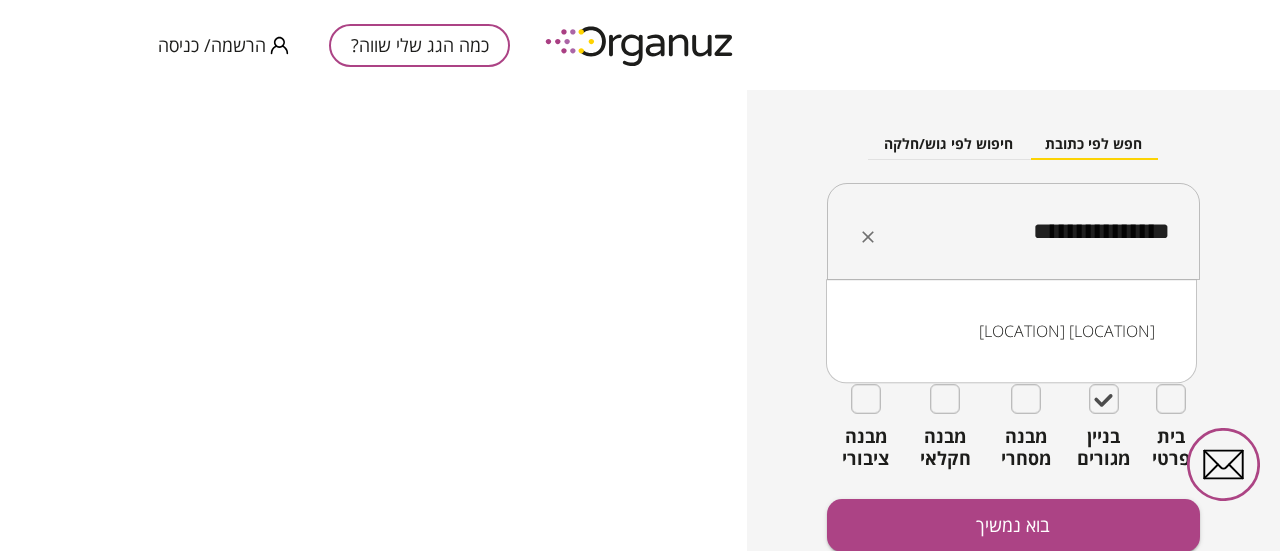 drag, startPoint x: 1095, startPoint y: 231, endPoint x: 1215, endPoint y: 253, distance: 122 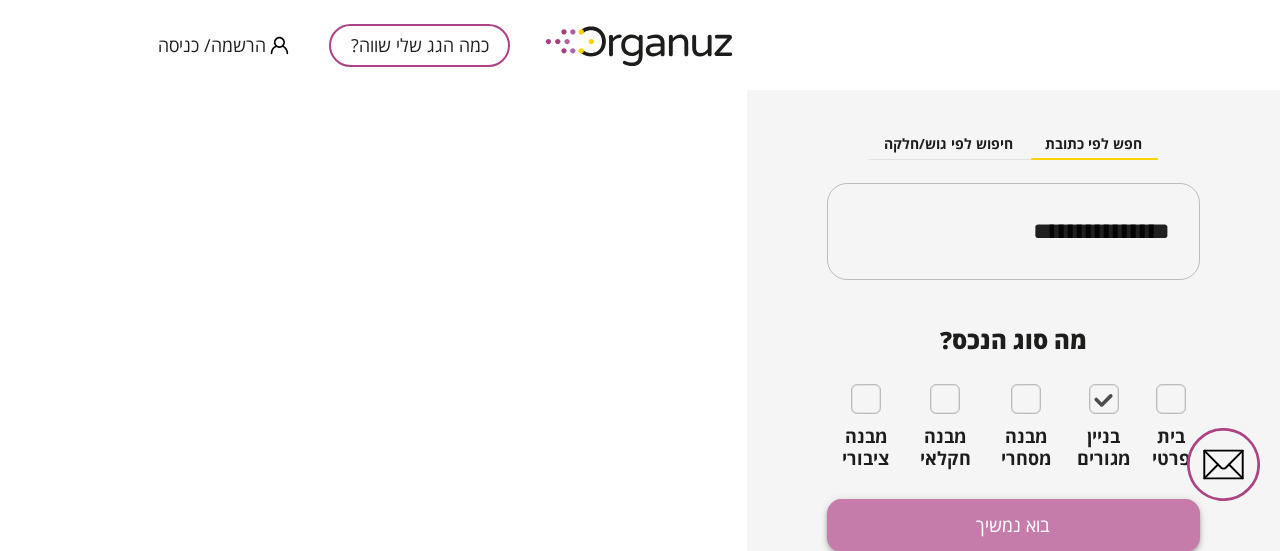 click on "בוא נמשיך" at bounding box center (1013, 525) 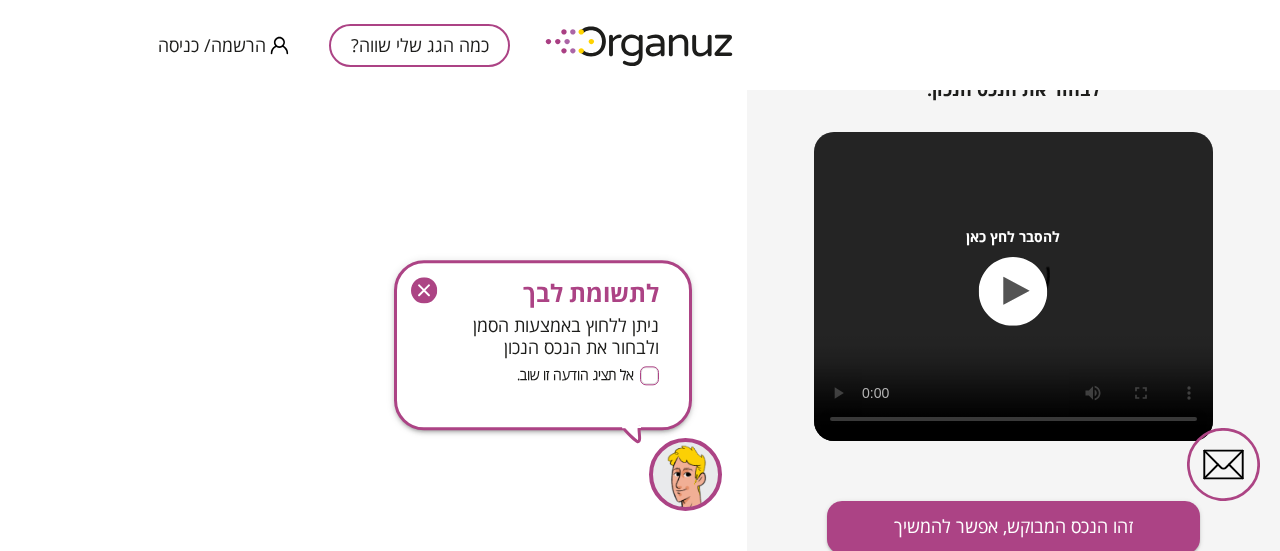 scroll, scrollTop: 351, scrollLeft: 0, axis: vertical 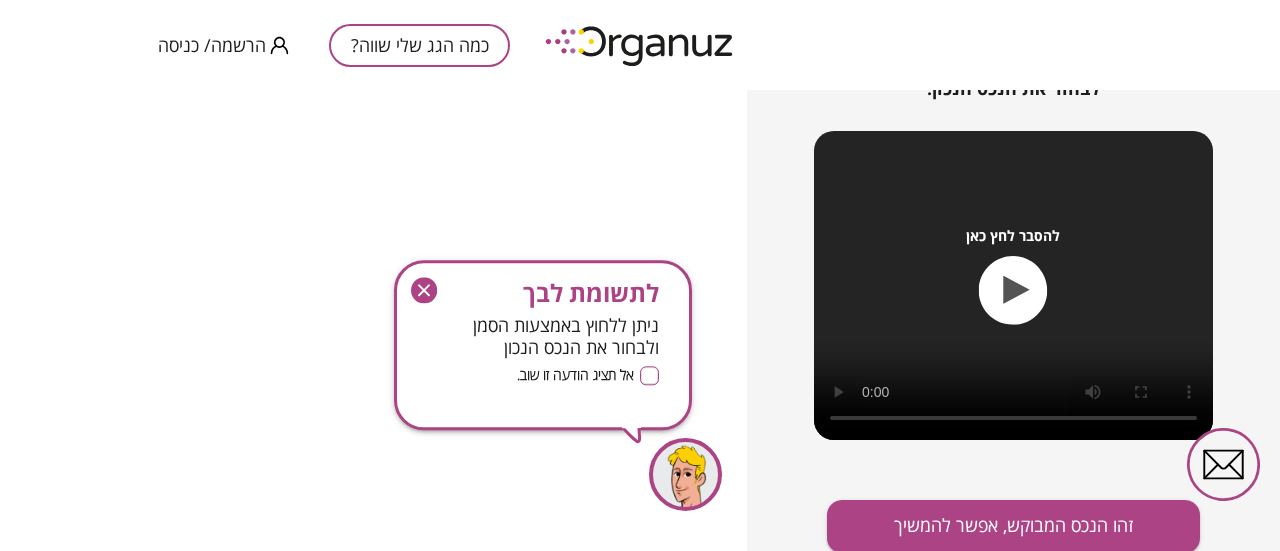 click 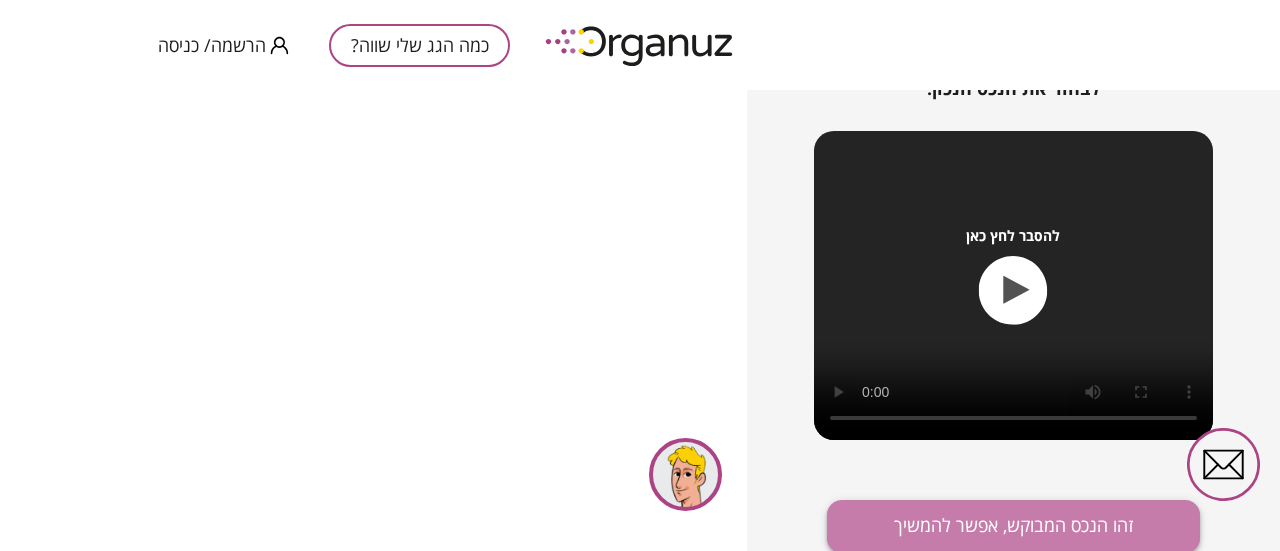 click on "זהו הנכס המבוקש, אפשר להמשיך" at bounding box center (1013, 526) 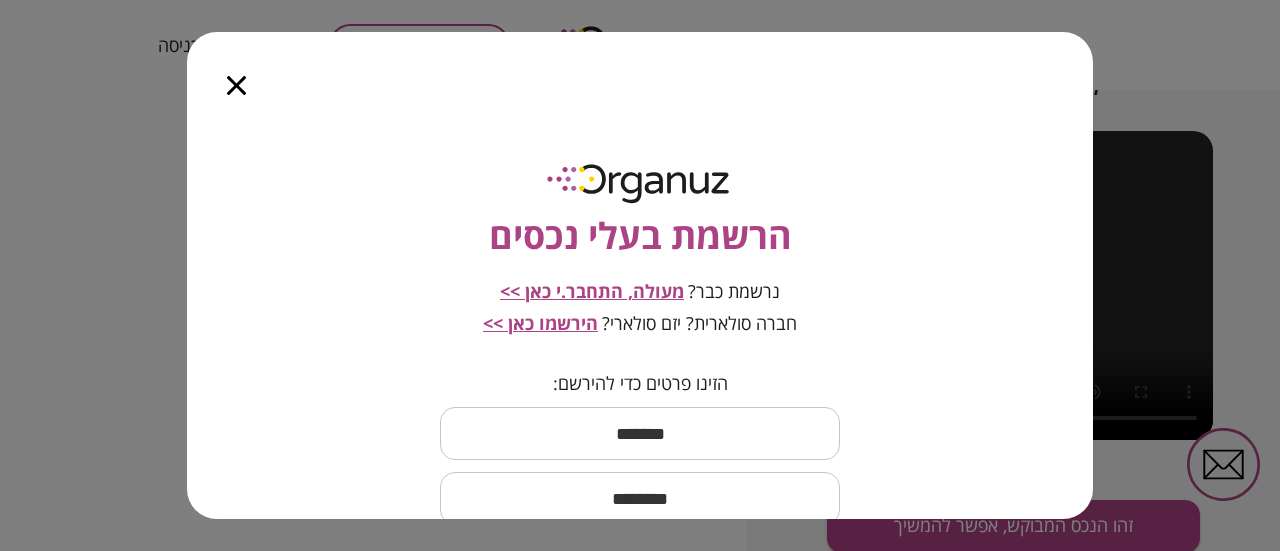 click 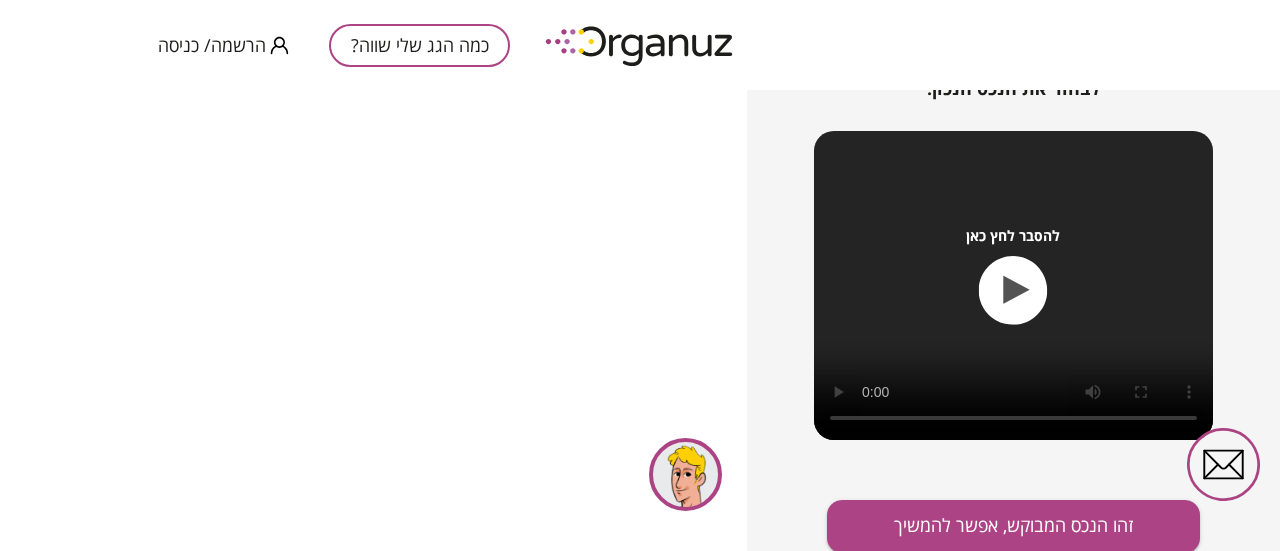 type 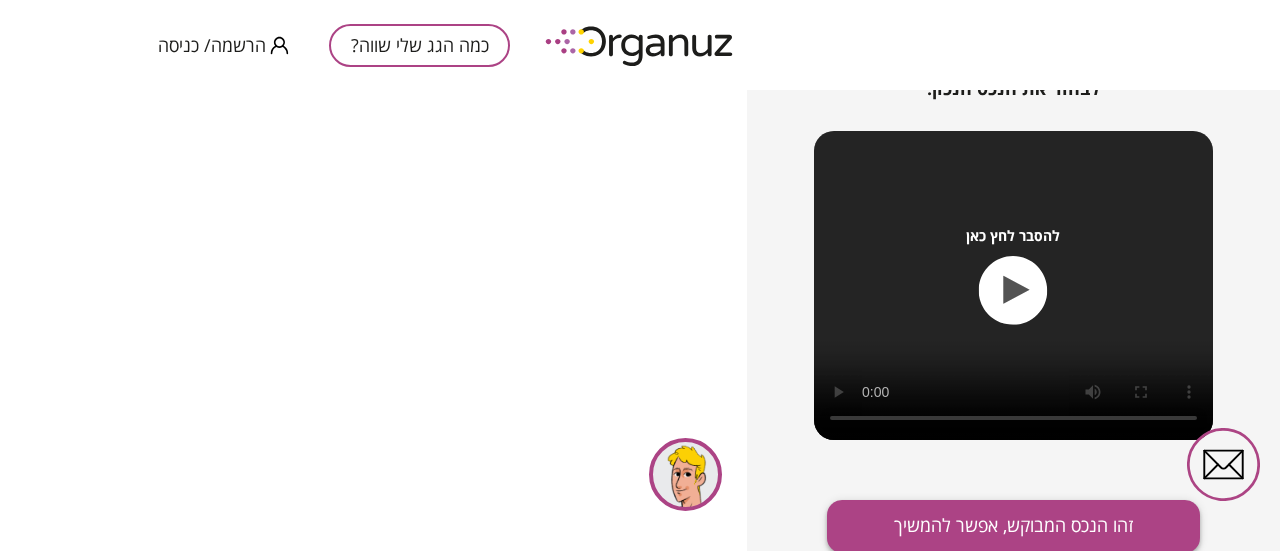 click on "זהו הנכס המבוקש, אפשר להמשיך" at bounding box center [1013, 526] 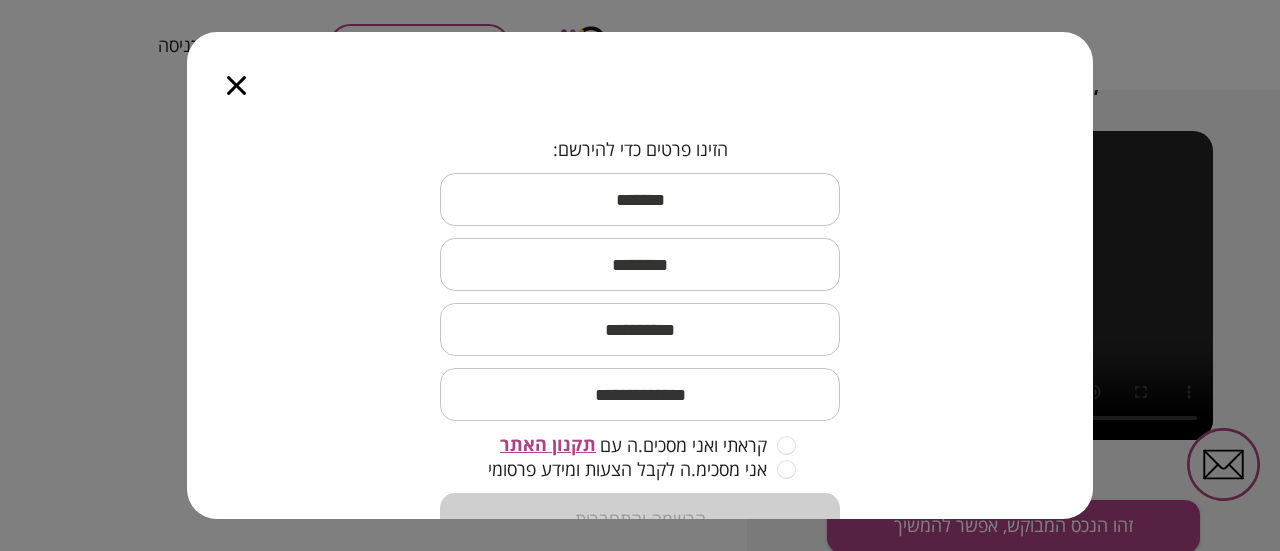 scroll, scrollTop: 270, scrollLeft: 0, axis: vertical 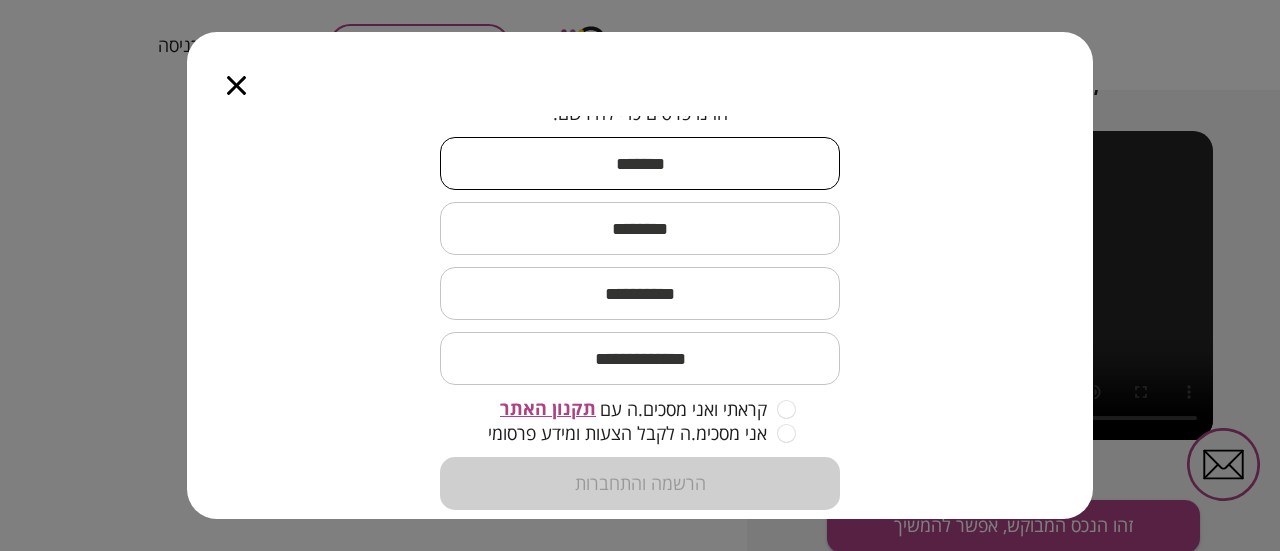 click at bounding box center (640, 163) 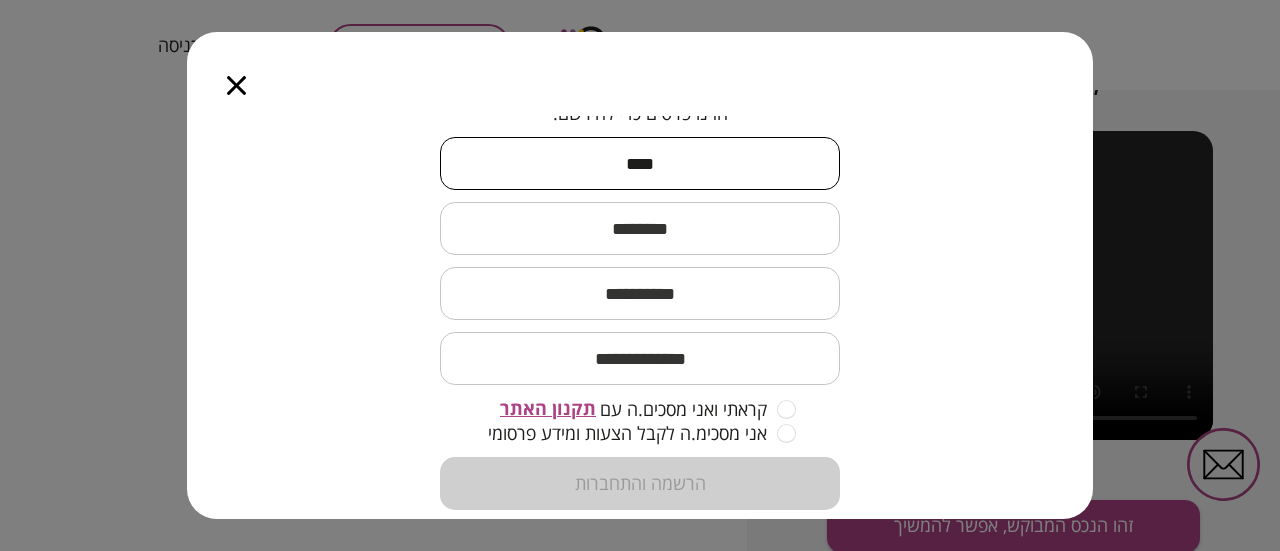 type on "****" 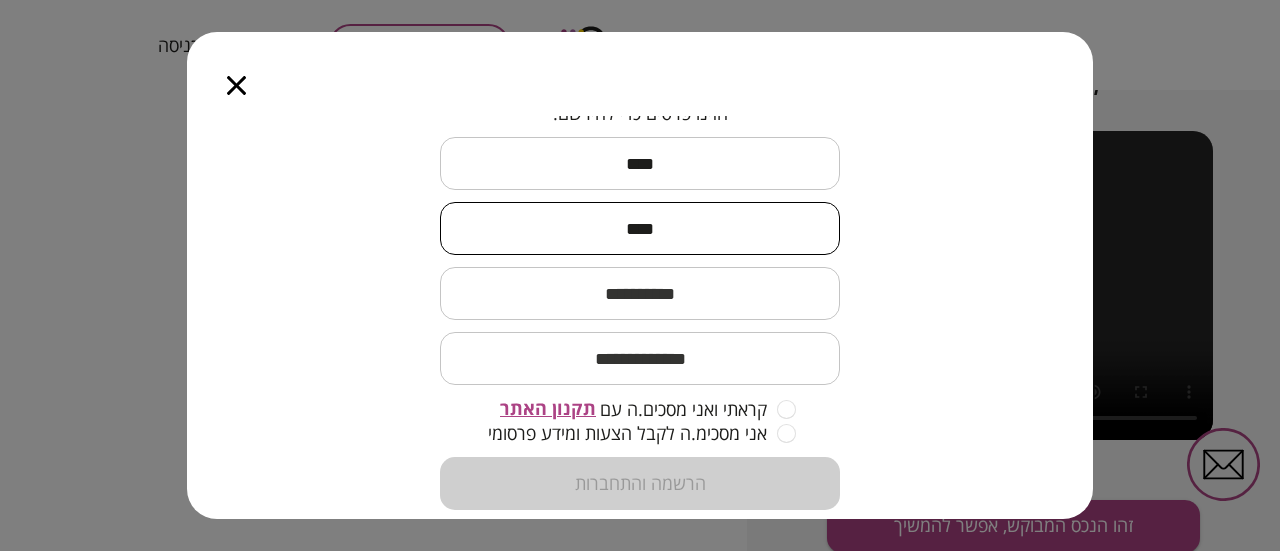 type on "****" 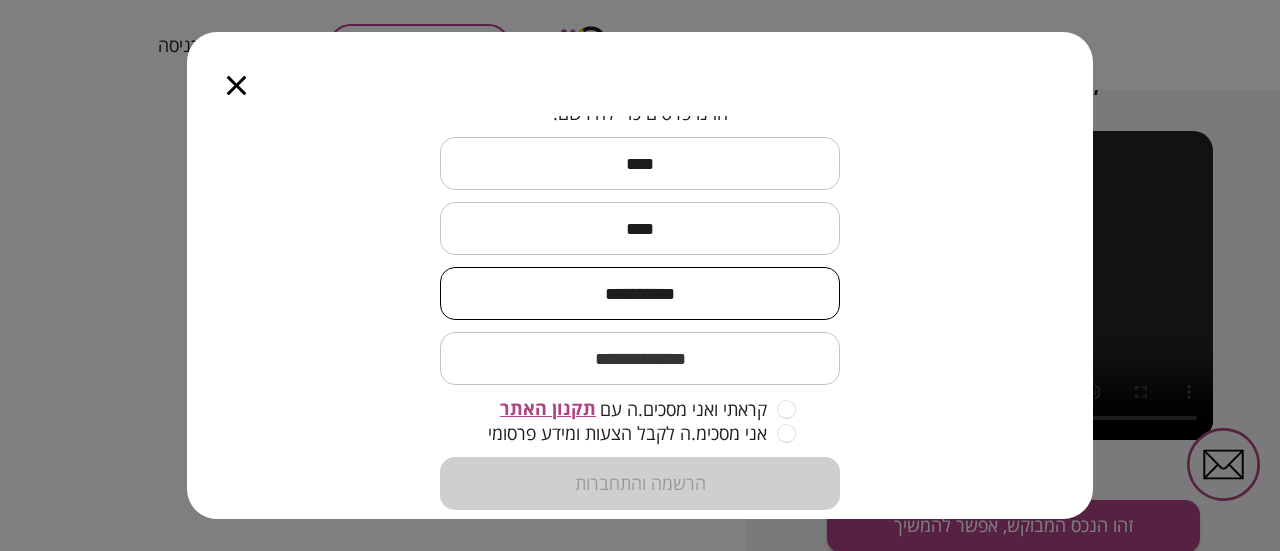 type on "**********" 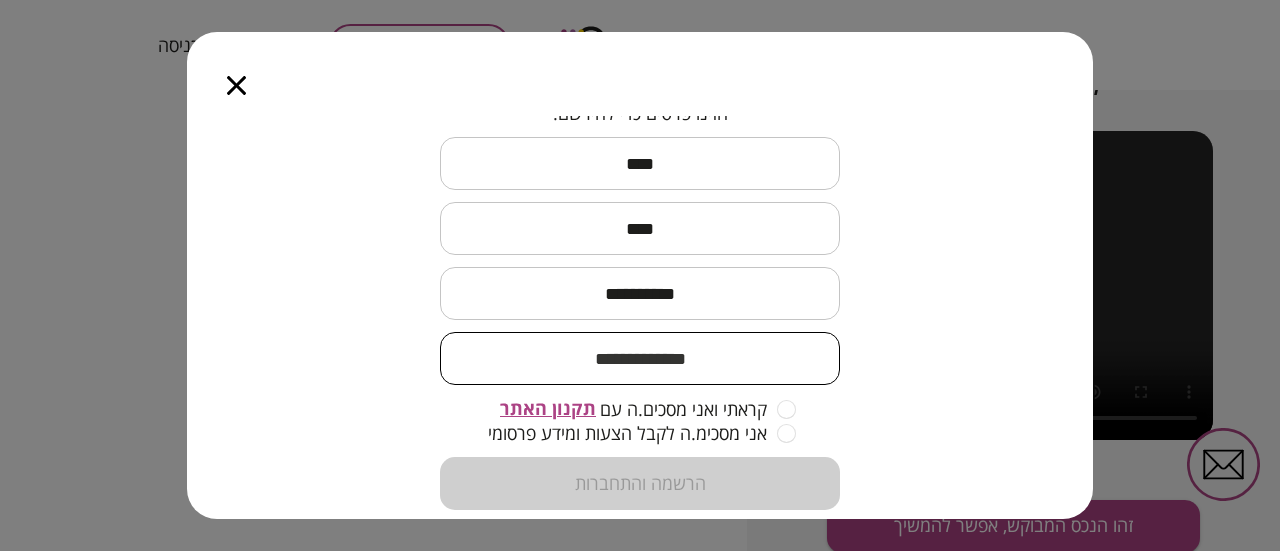click at bounding box center [640, 358] 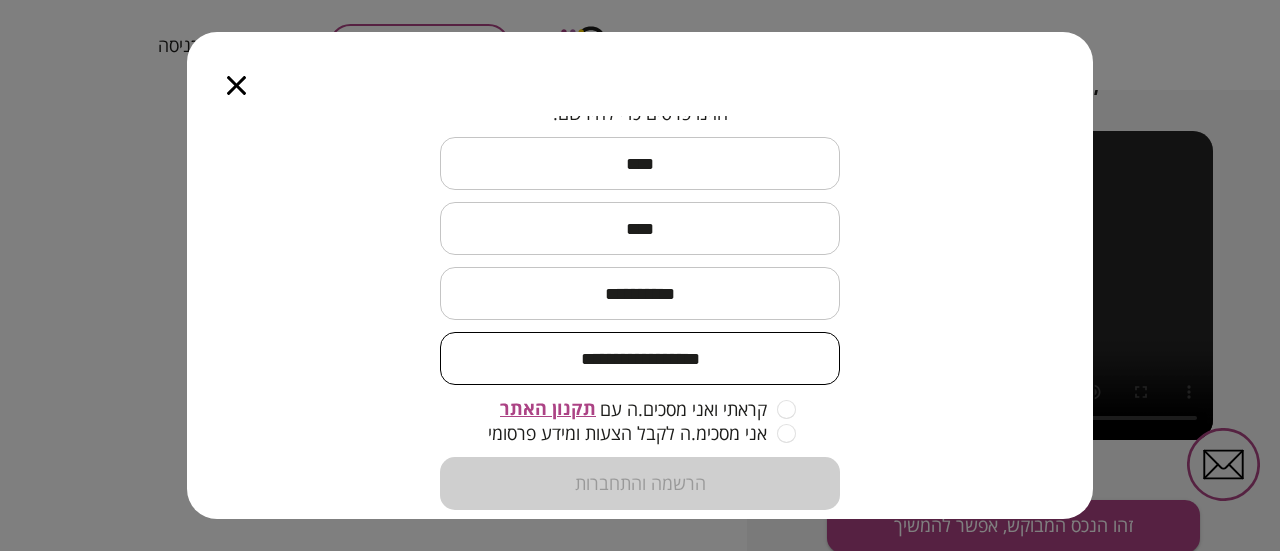 type on "**********" 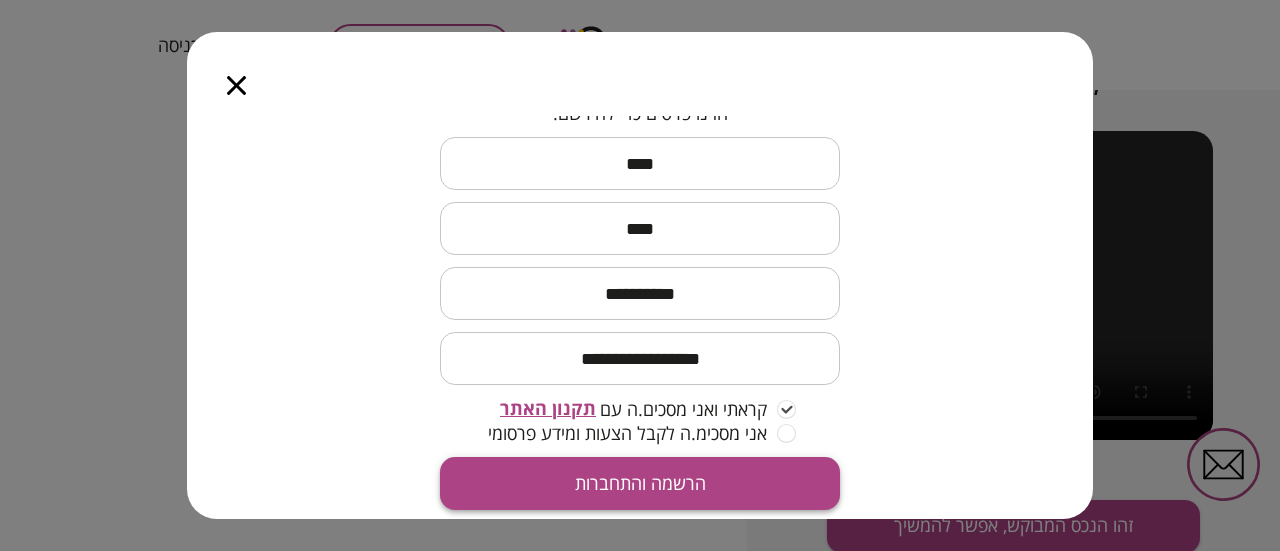 click on "הרשמה והתחברות" at bounding box center (640, 483) 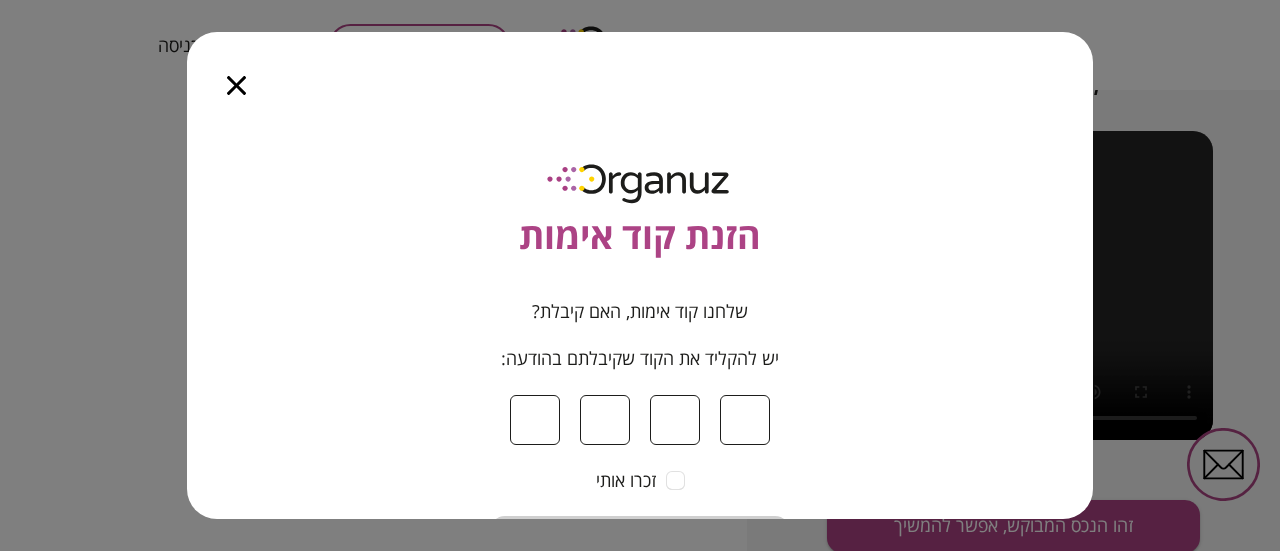 type on "*" 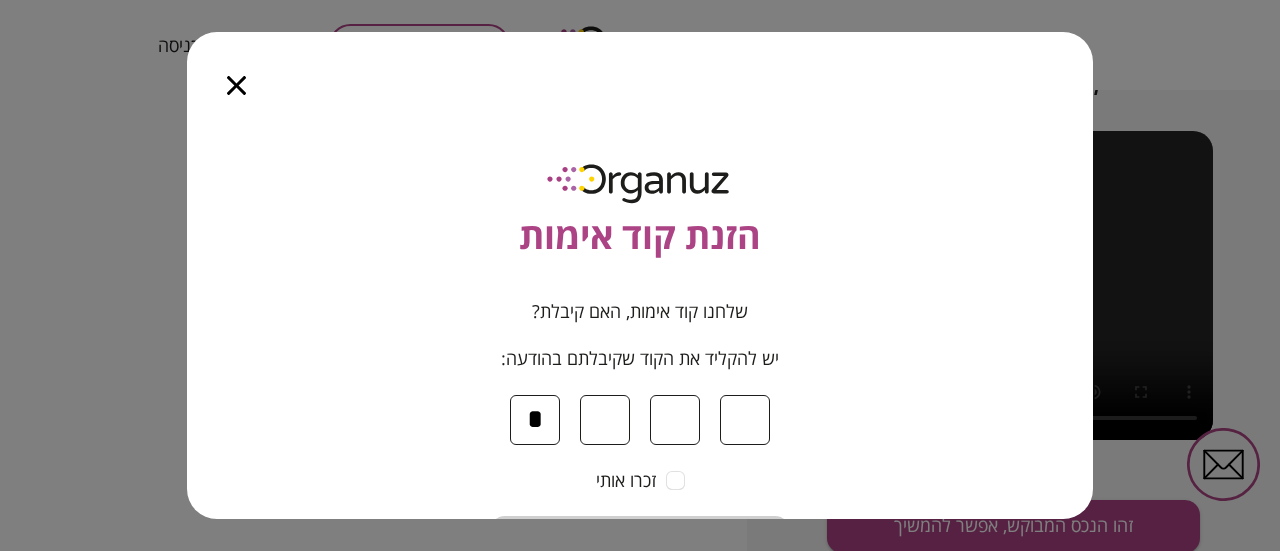 type on "*" 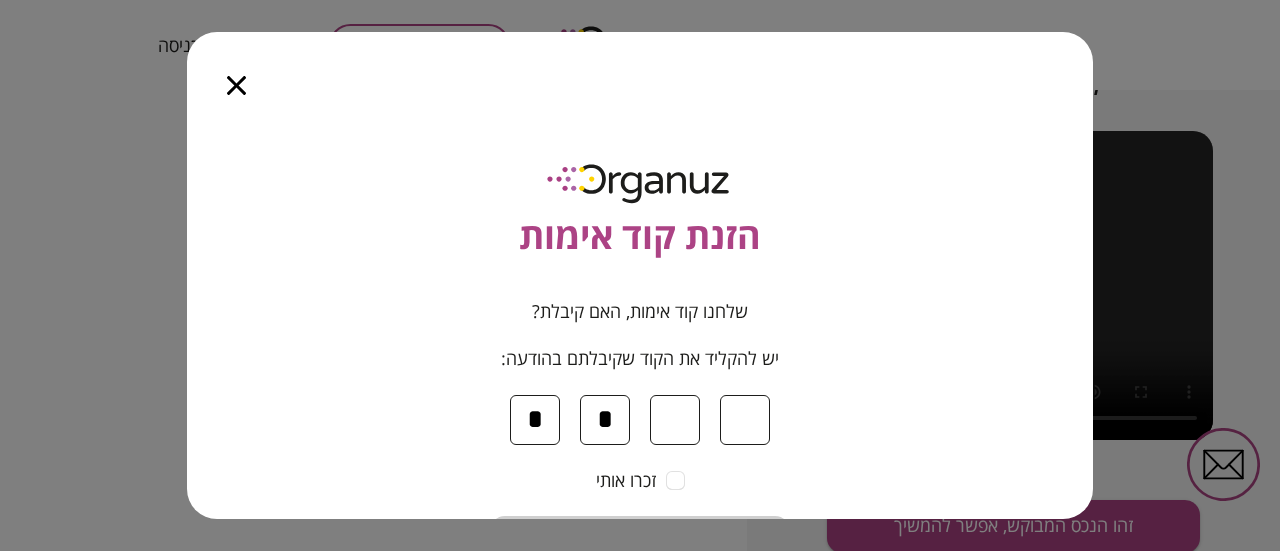 type on "*" 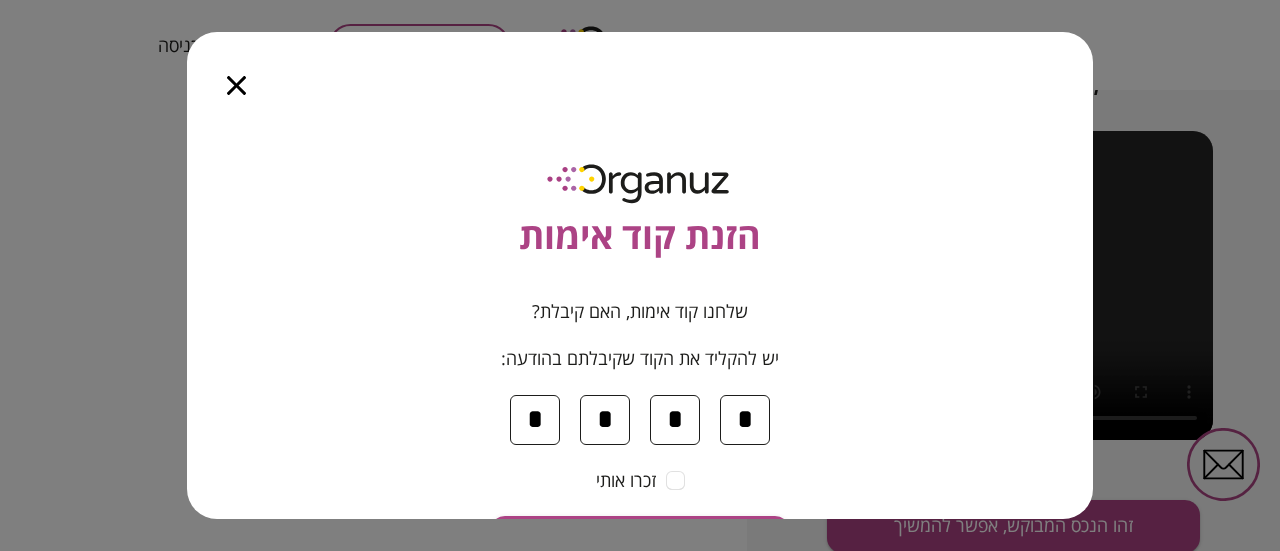 type on "*" 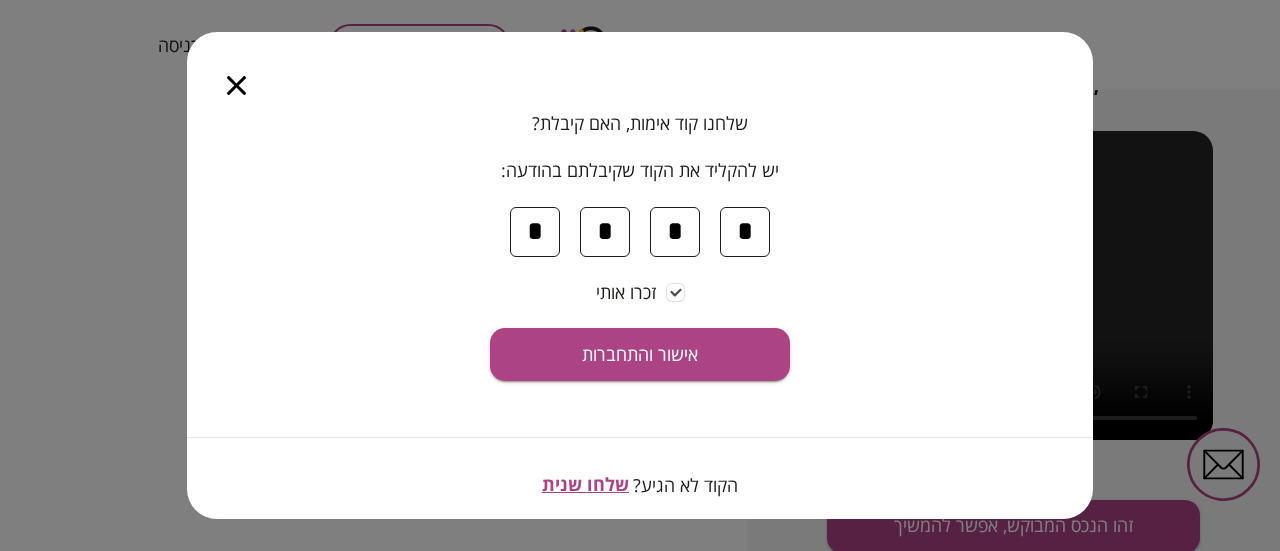 scroll, scrollTop: 200, scrollLeft: 0, axis: vertical 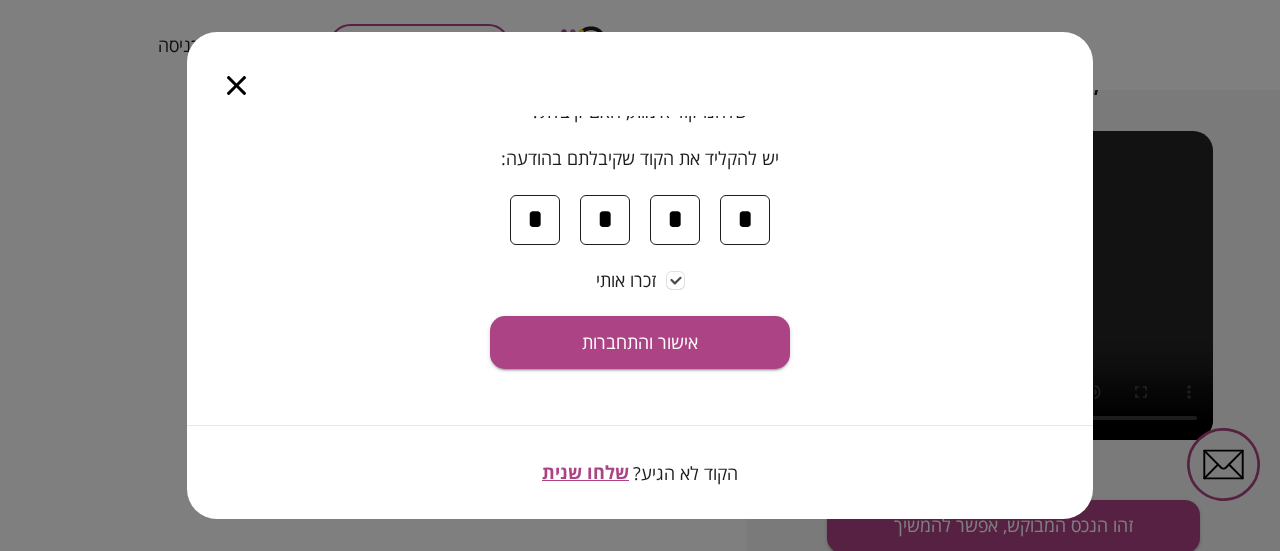 click on "שלחנו קוד אימות, האם קיבלת? יש להקליד את הקוד שקיבלתם בהודעה: * * * * זכרו אותי אישור והתחברות" at bounding box center (640, 235) 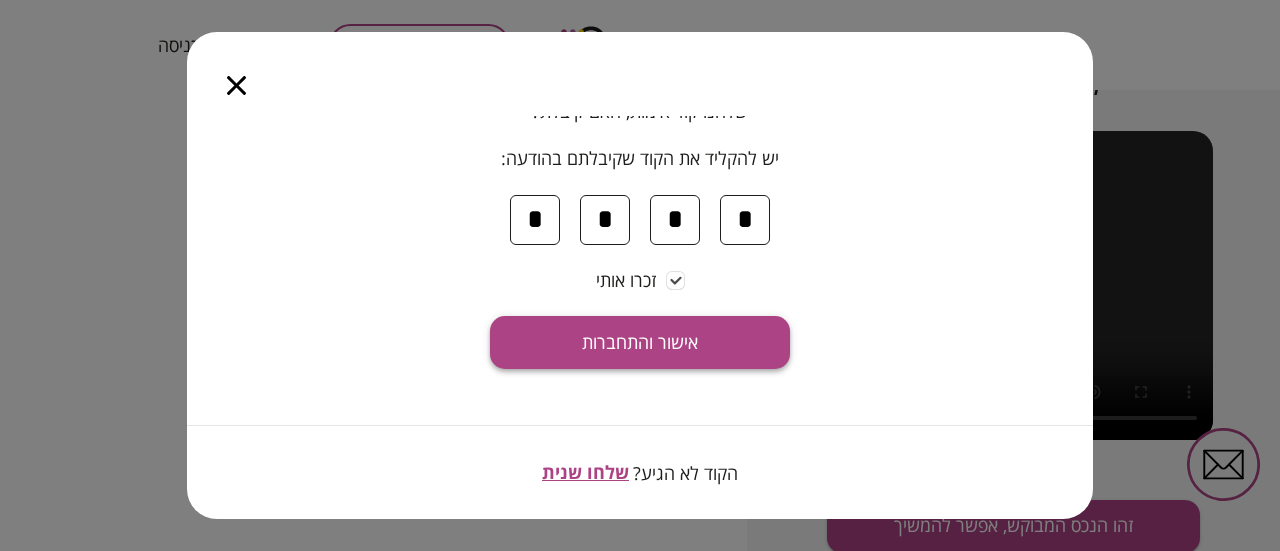 click on "אישור והתחברות" at bounding box center [640, 342] 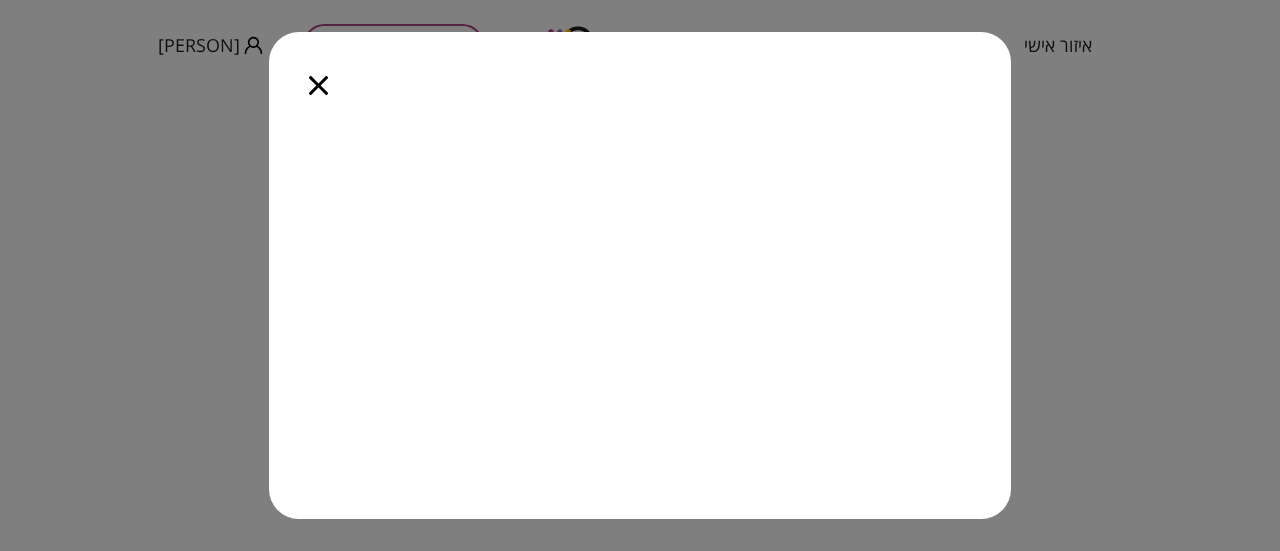 scroll, scrollTop: 314, scrollLeft: 0, axis: vertical 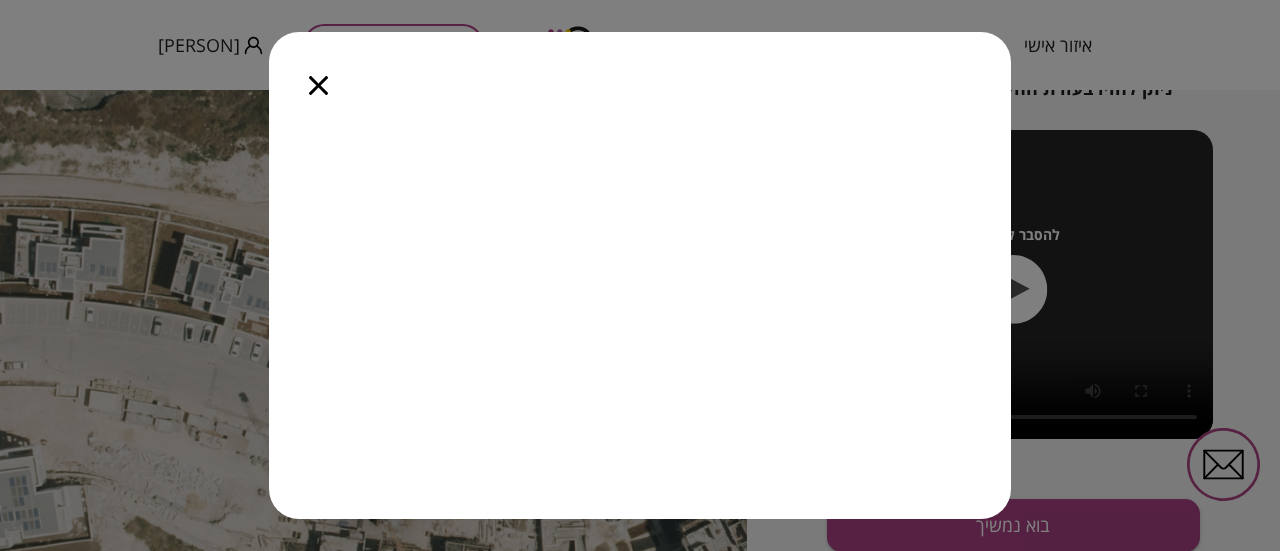click on "אל תציג שוב" at bounding box center [640, 275] 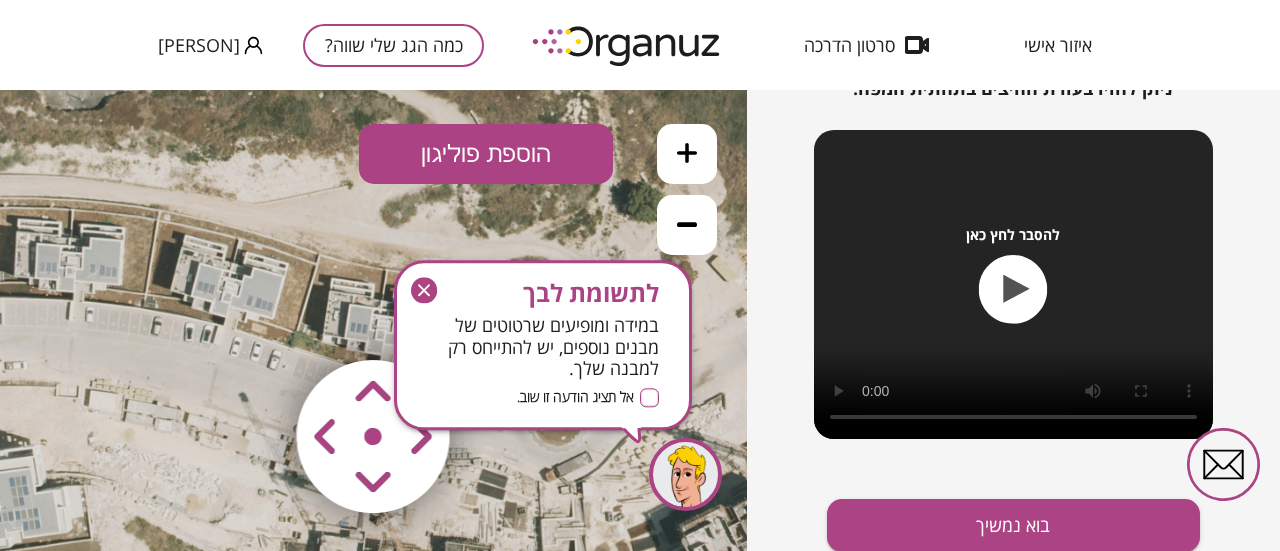 click 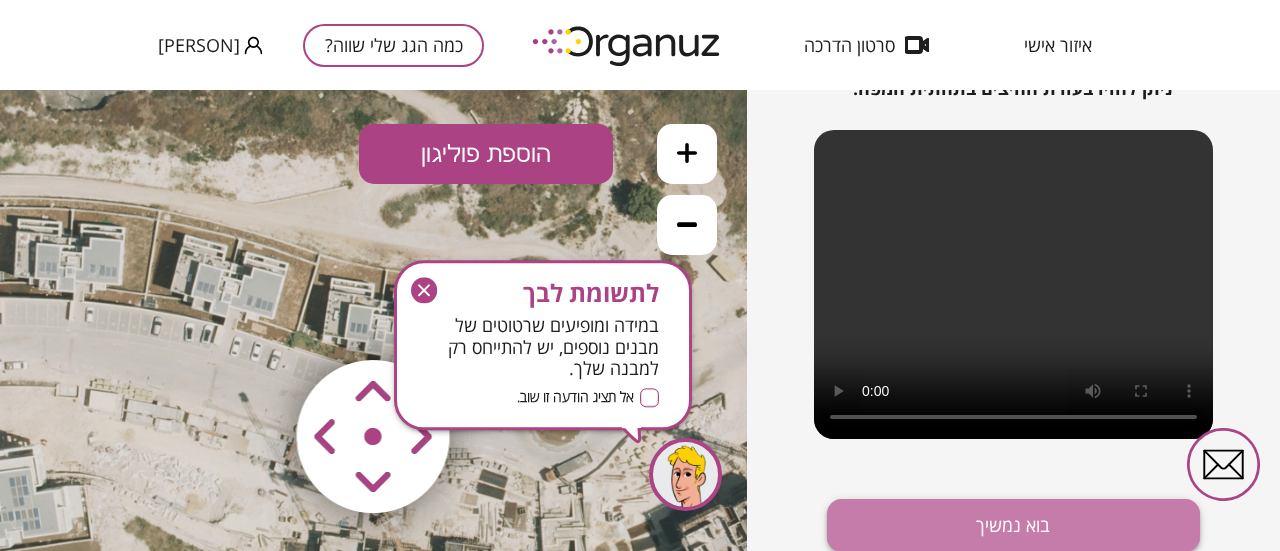 click on "בוא נמשיך" at bounding box center (1013, 525) 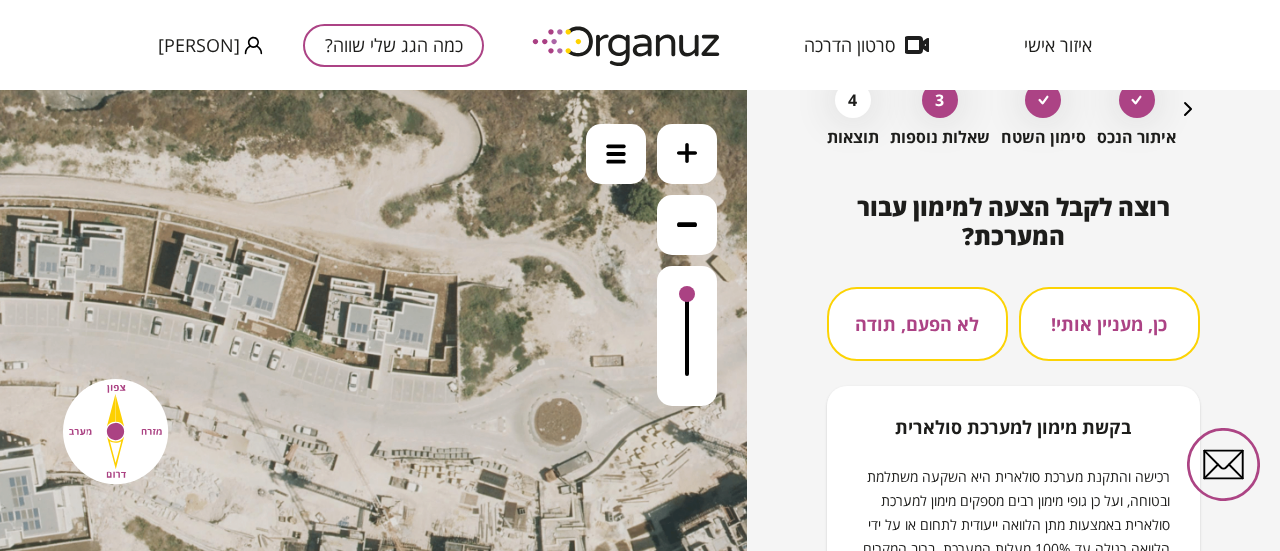 scroll, scrollTop: 137, scrollLeft: 0, axis: vertical 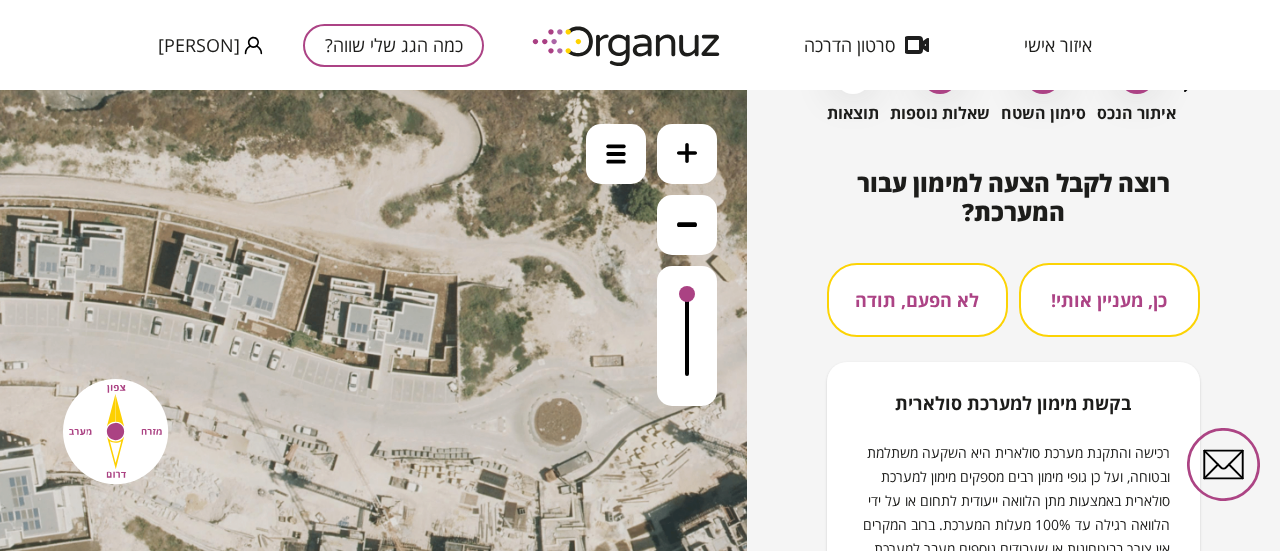 click at bounding box center [373, 320] 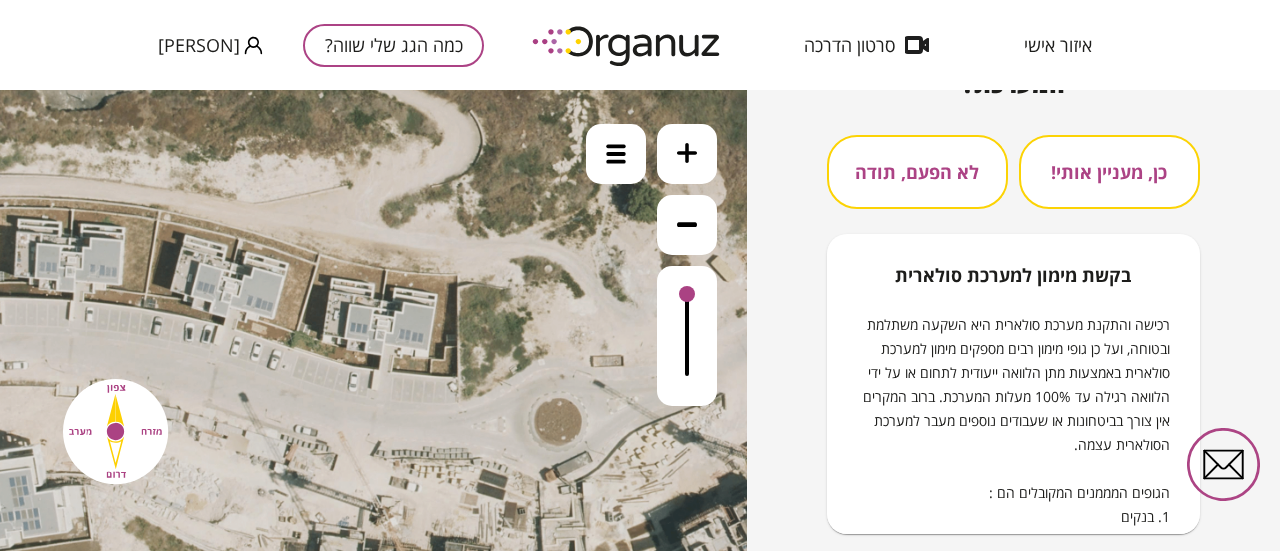 scroll, scrollTop: 146, scrollLeft: 0, axis: vertical 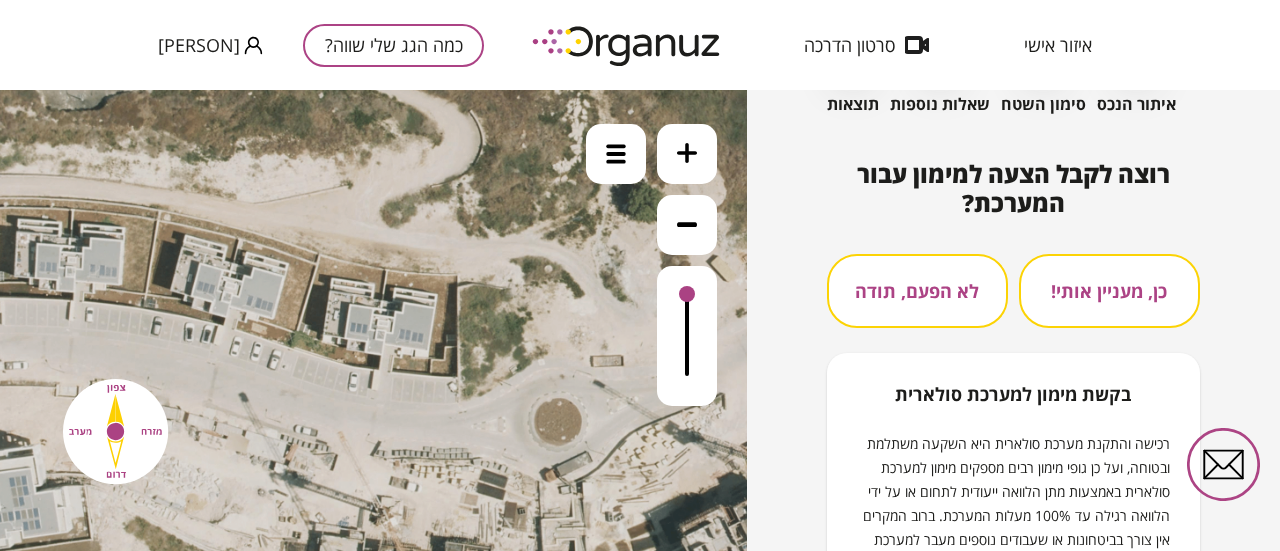 click at bounding box center (373, 320) 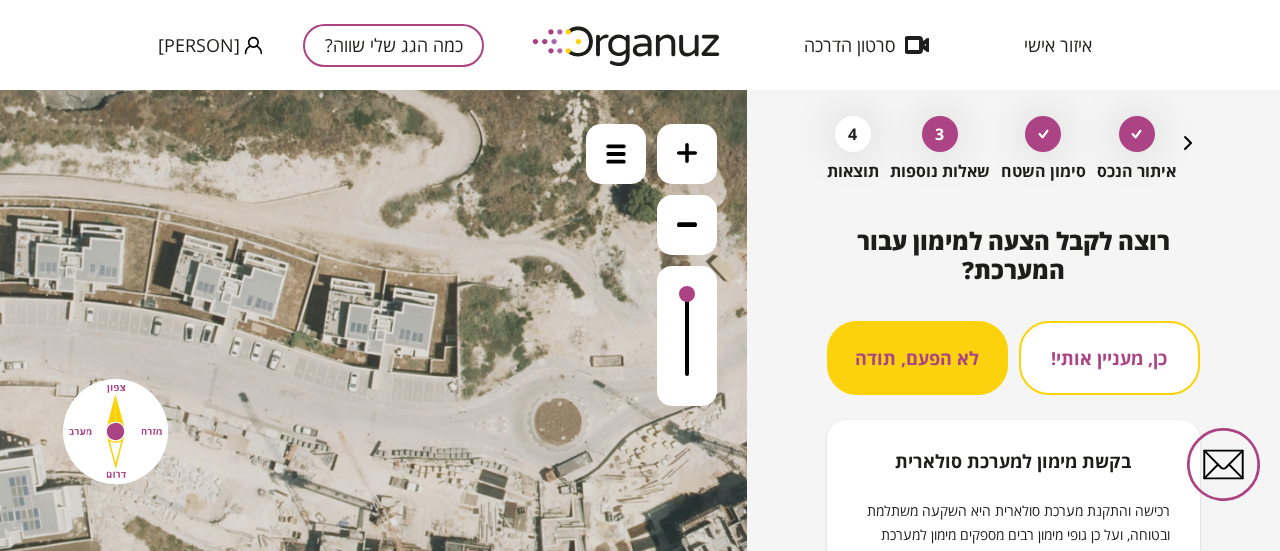 scroll, scrollTop: 0, scrollLeft: 0, axis: both 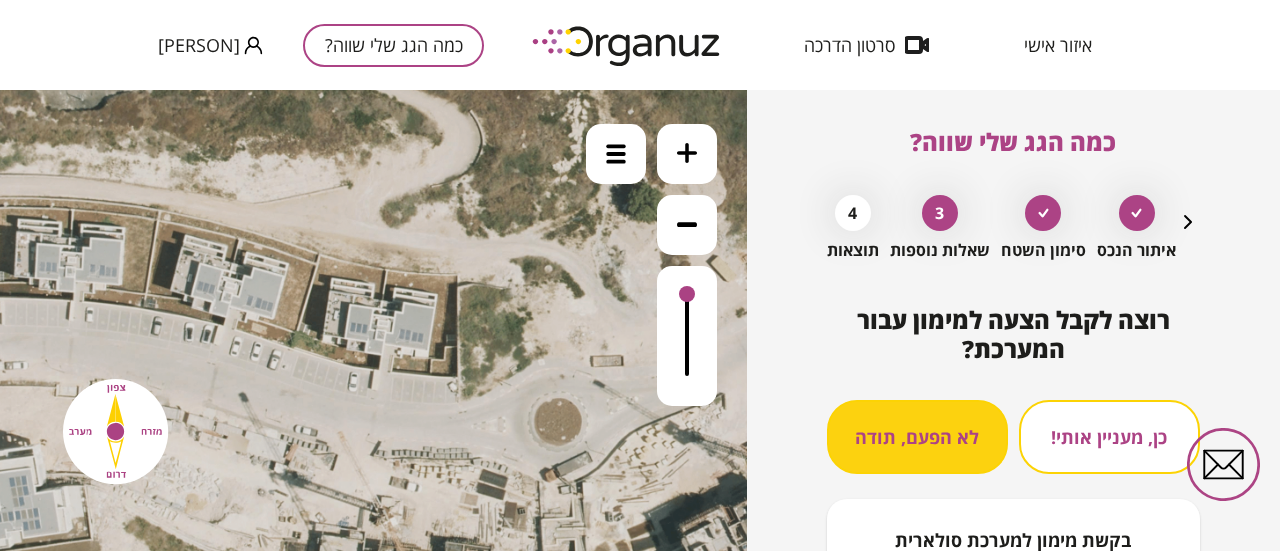 click at bounding box center [1043, 213] 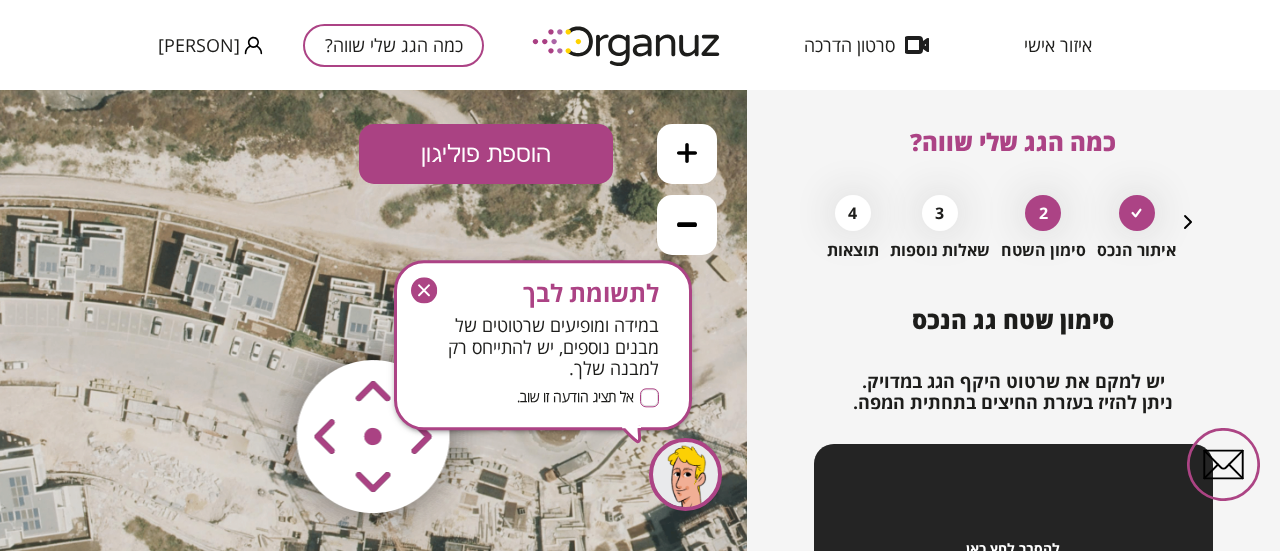click 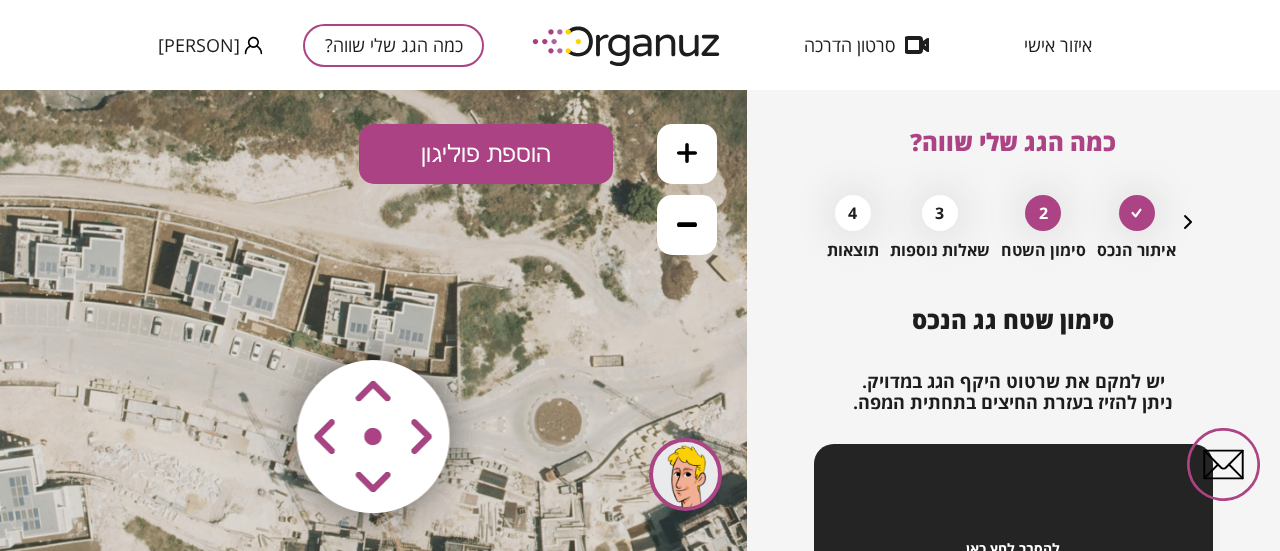 click 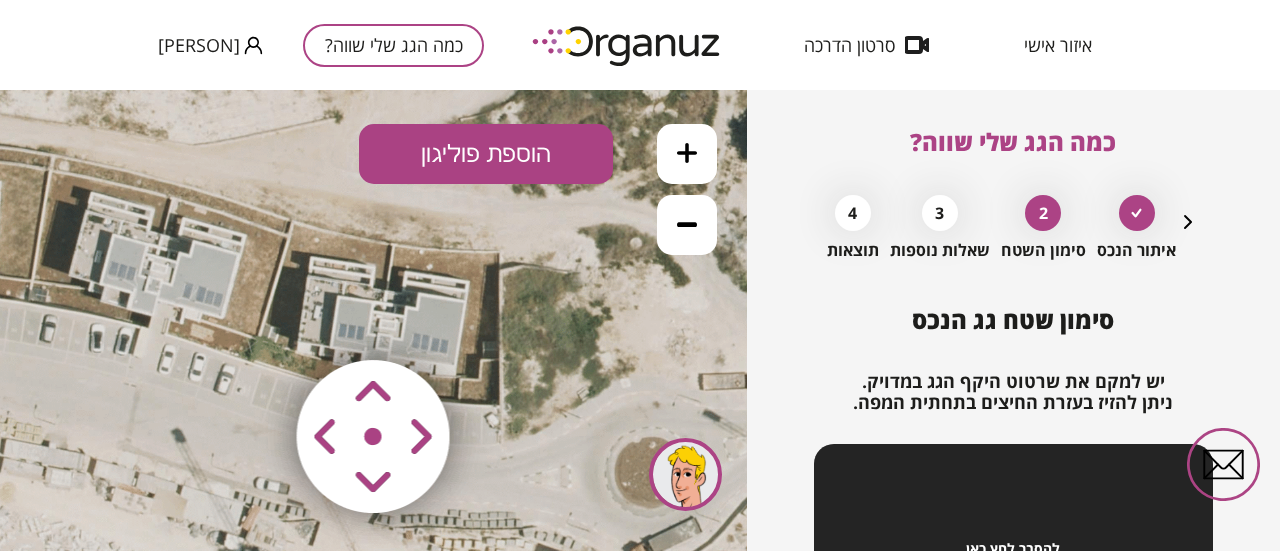 drag, startPoint x: 382, startPoint y: 422, endPoint x: 376, endPoint y: 445, distance: 23.769728 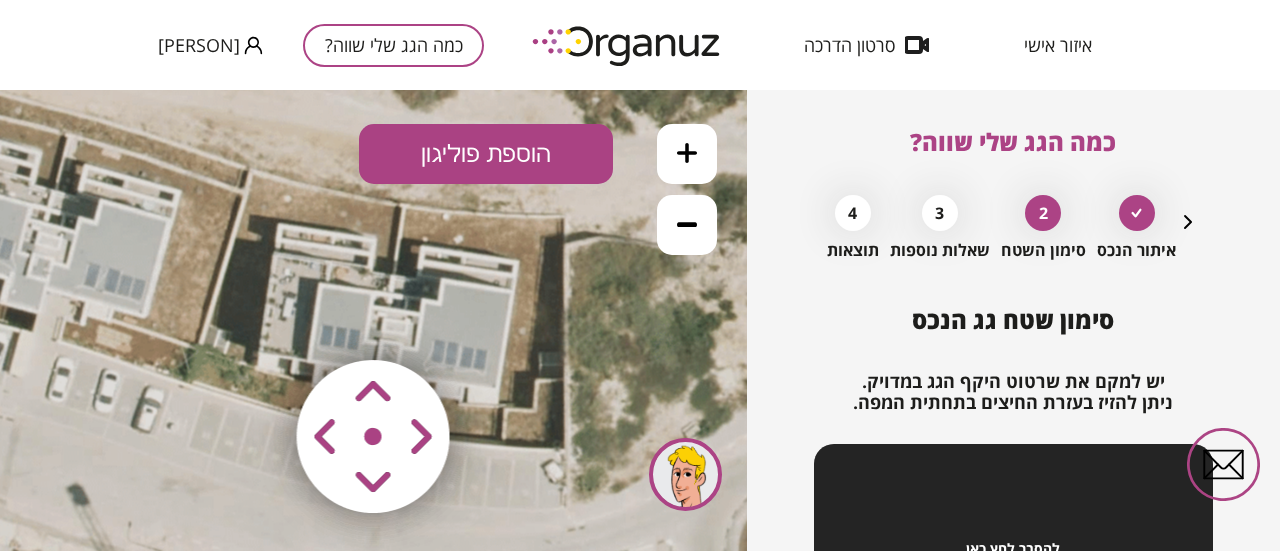 click at bounding box center (687, 154) 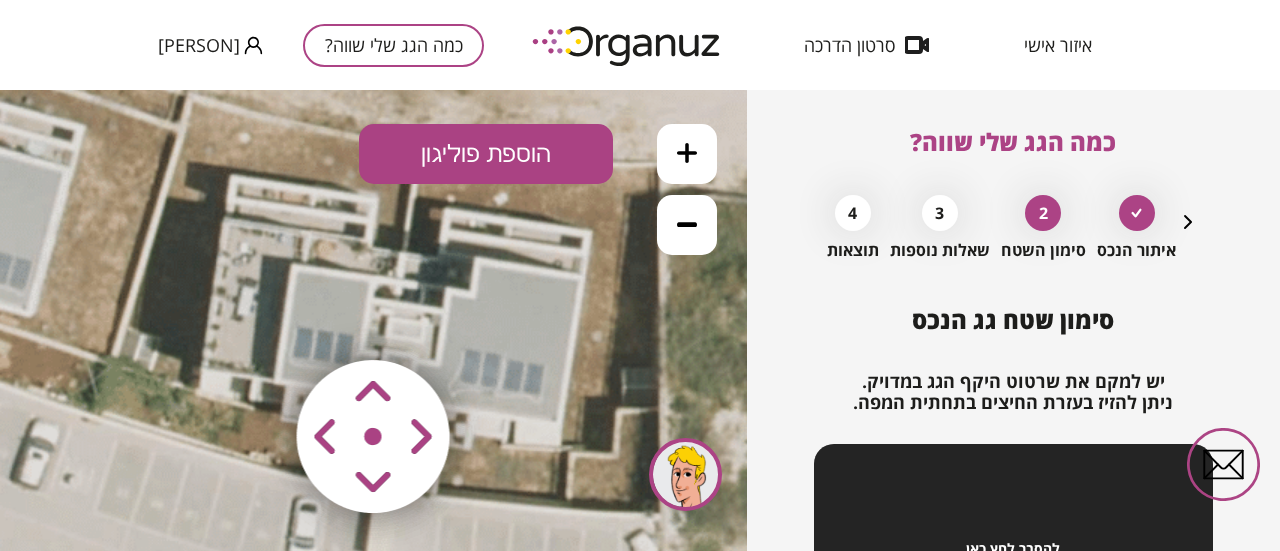 click on "הוספת פוליגון" at bounding box center (486, 154) 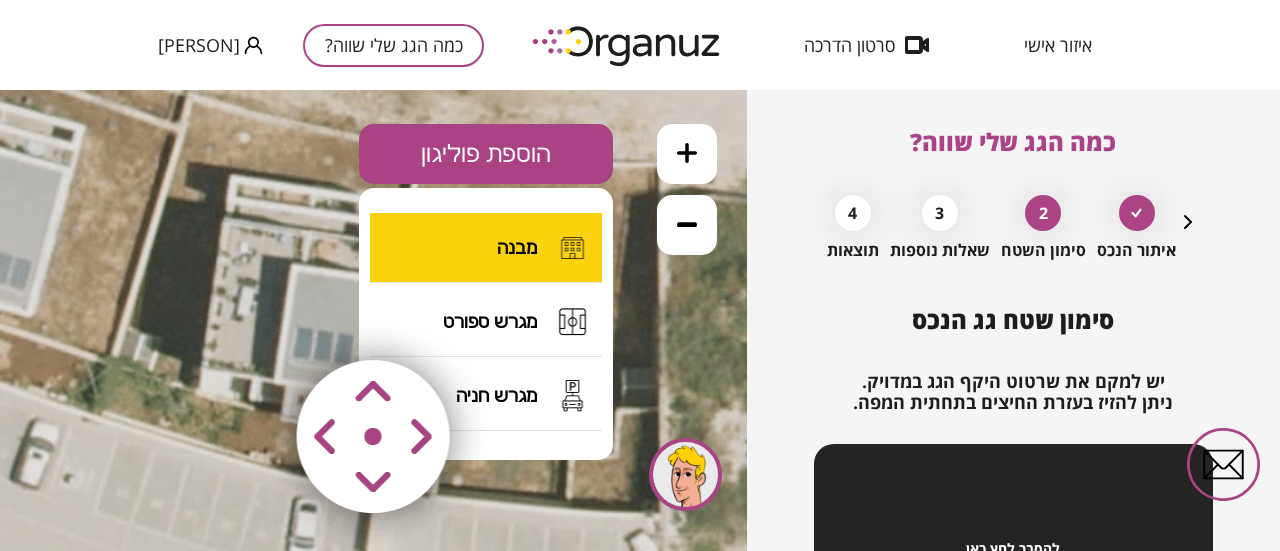 click on "מבנה" at bounding box center (517, 247) 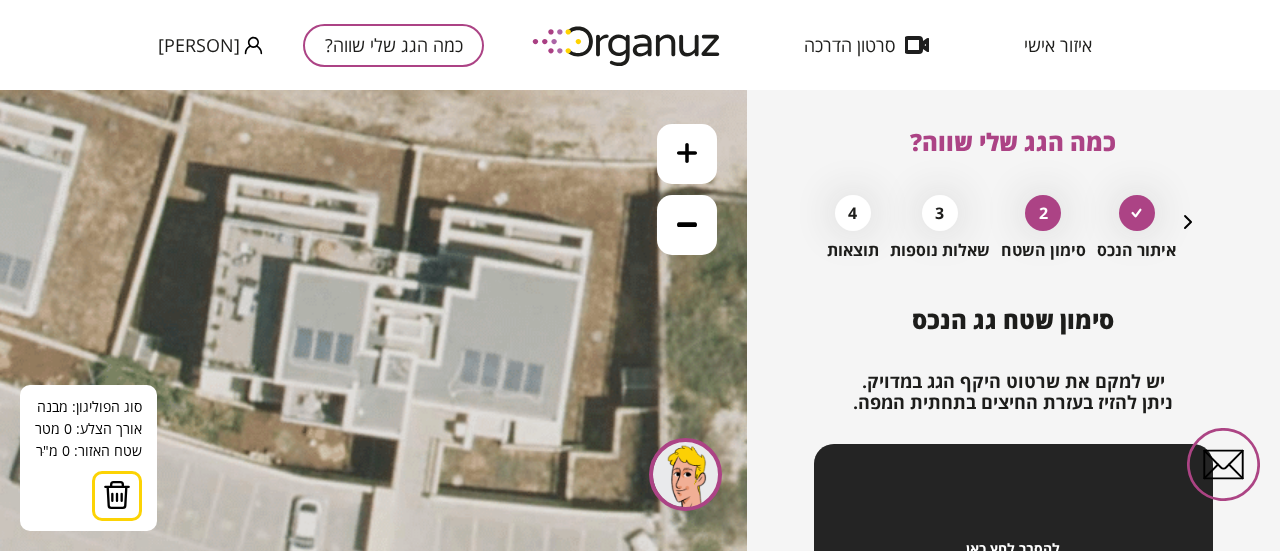 click 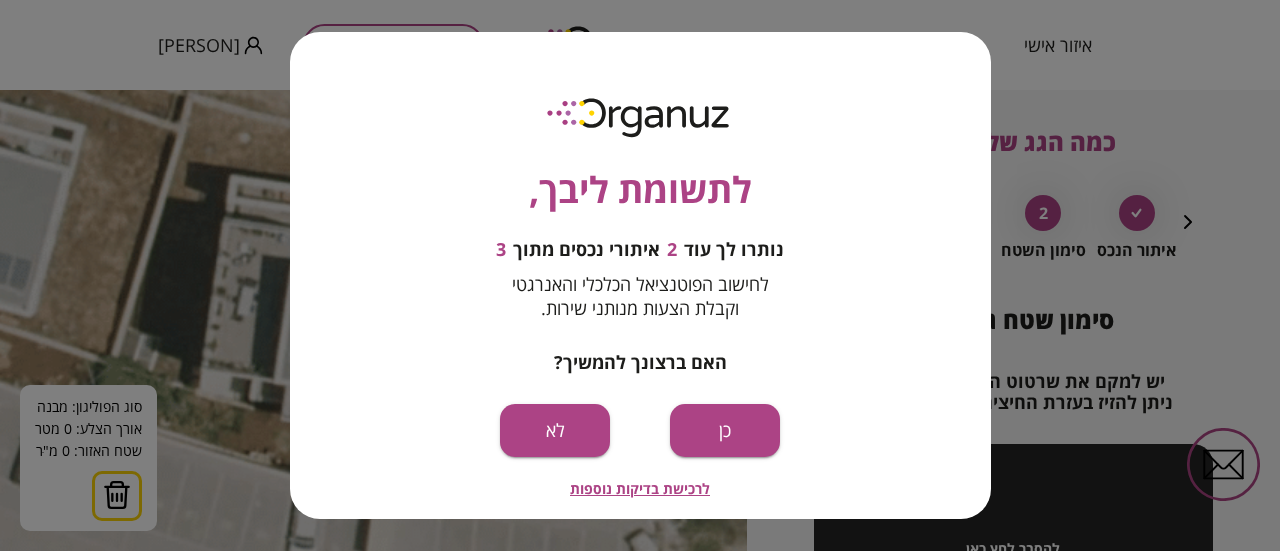 click on "לתשומת ליבך, נותרו לך עוד 2 איתורי נכסים מתוך 3 לחישוב הפוטנציאל הכלכלי והאנרגטי וקבלת הצעות מנותני שירות. האם ברצונך להמשיך? כן לא לרכישת בדיקות נוספות" at bounding box center (640, 294) 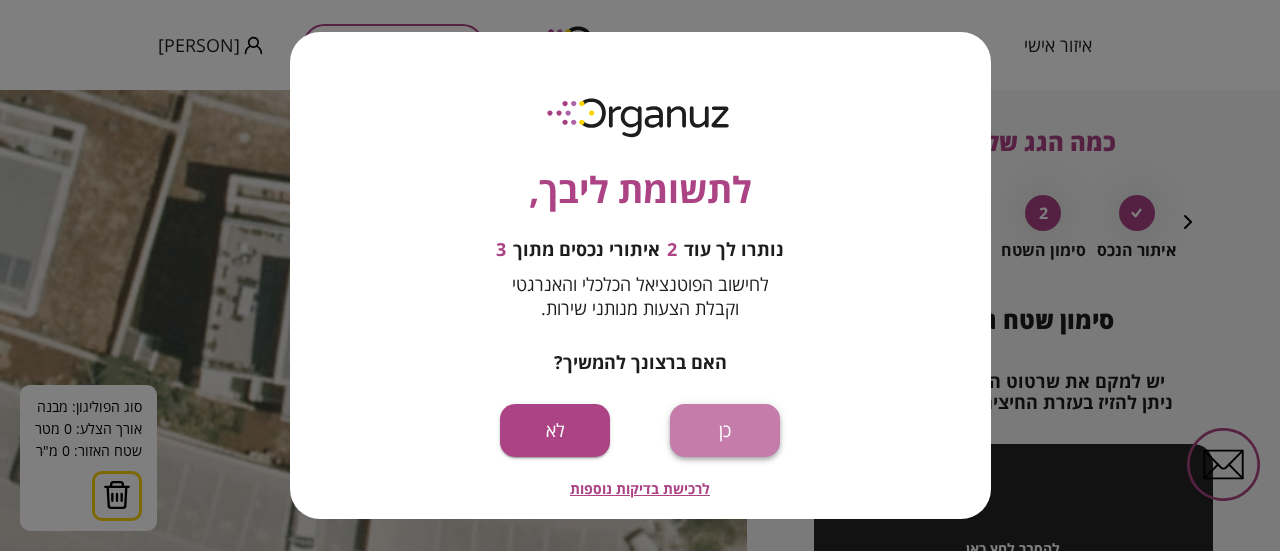 click on "כן" at bounding box center (725, 430) 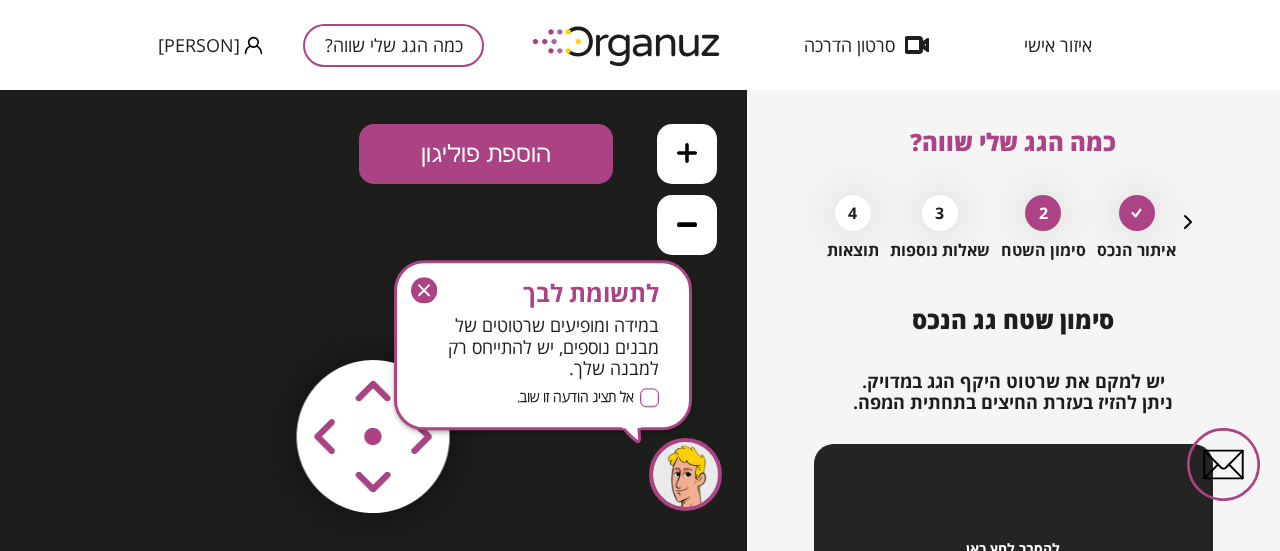 scroll, scrollTop: 0, scrollLeft: 0, axis: both 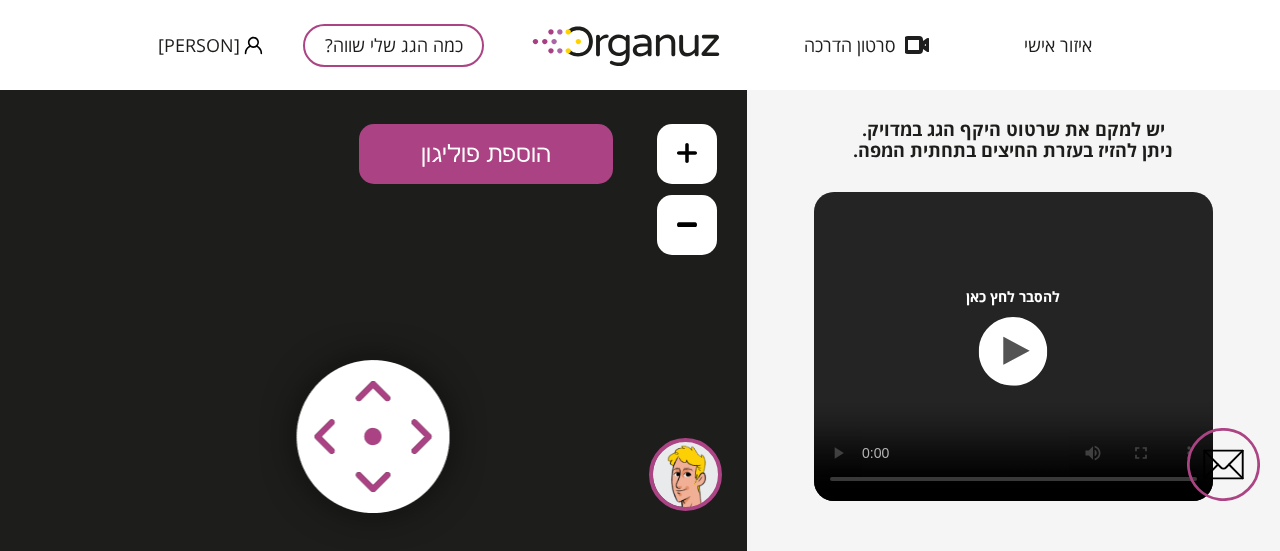 click 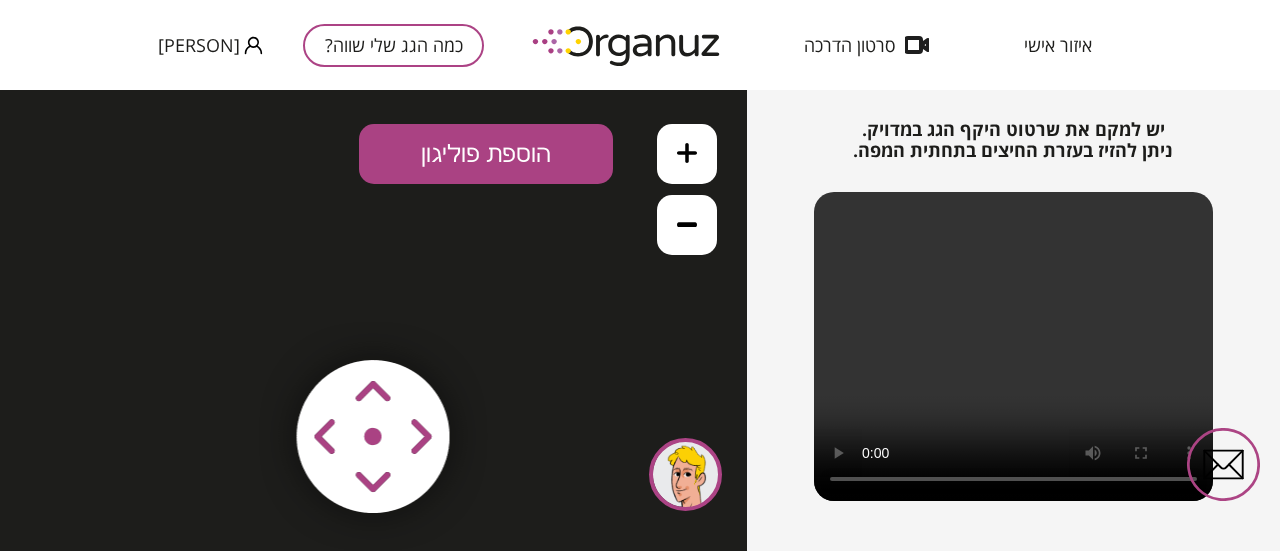 click on "הוספת פוליגון" at bounding box center [486, 154] 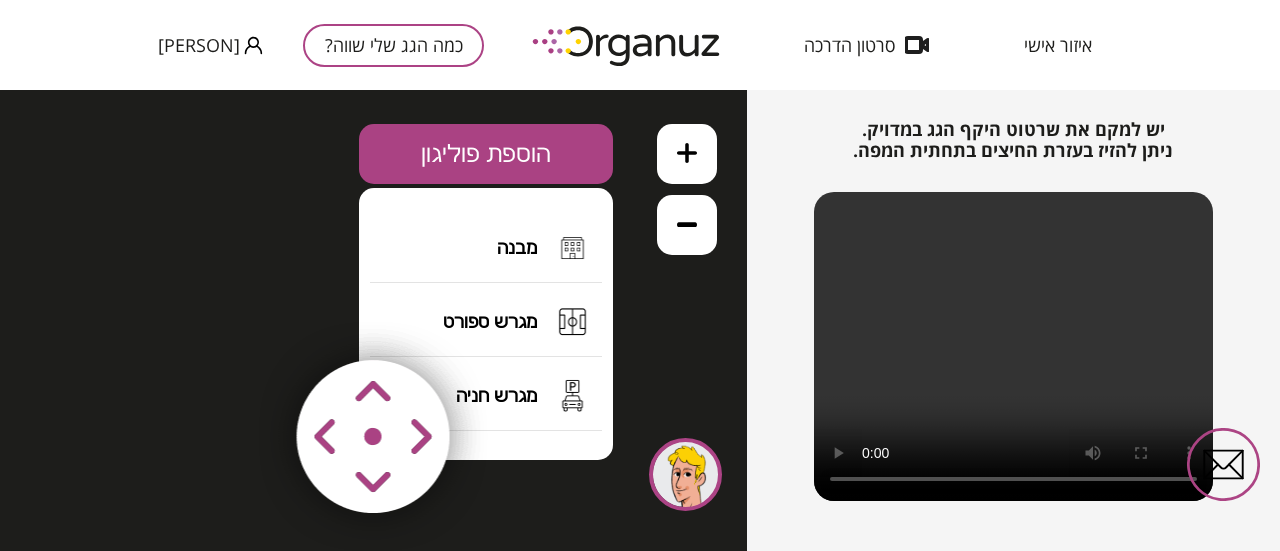 drag, startPoint x: 361, startPoint y: 457, endPoint x: 401, endPoint y: 375, distance: 91.235954 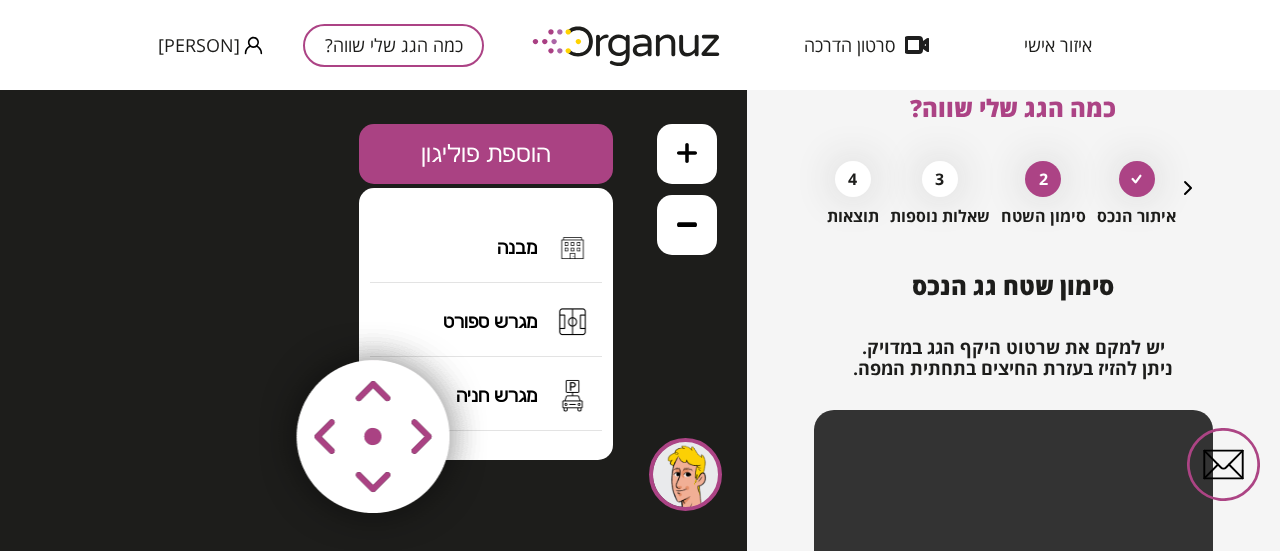 scroll, scrollTop: 0, scrollLeft: 0, axis: both 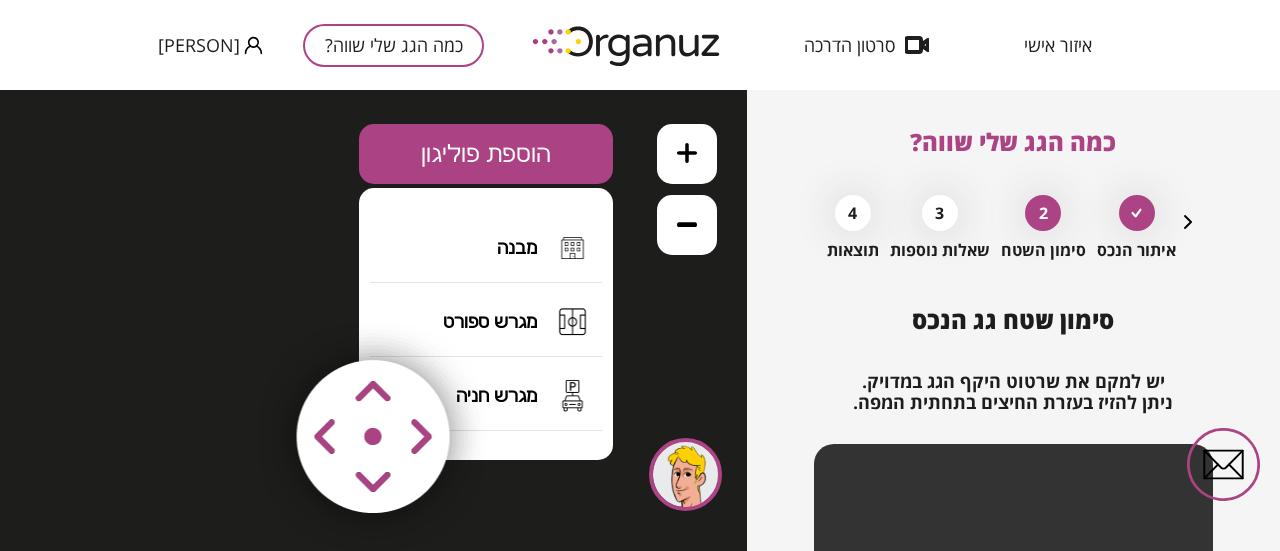 click at bounding box center [687, 154] 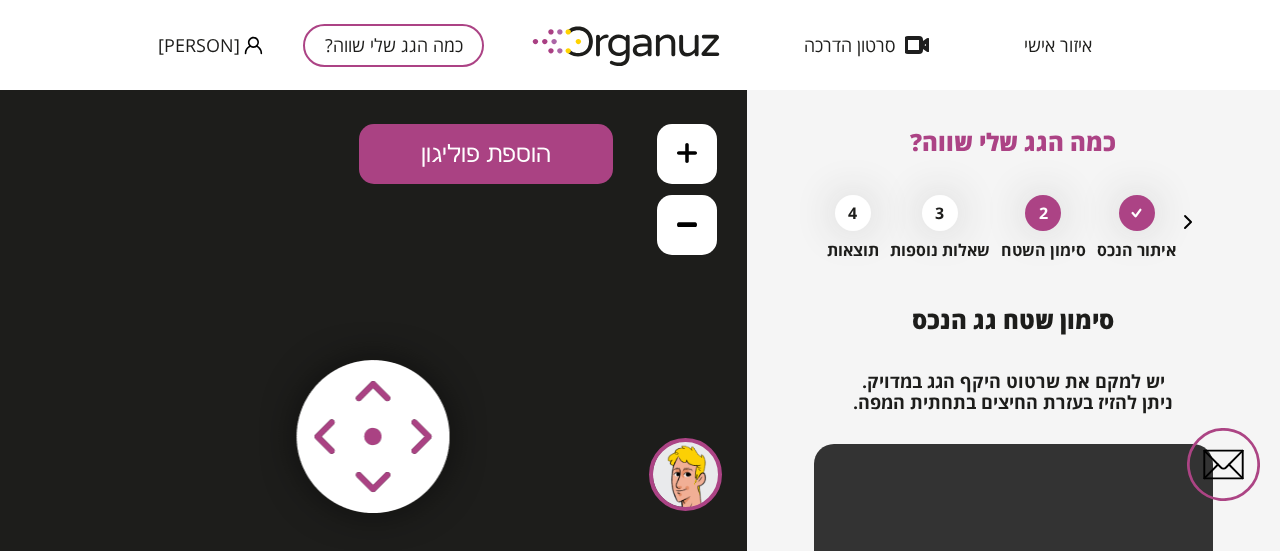 click at bounding box center (254, 318) 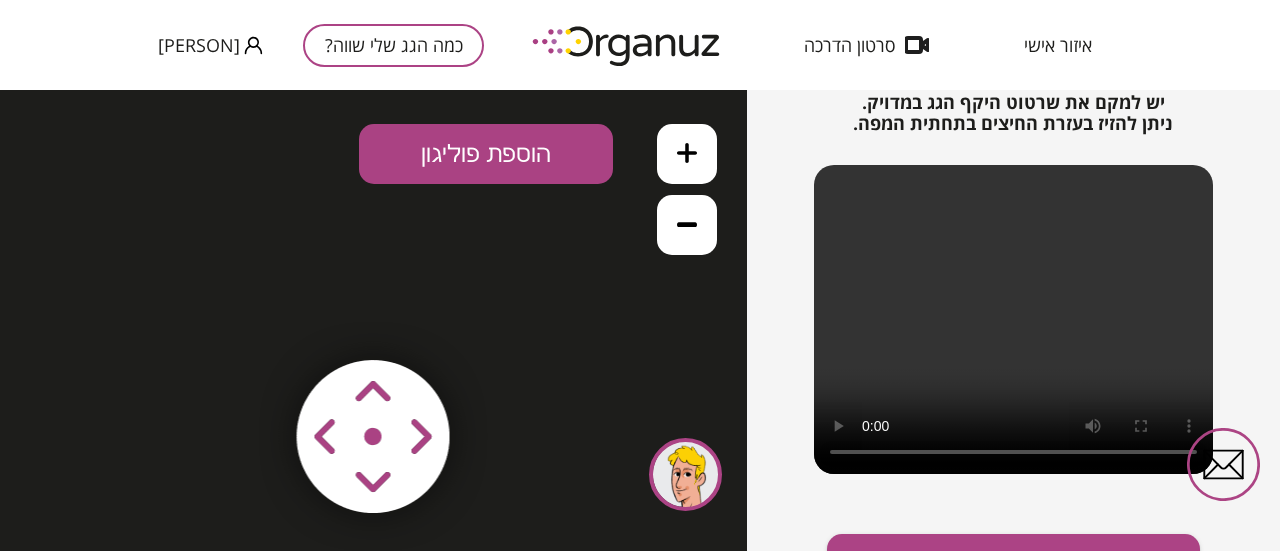 scroll, scrollTop: 314, scrollLeft: 0, axis: vertical 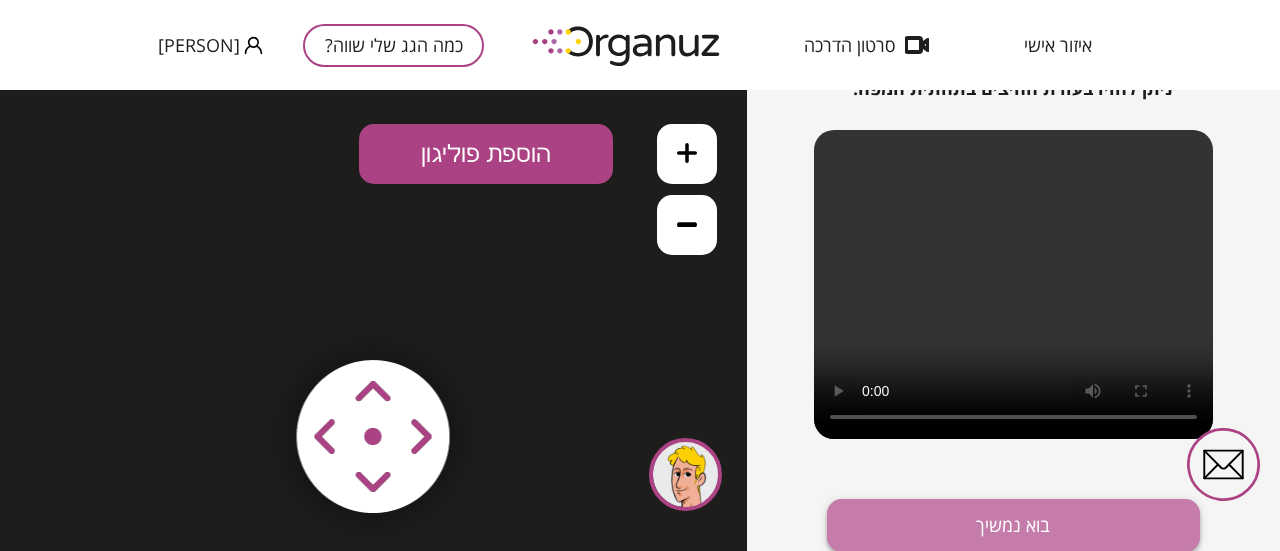 click on "בוא נמשיך" at bounding box center [1013, 525] 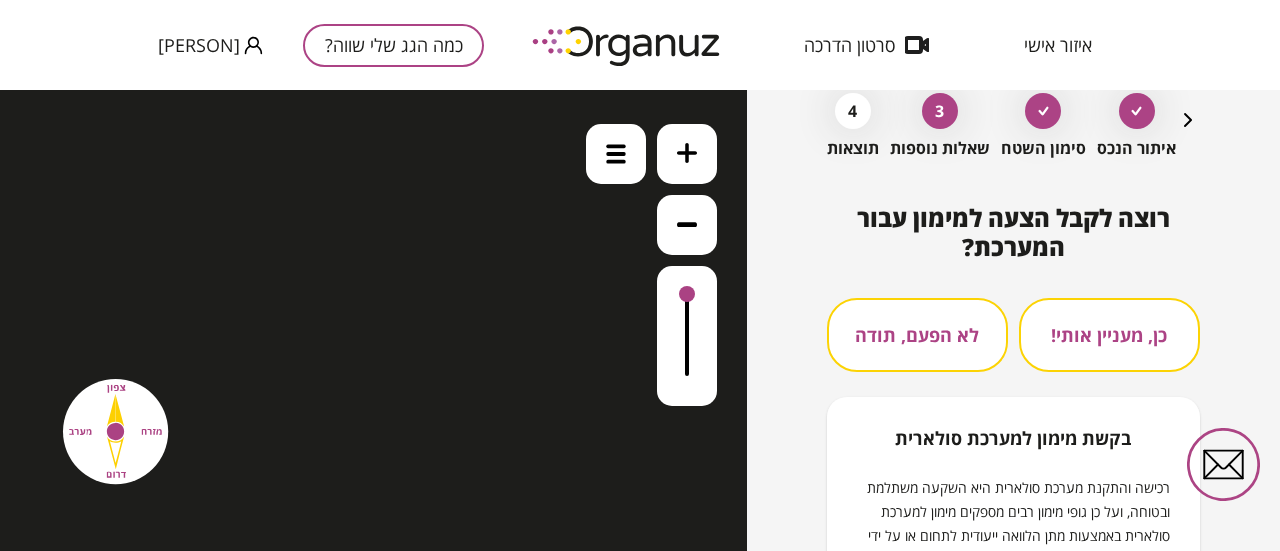 scroll, scrollTop: 94, scrollLeft: 0, axis: vertical 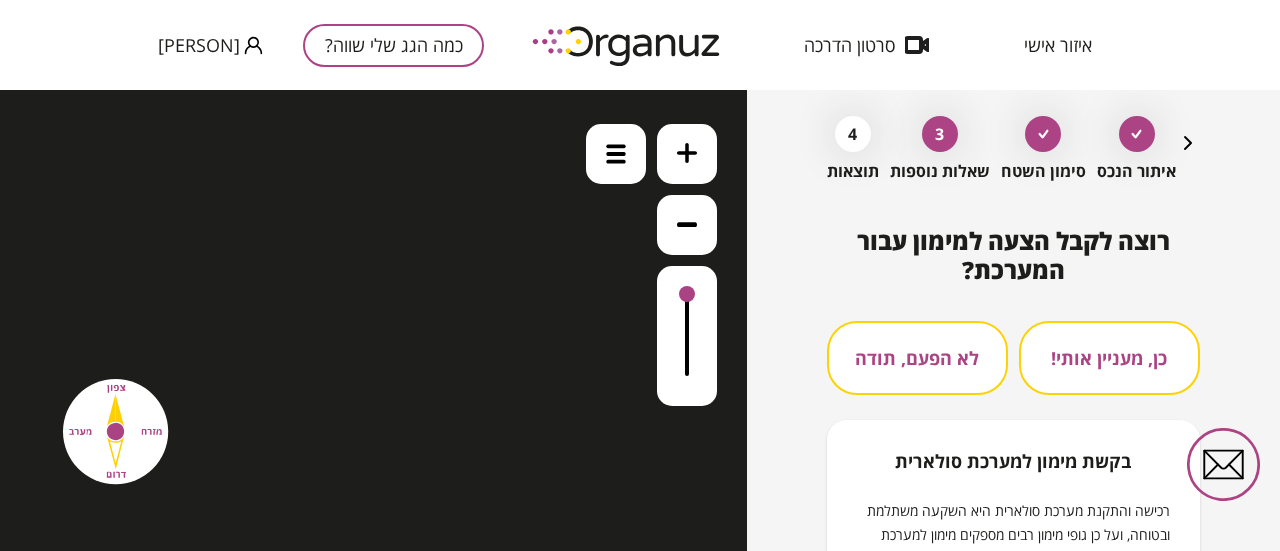 click on "לא הפעם, תודה" at bounding box center (917, 358) 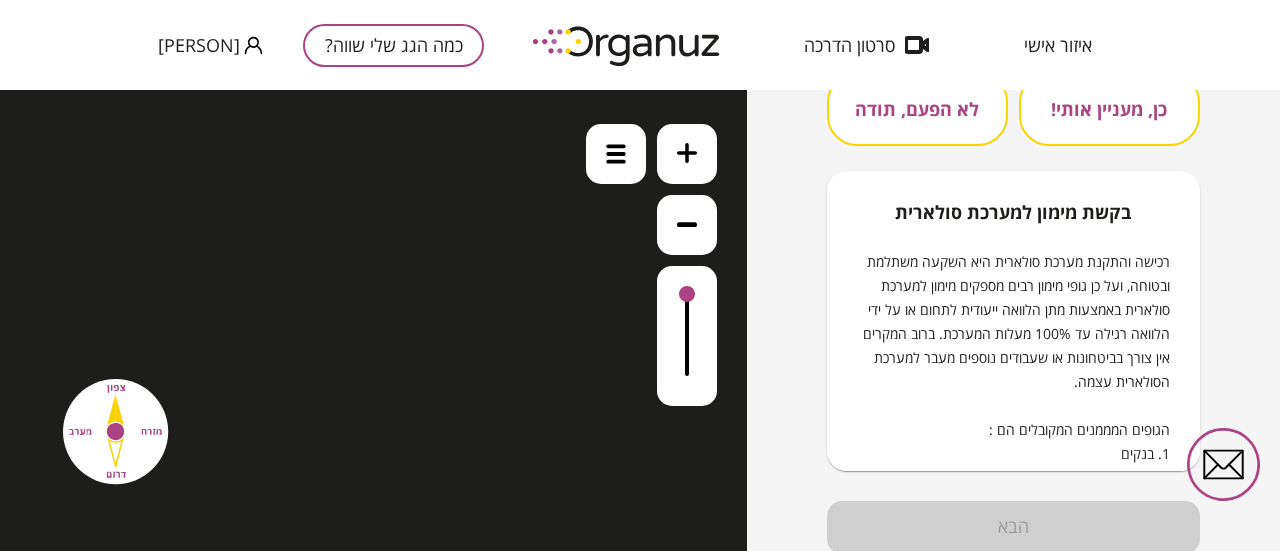 scroll, scrollTop: 329, scrollLeft: 0, axis: vertical 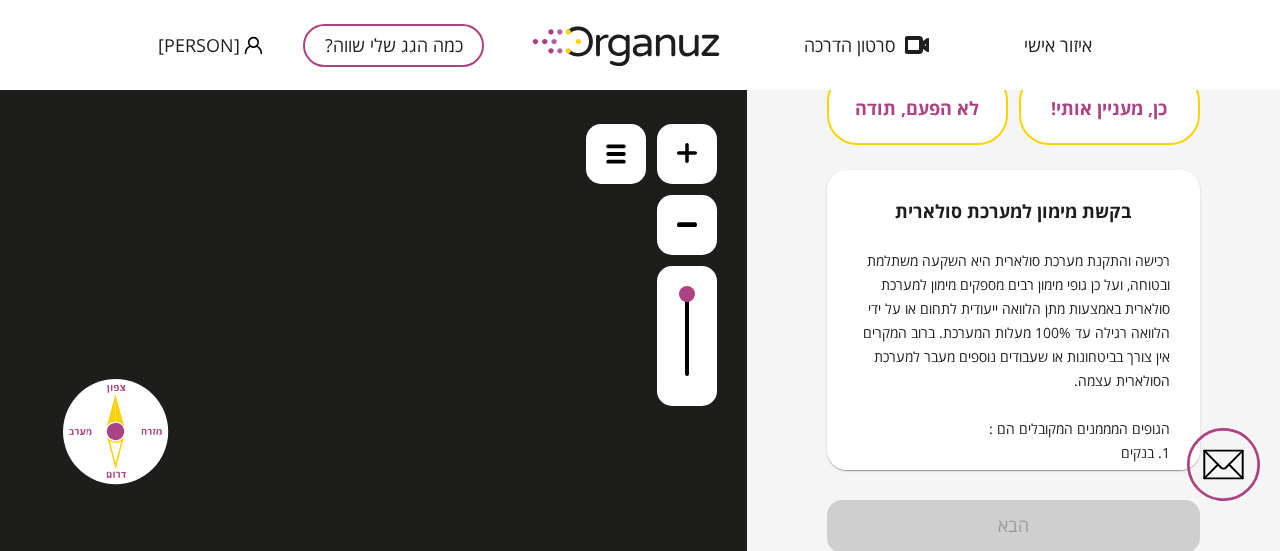 click on "רכישה והתקנת מערכת סולארית היא השקעה משתלמת ובטוחה, ועל כן גופי מימון רבים מספקים מימון למערכת סולארית באמצעות מתן הלוואה ייעודית לתחום או על ידי הלוואה רגילה עד 100% מעלות המערכת. ברוב המקרים אין צורך בביטחונות או שעבודים נוספים מעבר למערכת הסולארית עצמה.
הגופים המממנים המקובלים הם :
1. בנקים
2. חברות המספקות שירותים פיננסיים" at bounding box center [1016, 368] 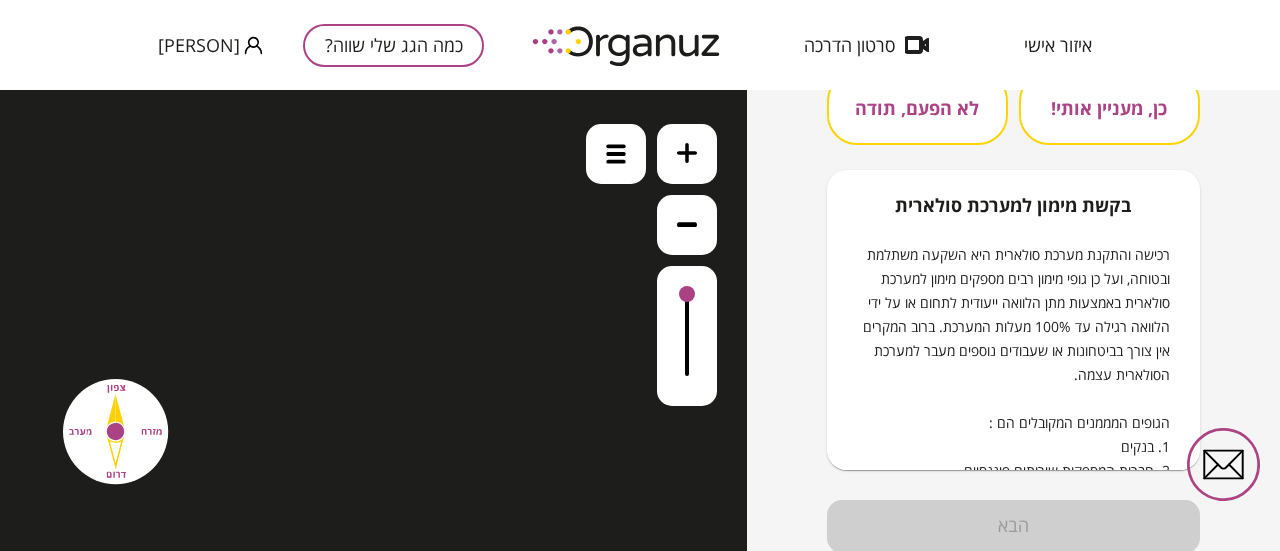 scroll, scrollTop: 18, scrollLeft: 0, axis: vertical 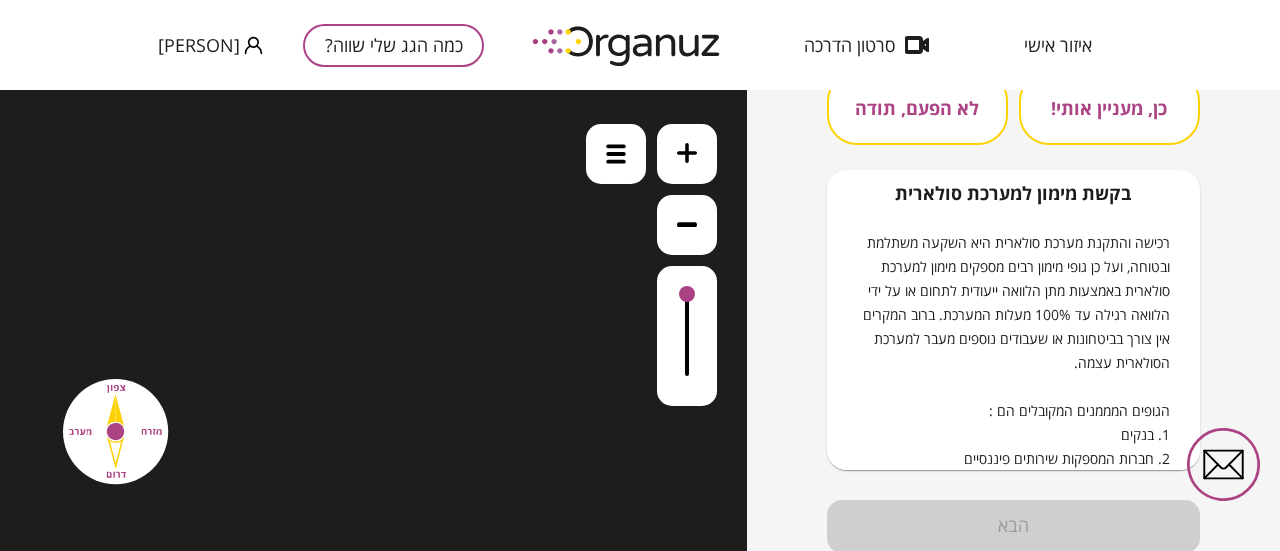 click on "הבא" at bounding box center [1013, 526] 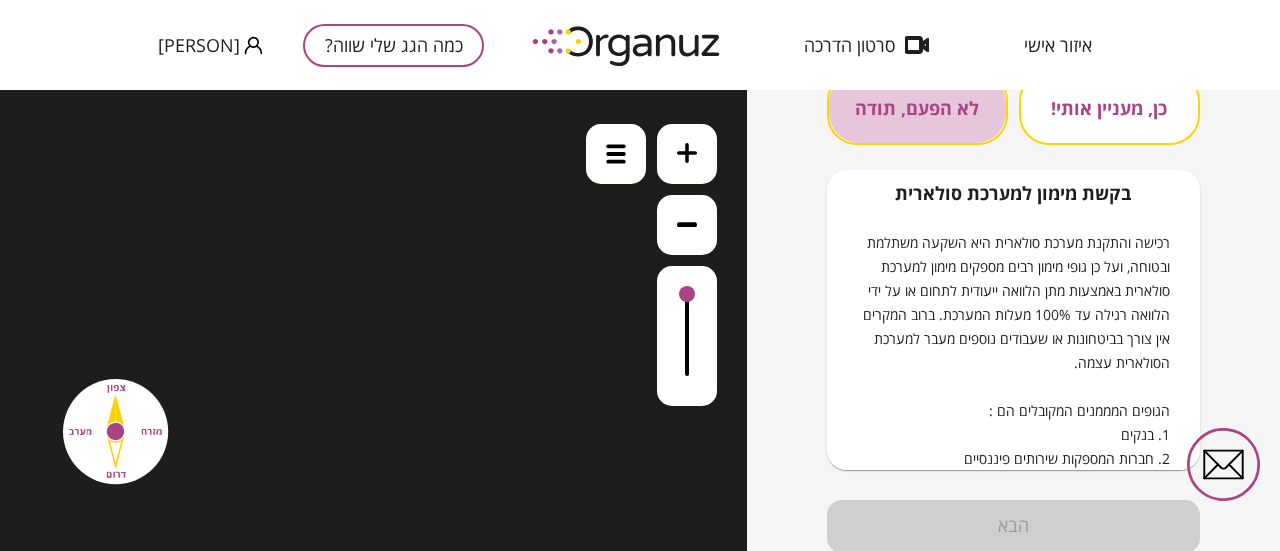 click on "לא הפעם, תודה" at bounding box center (917, 108) 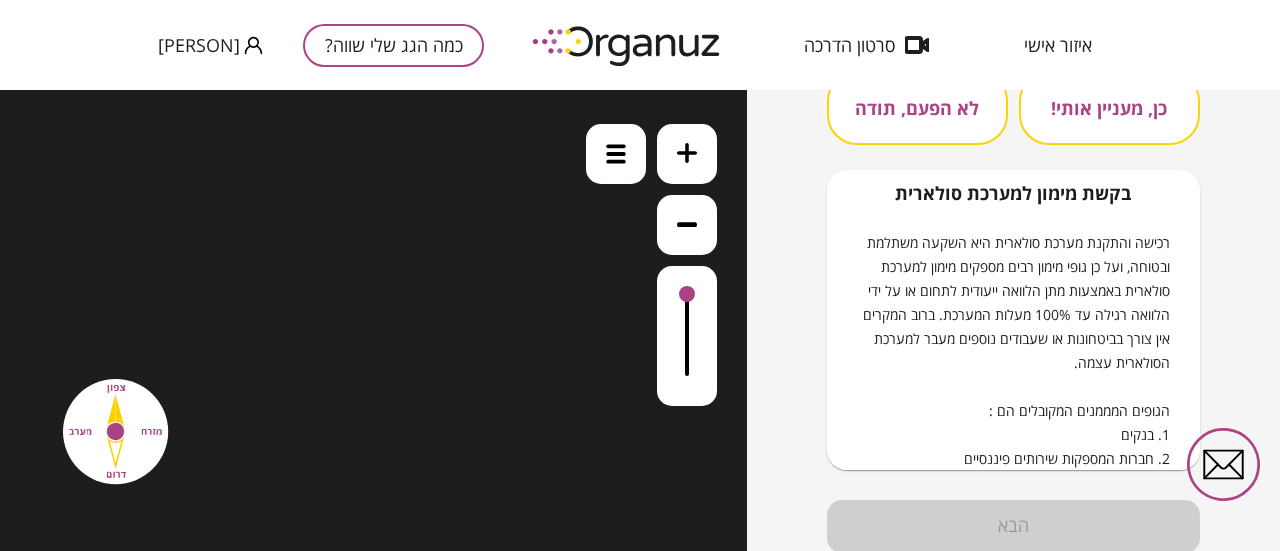 click on "כן, מעניין אותי!" at bounding box center [1109, 108] 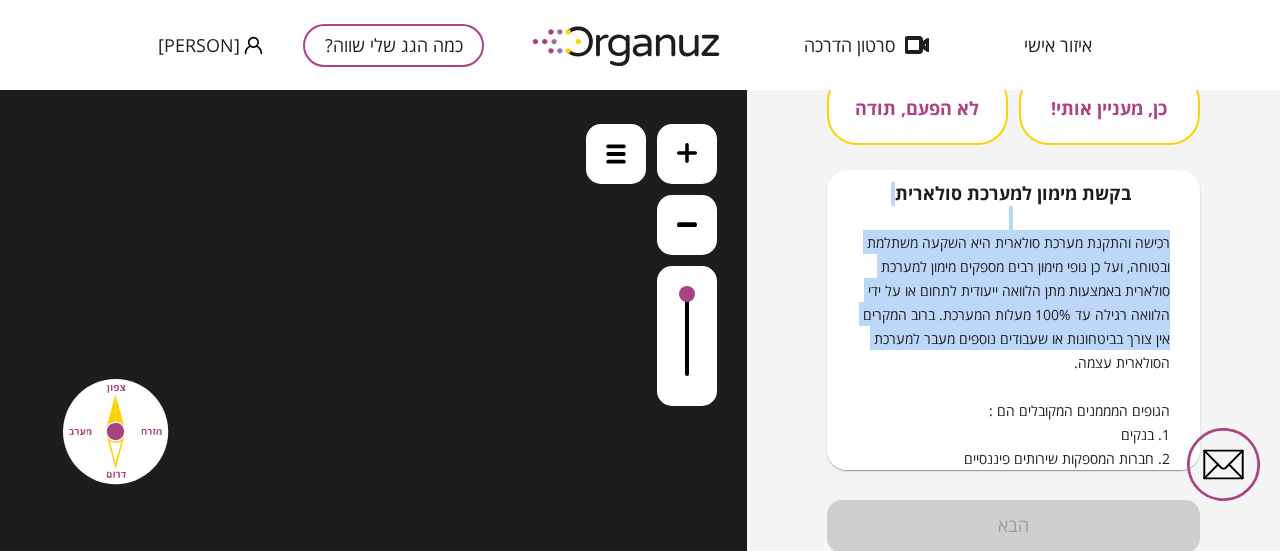 drag, startPoint x: 1274, startPoint y: 359, endPoint x: 1279, endPoint y: 207, distance: 152.08221 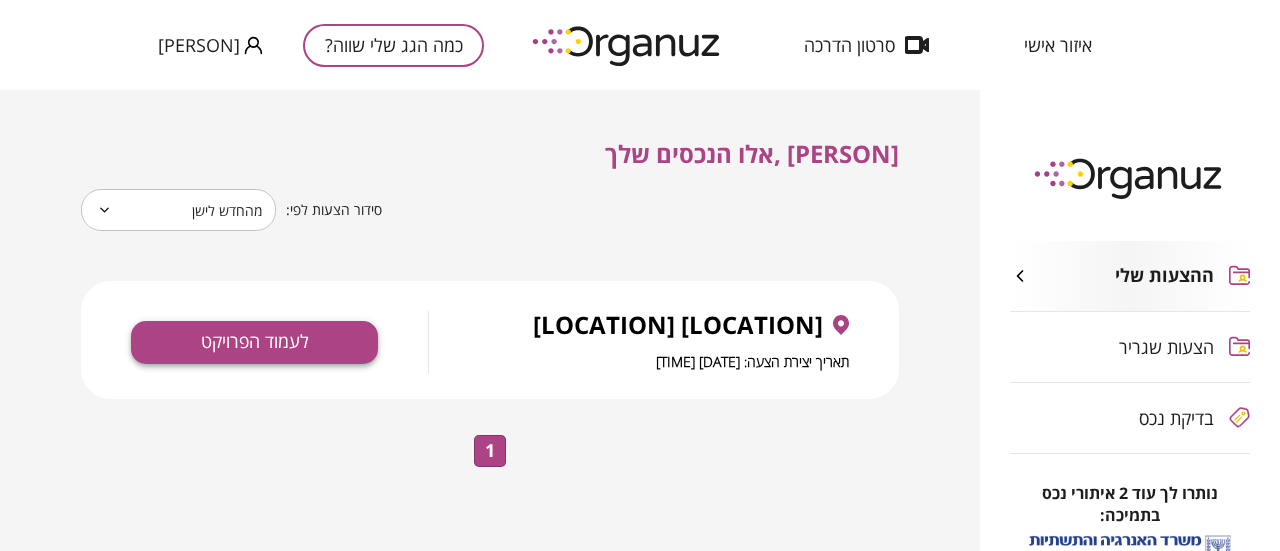 click on "לעמוד הפרויקט" at bounding box center (254, 342) 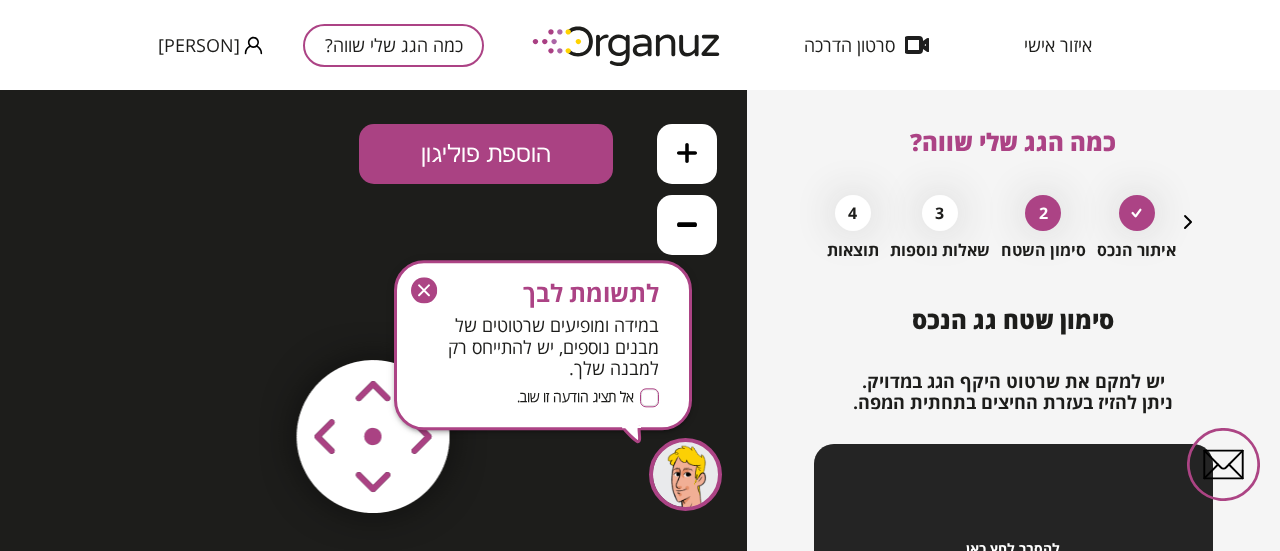scroll, scrollTop: 0, scrollLeft: 0, axis: both 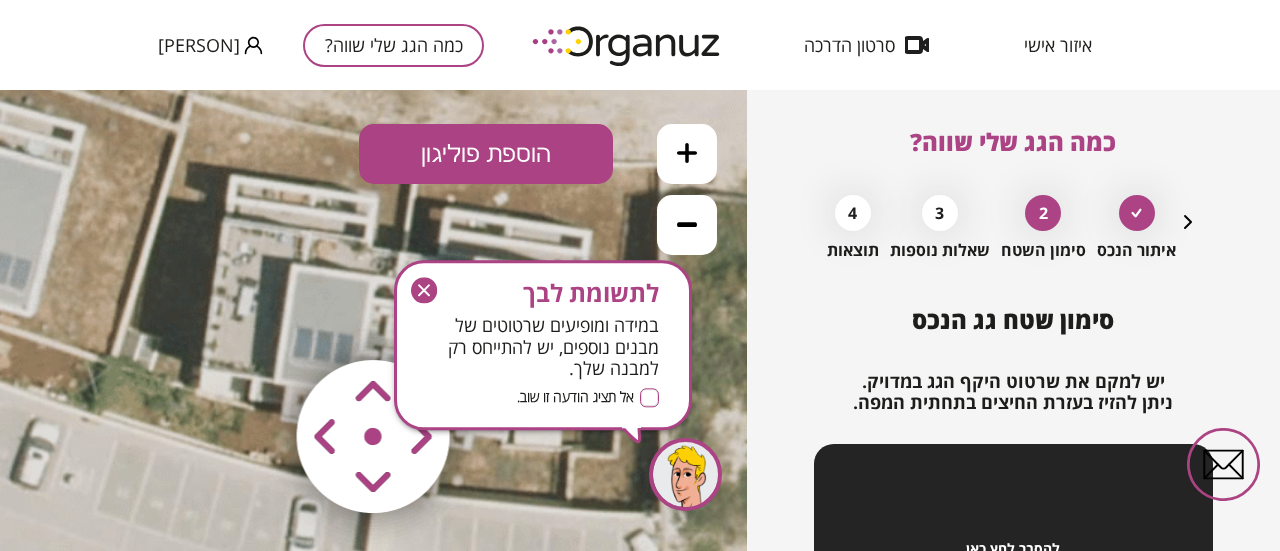 click 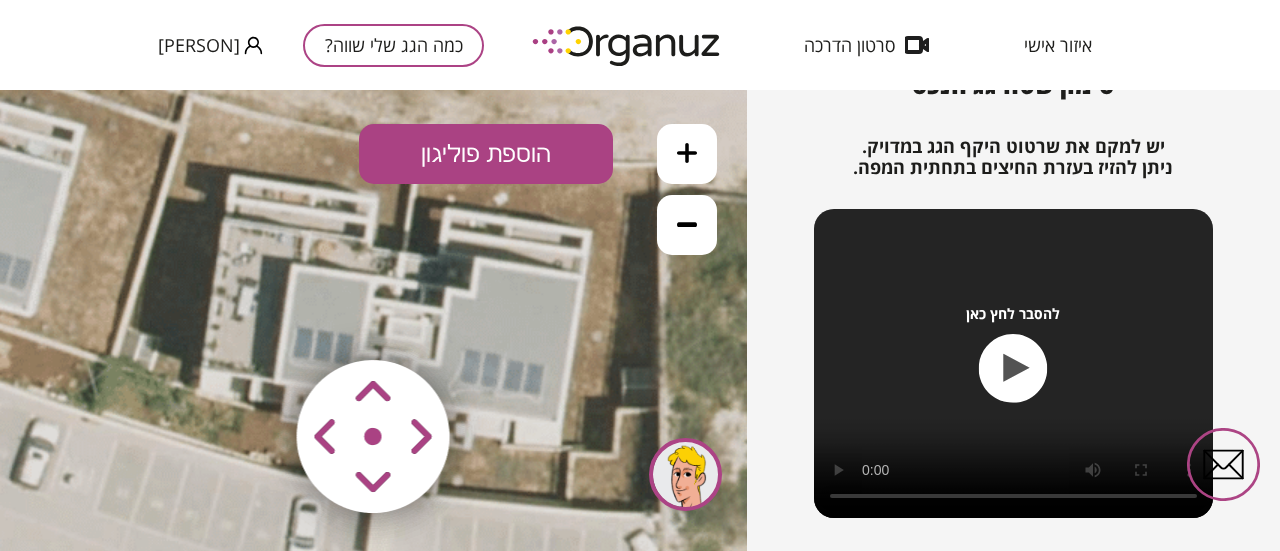 scroll, scrollTop: 272, scrollLeft: 0, axis: vertical 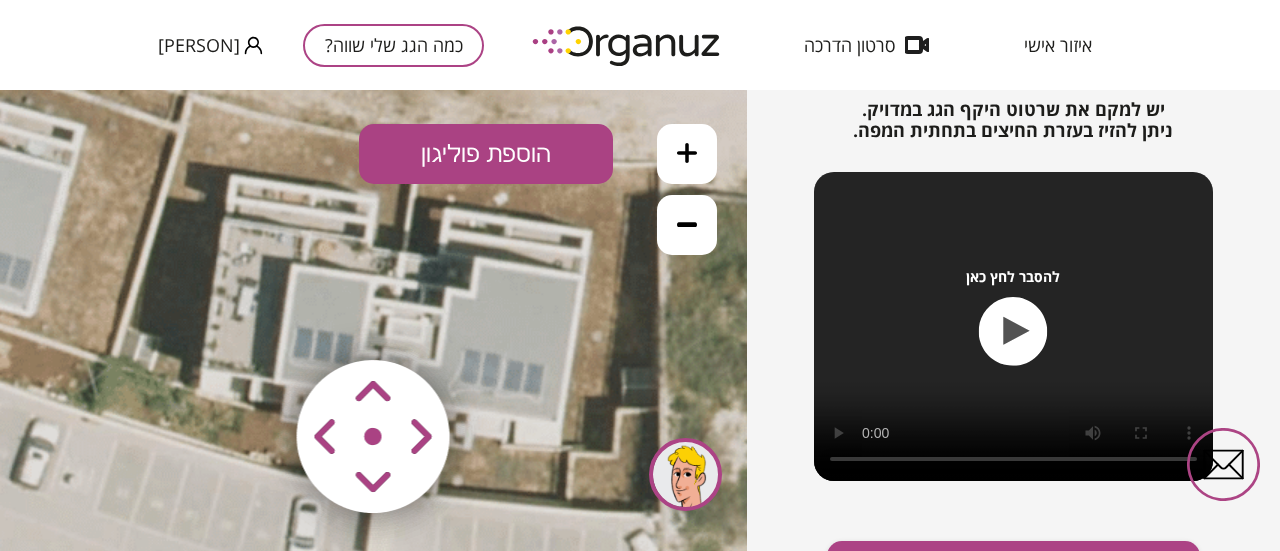 click 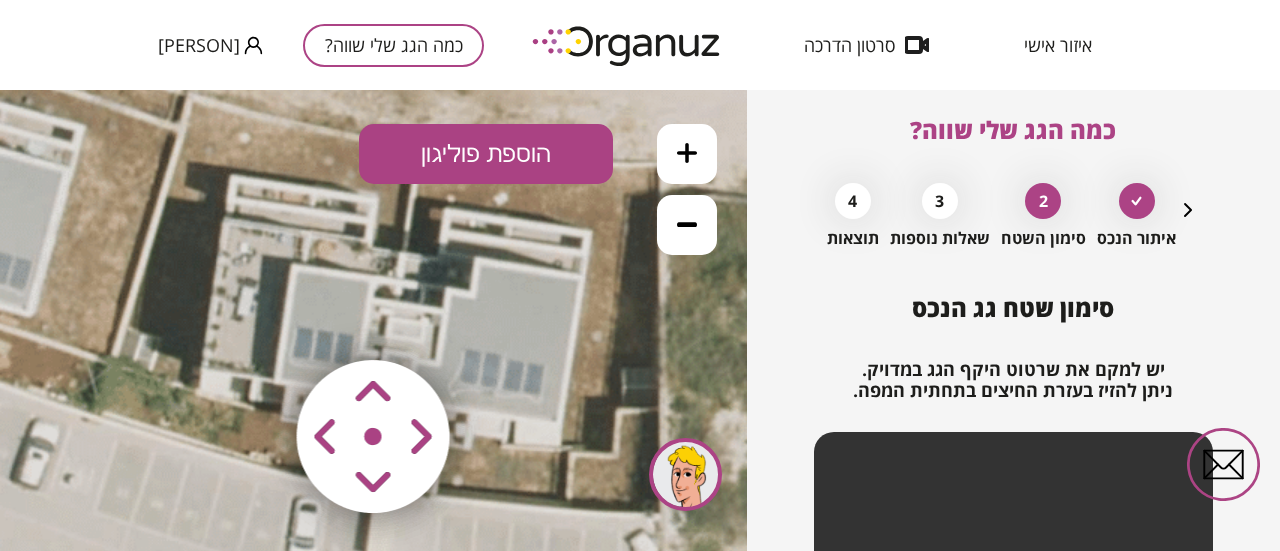 scroll, scrollTop: 0, scrollLeft: 0, axis: both 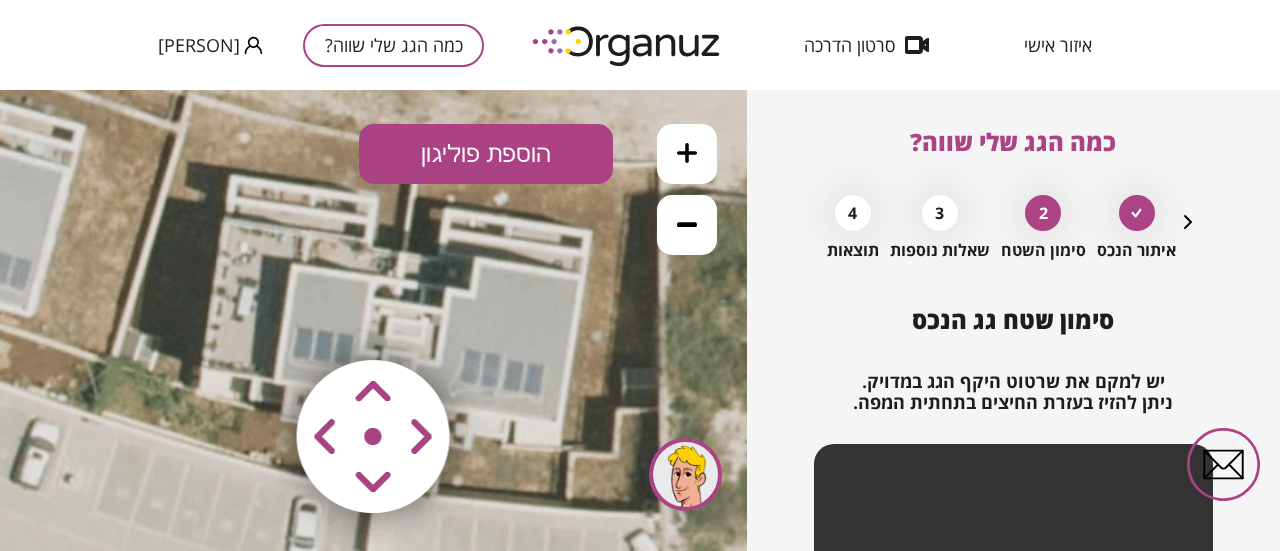 click on "הוספת פוליגון" at bounding box center [486, 154] 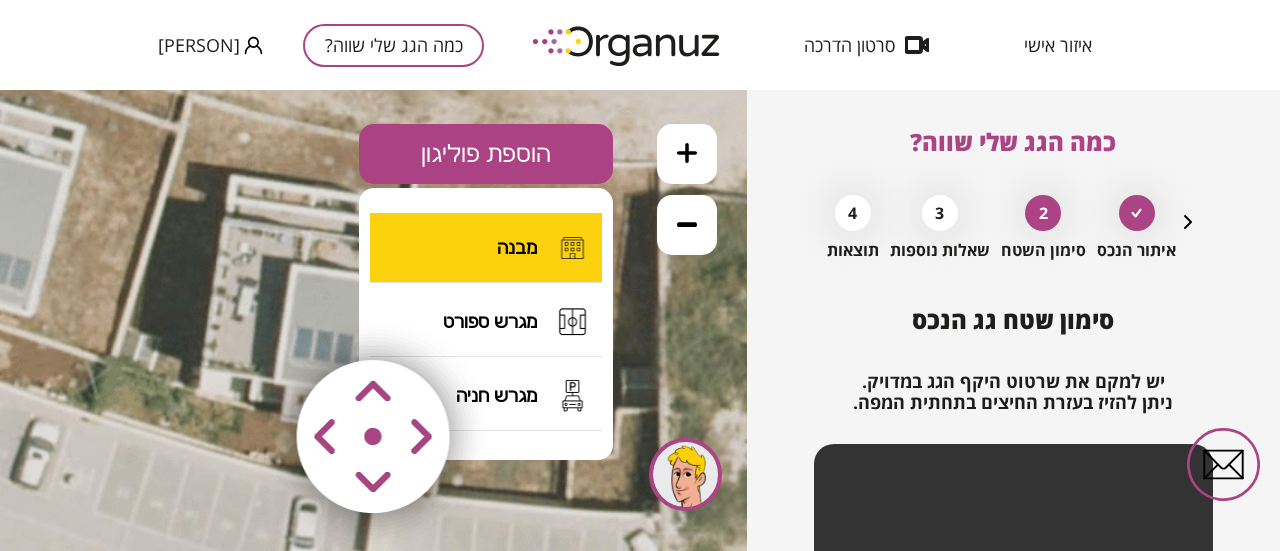 click on "מבנה" at bounding box center [517, 247] 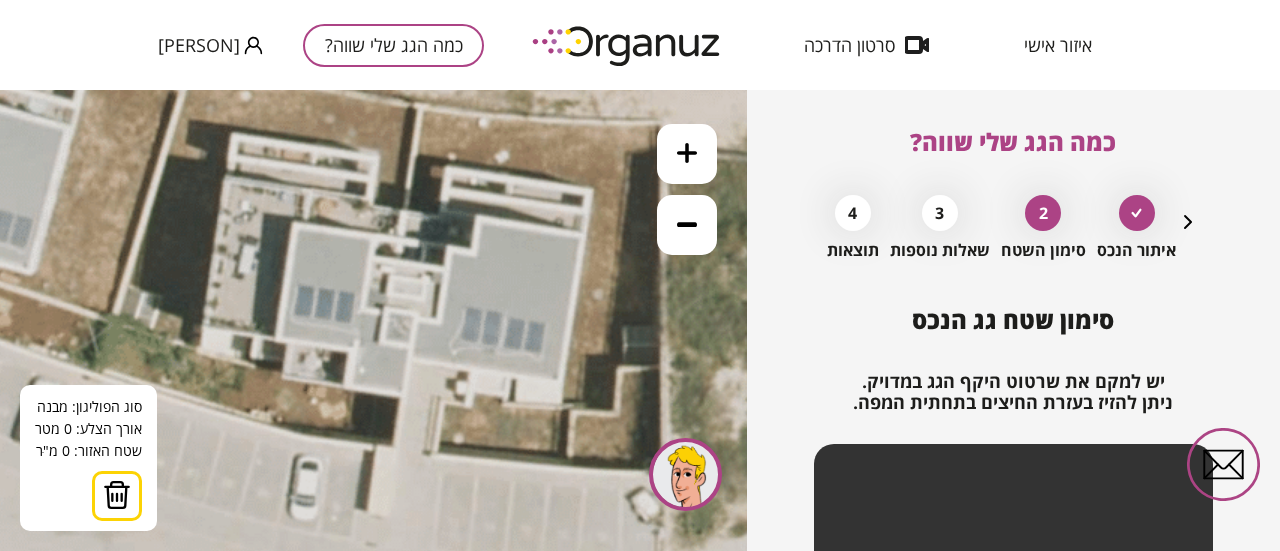 drag, startPoint x: 275, startPoint y: 381, endPoint x: 276, endPoint y: 339, distance: 42.0119 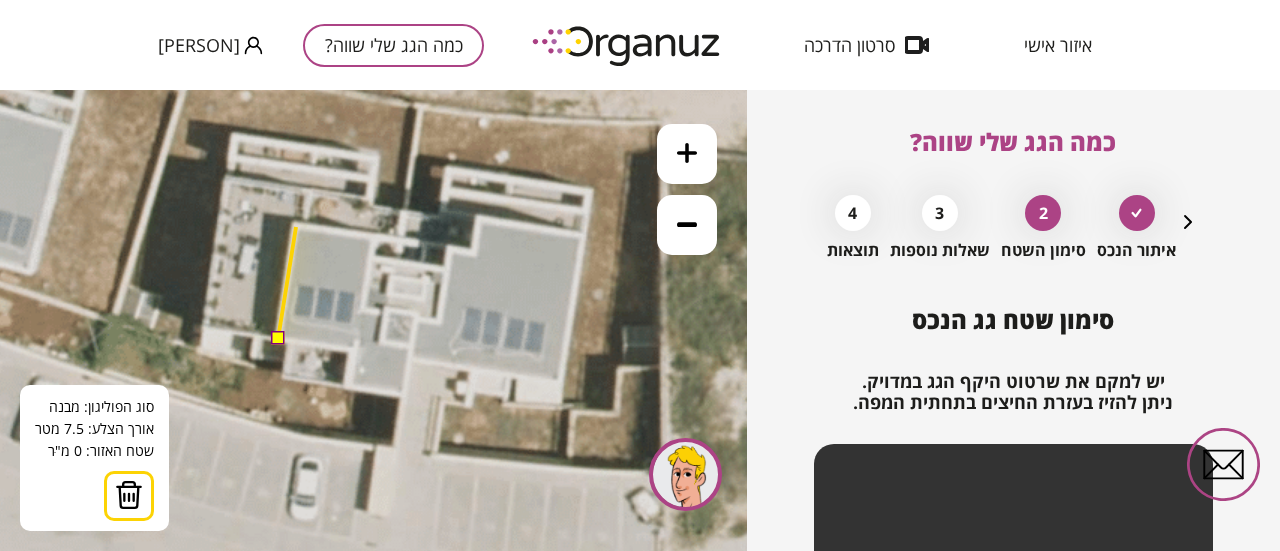 click 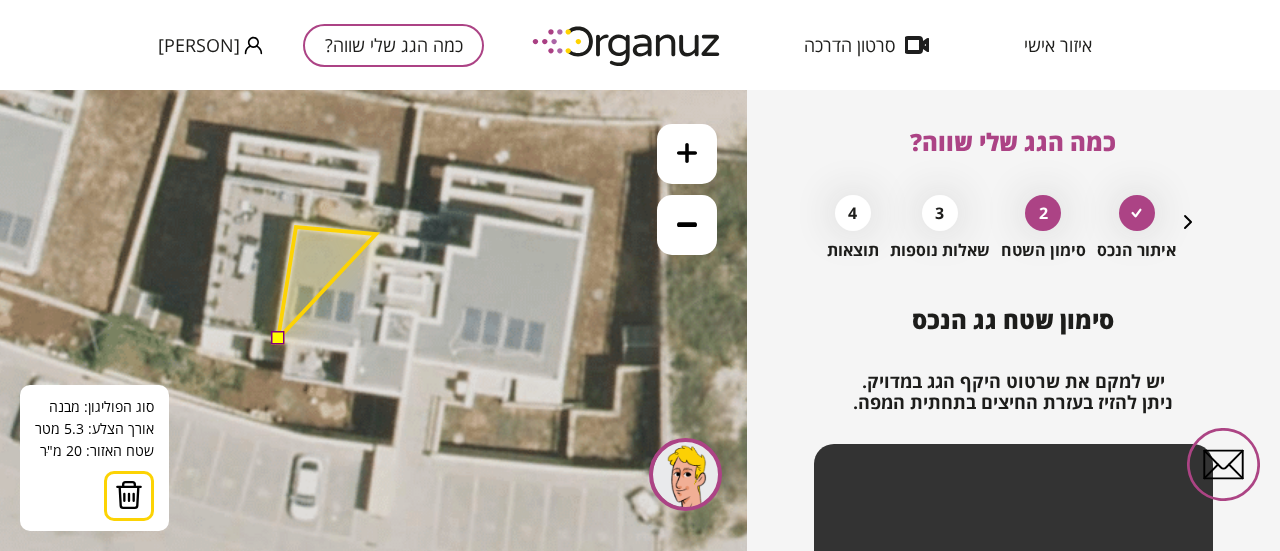click 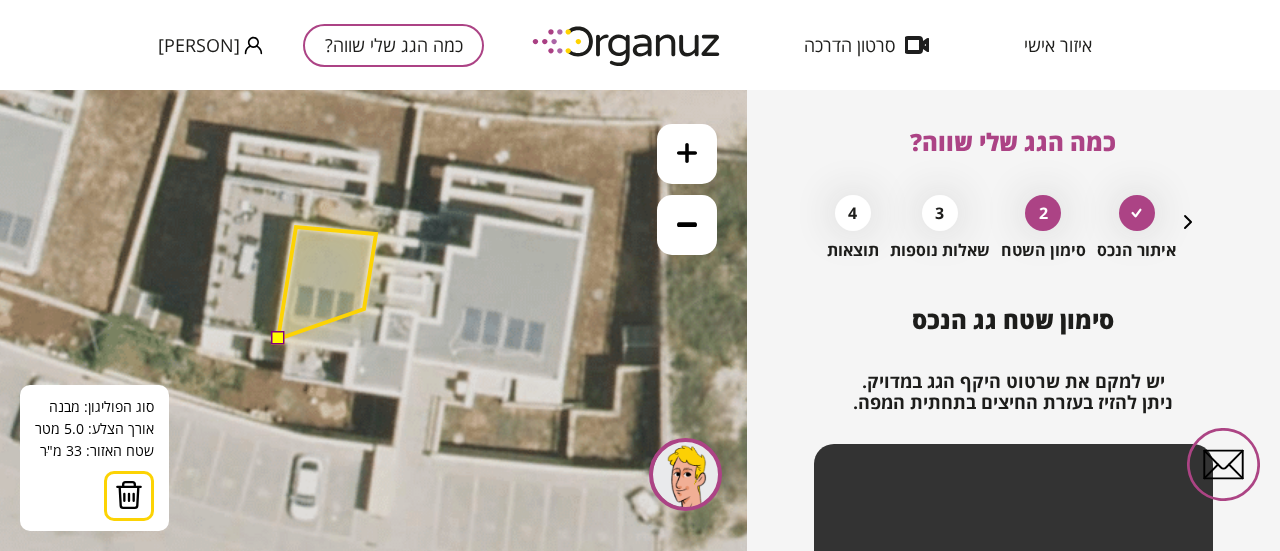 click 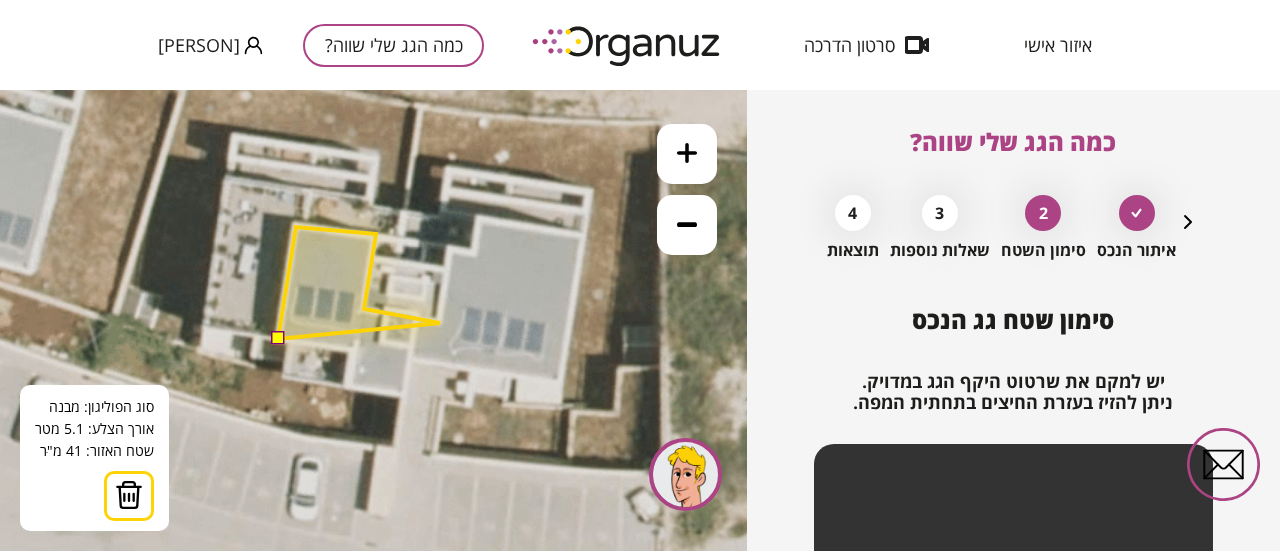 click 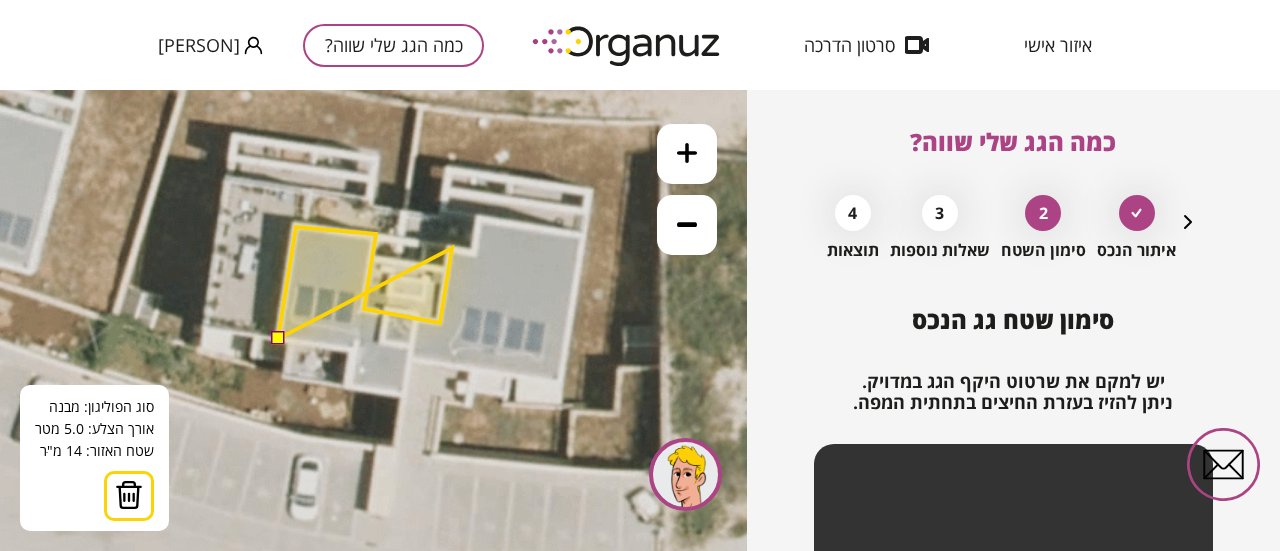 click 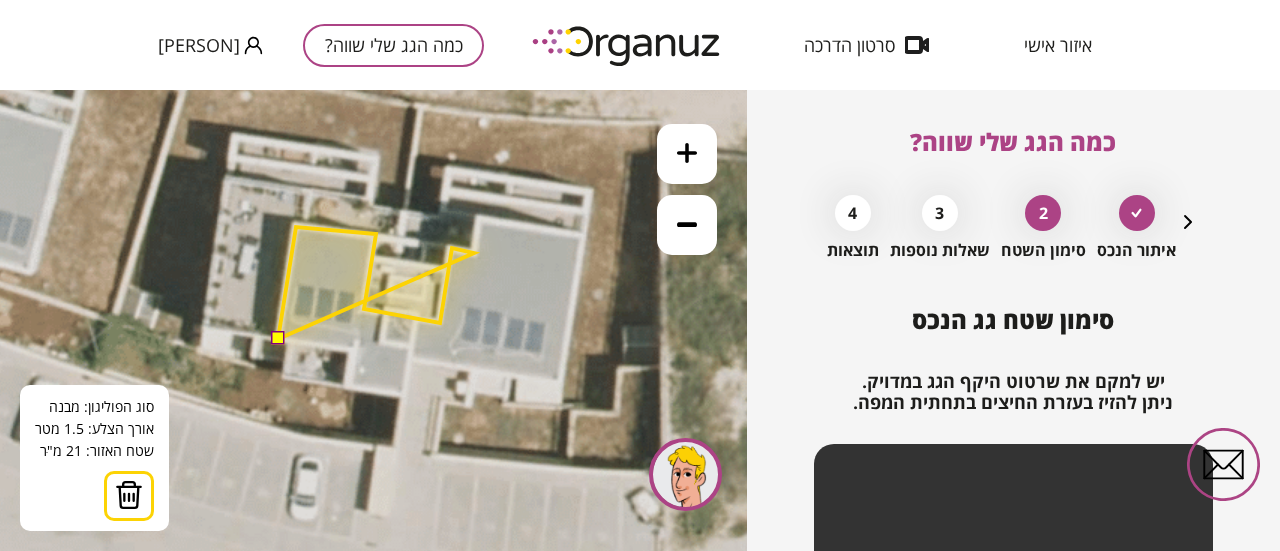 click 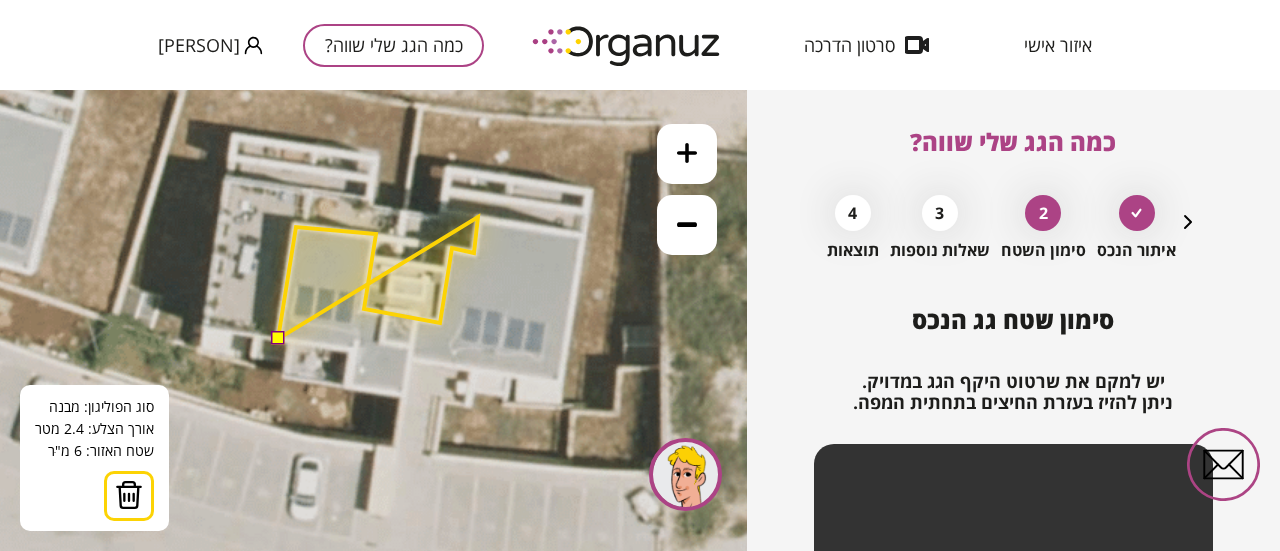 click 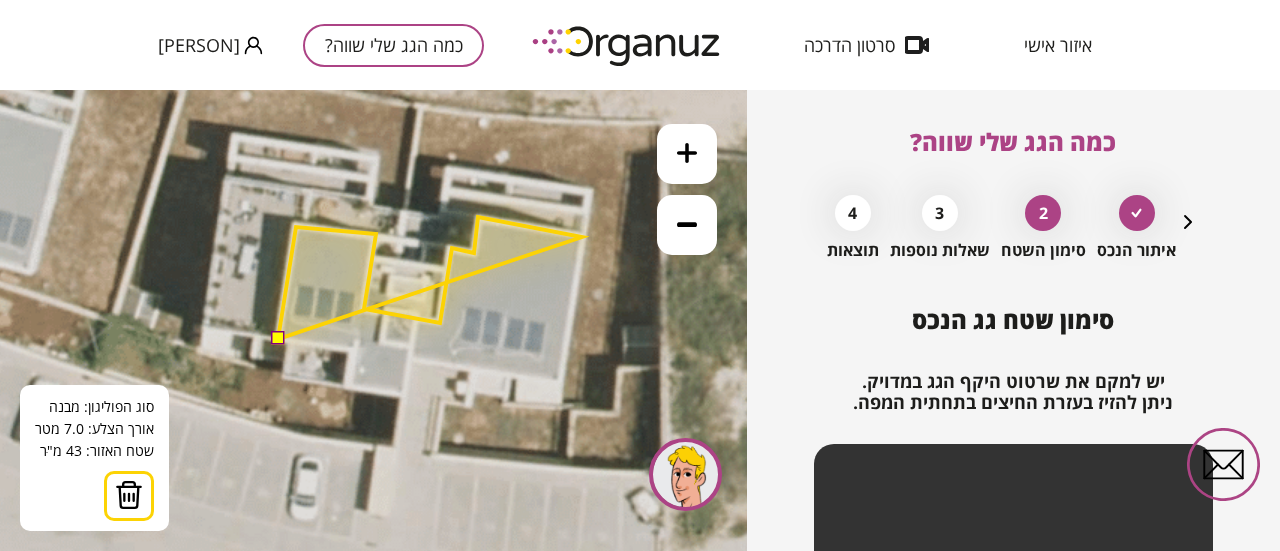 click 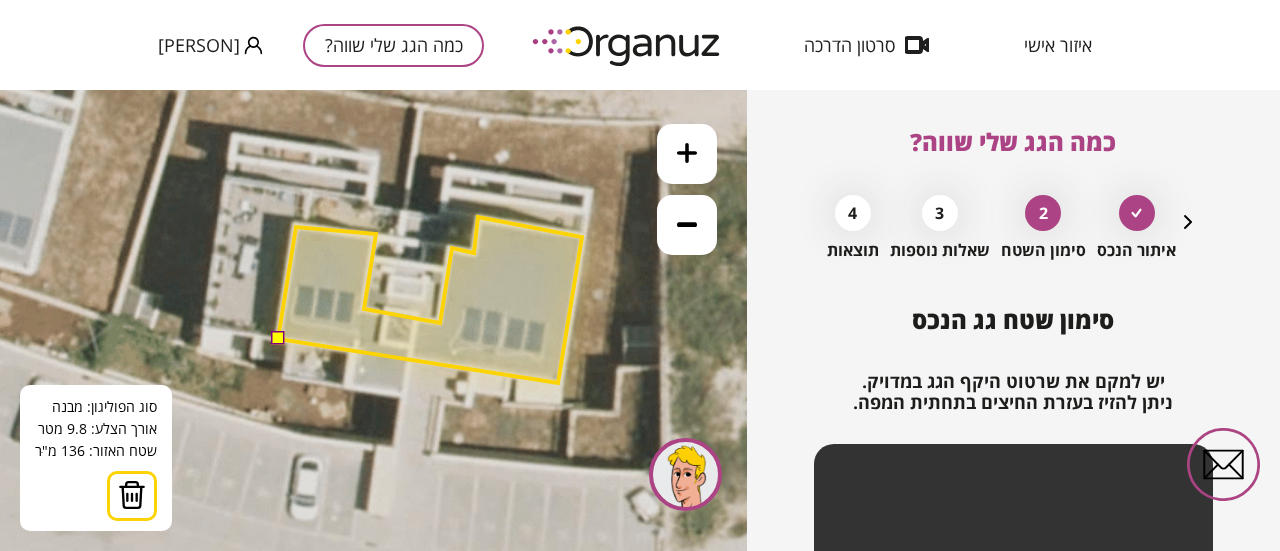 click 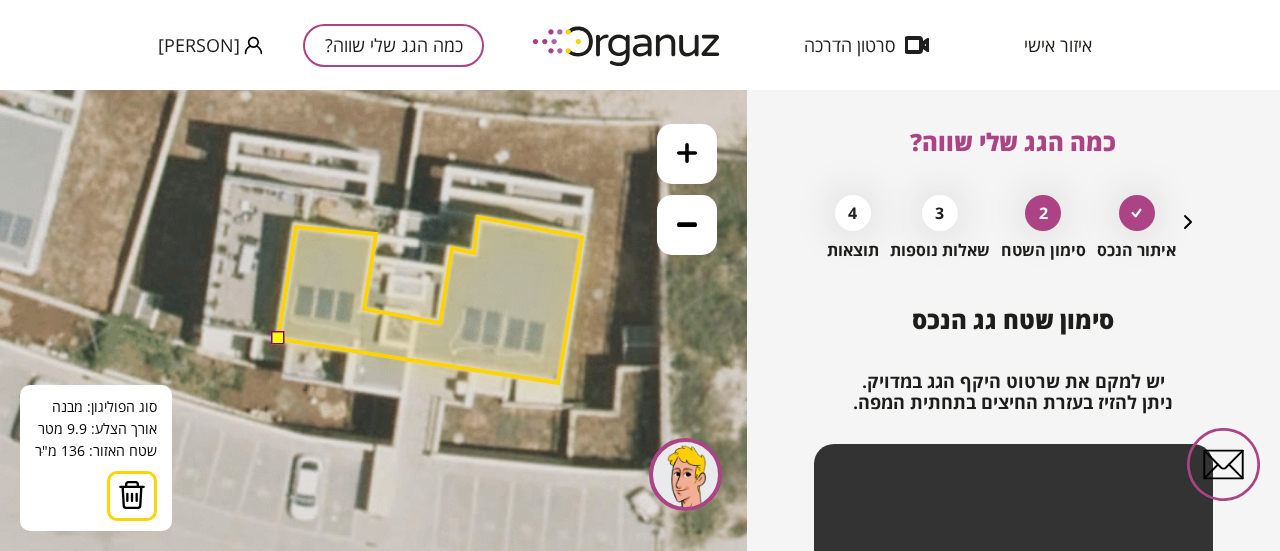 click 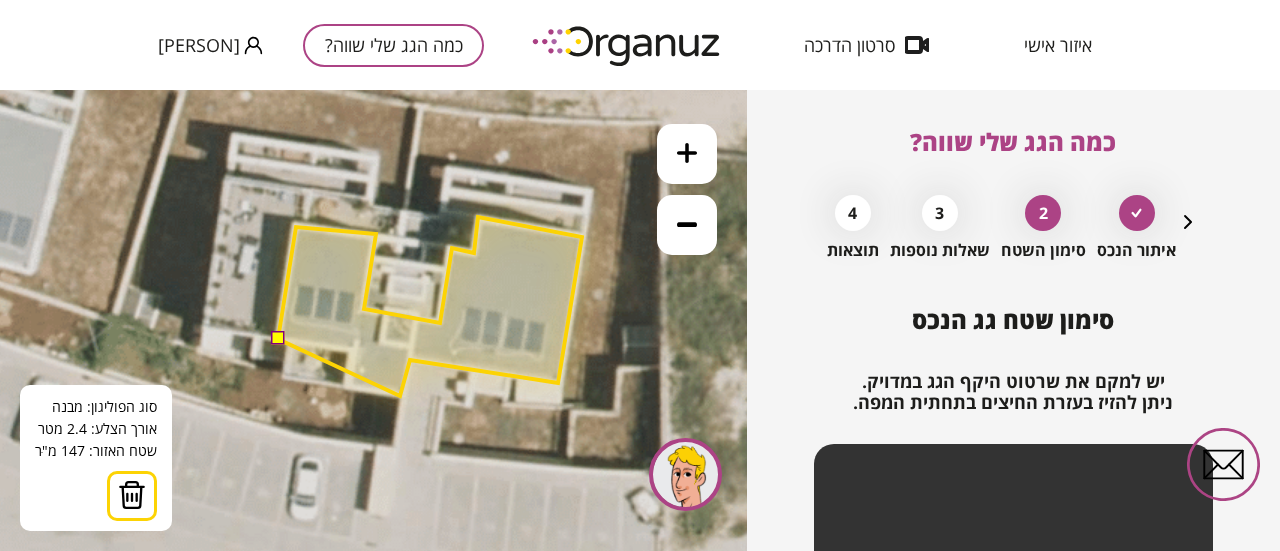 click 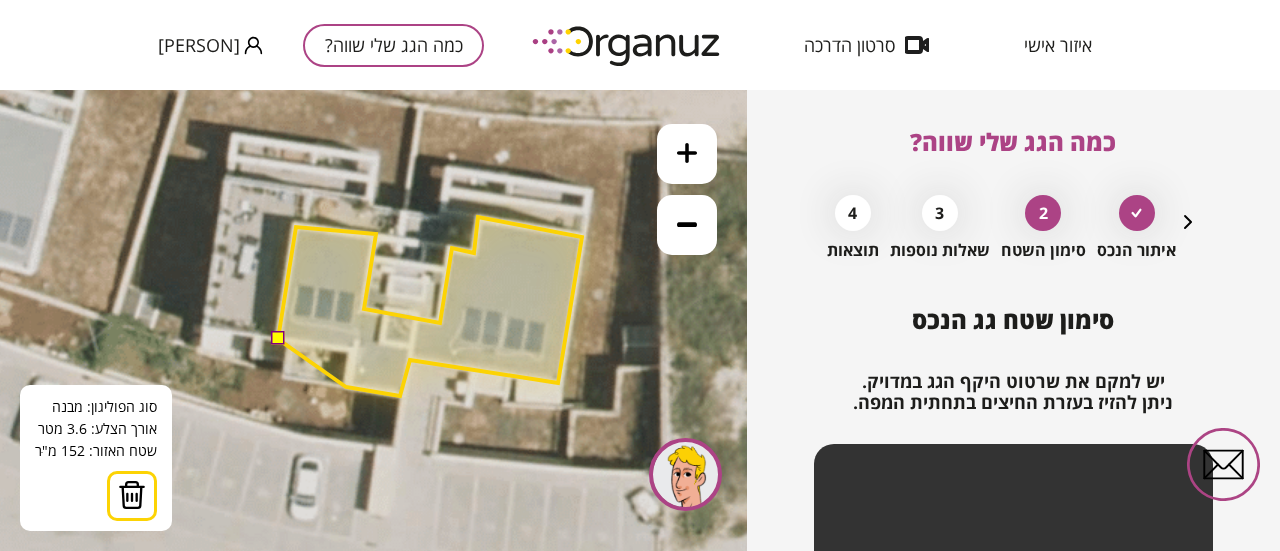 click 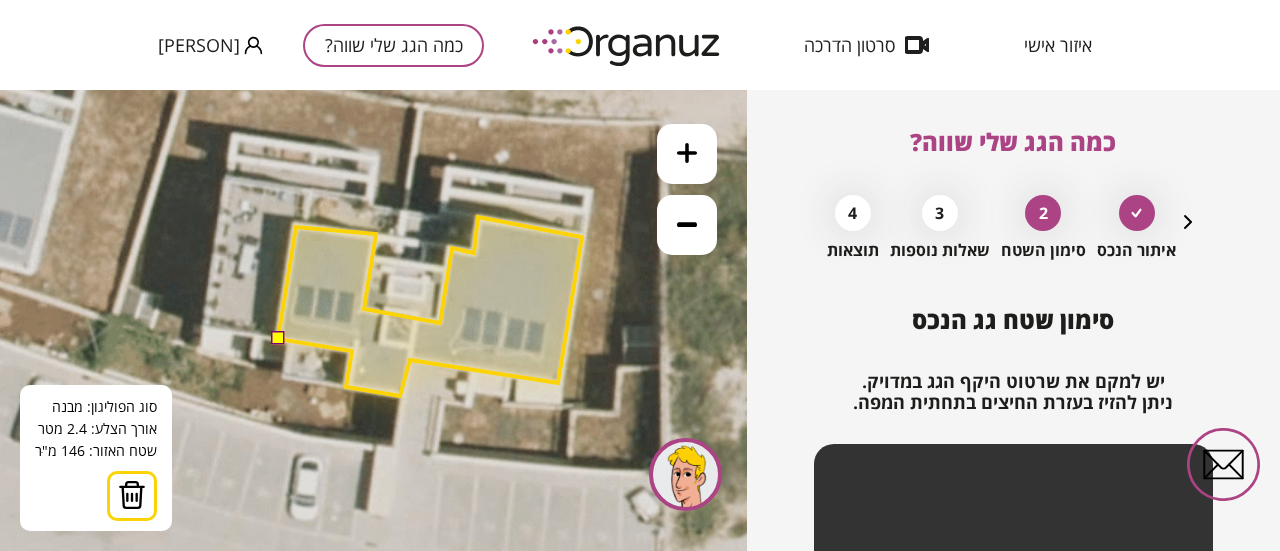 click 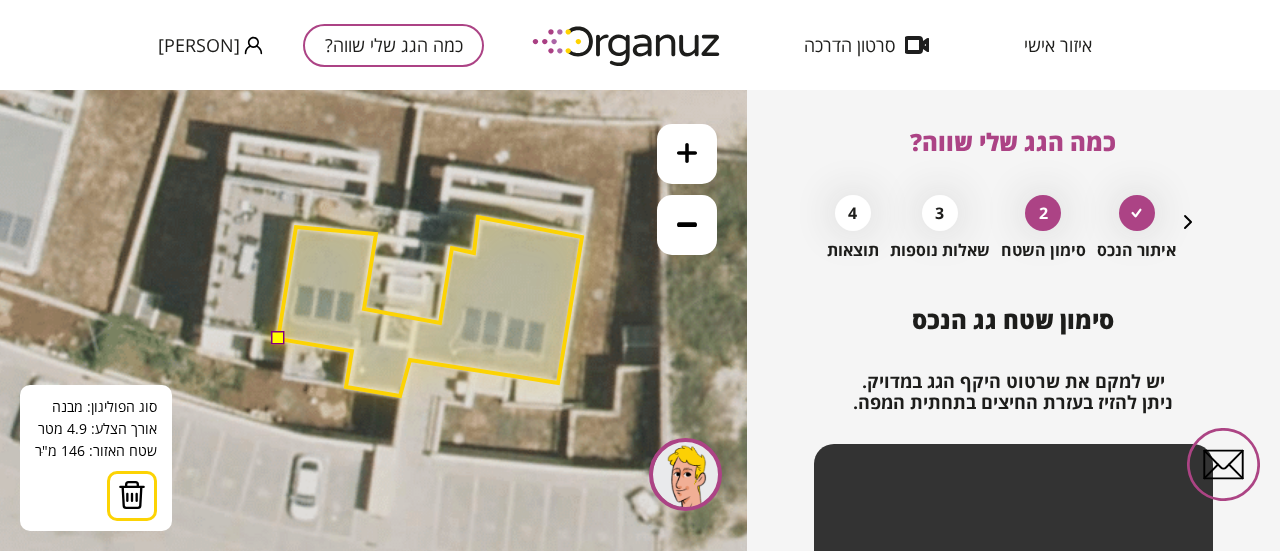 click at bounding box center [277, 338] 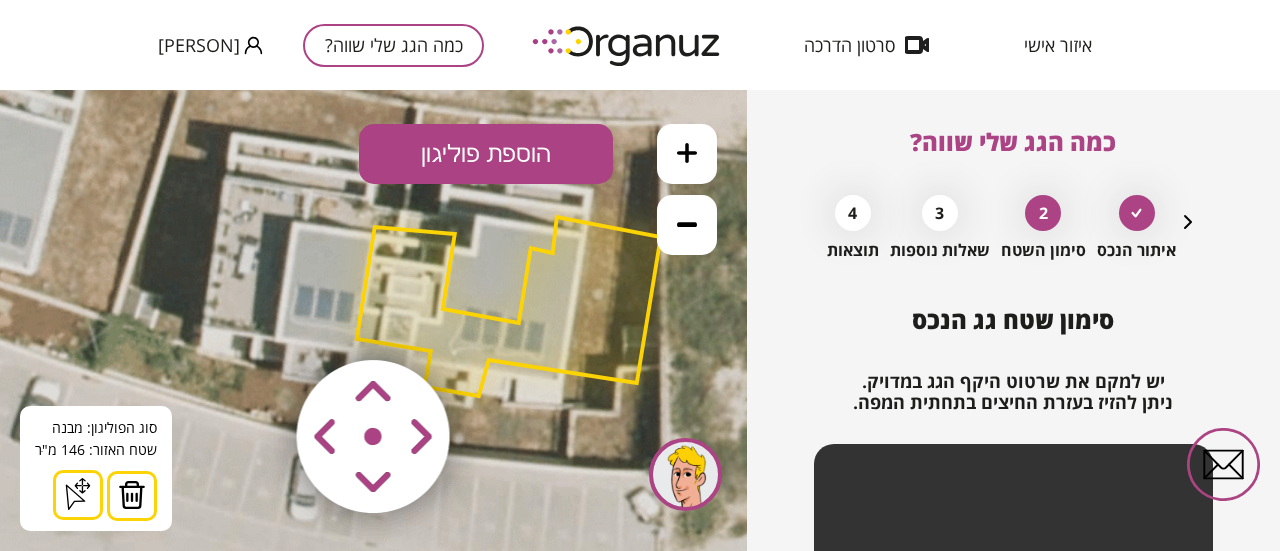 drag, startPoint x: 391, startPoint y: 435, endPoint x: 360, endPoint y: 438, distance: 31.144823 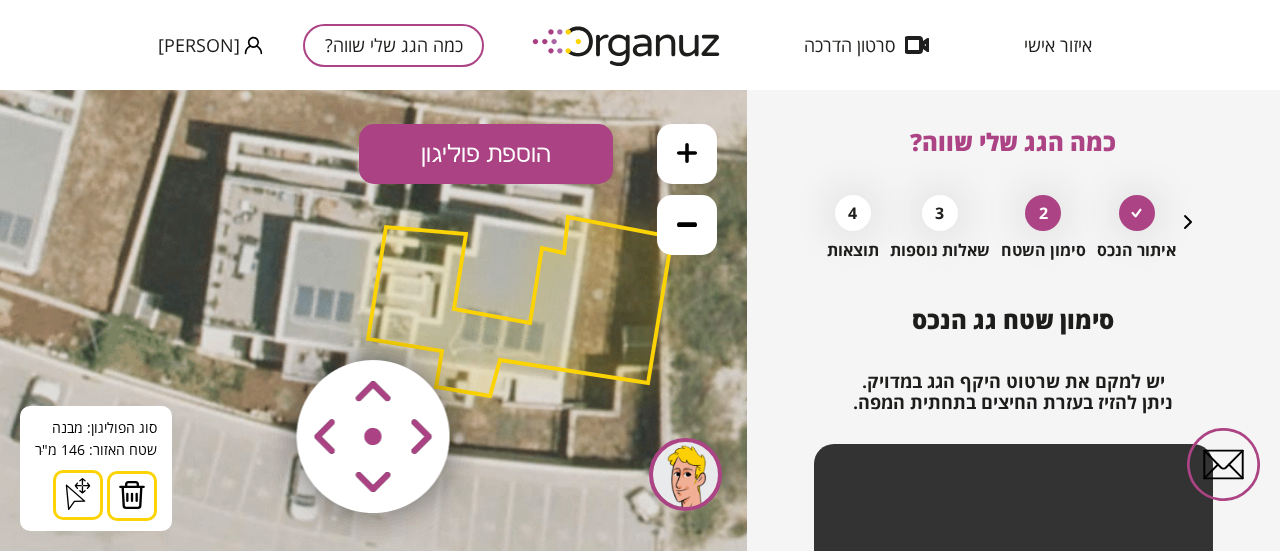 click at bounding box center (254, 318) 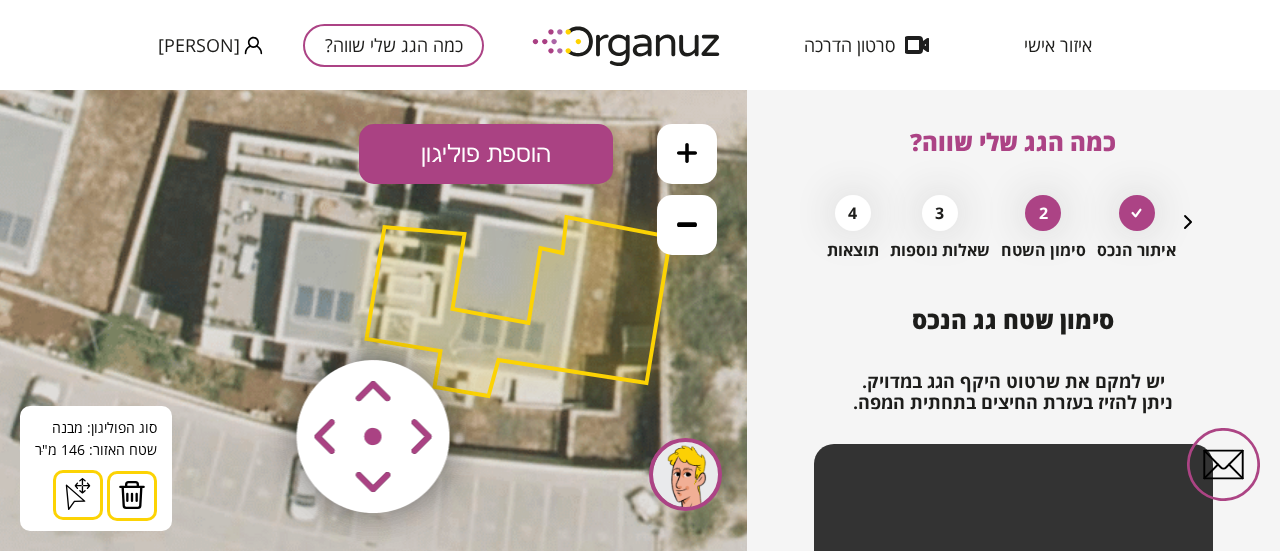 click at bounding box center (254, 318) 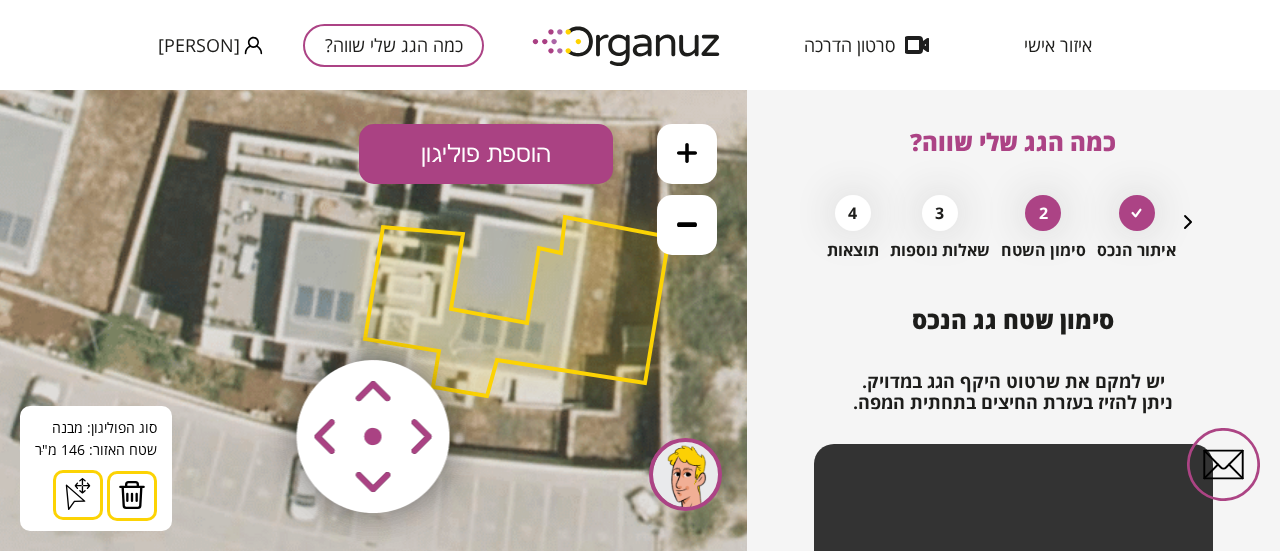 click at bounding box center [254, 318] 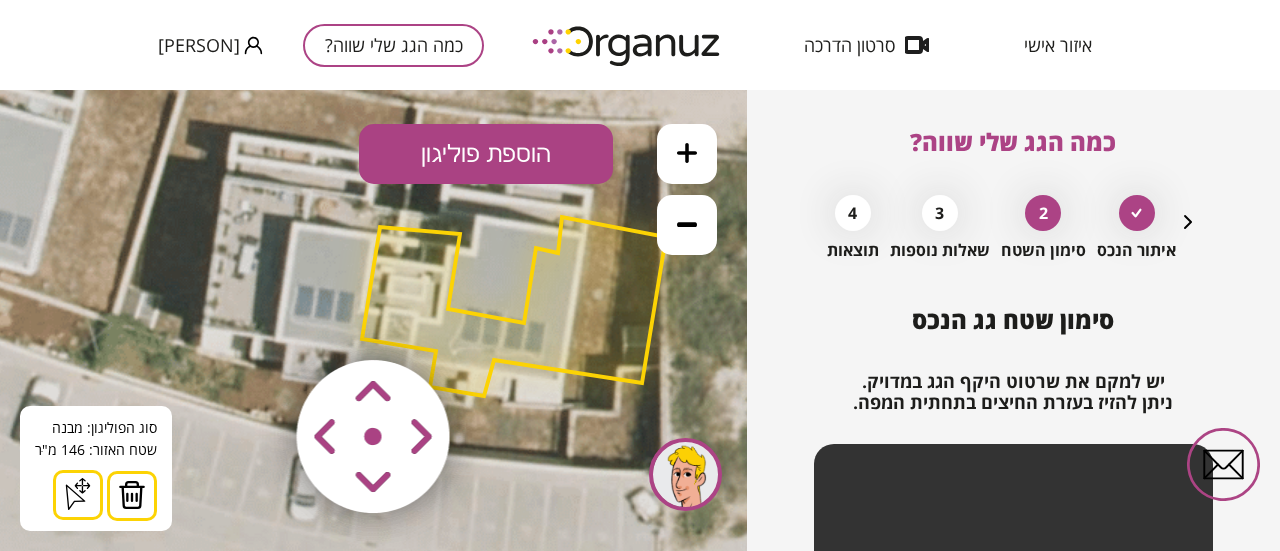 click at bounding box center [254, 318] 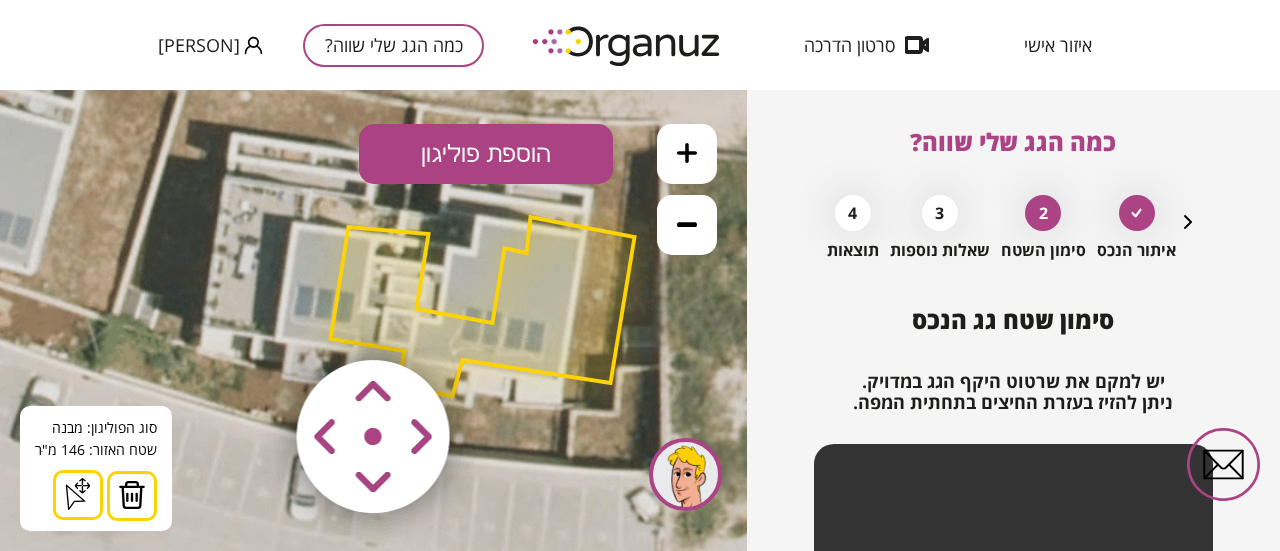 click at bounding box center (254, 318) 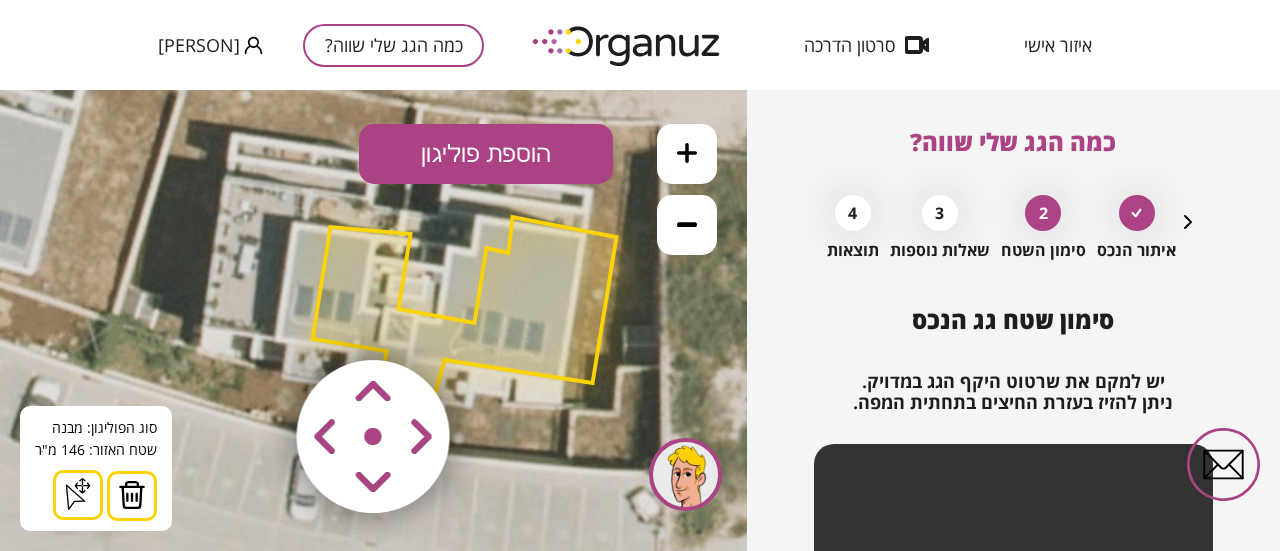 click at bounding box center [254, 318] 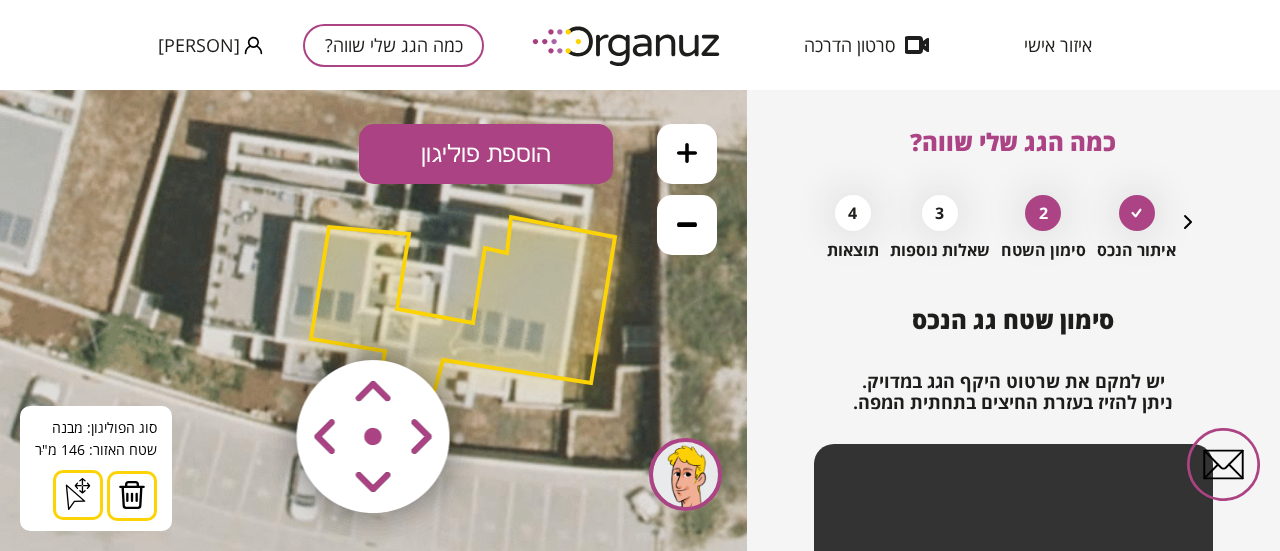 click at bounding box center [254, 318] 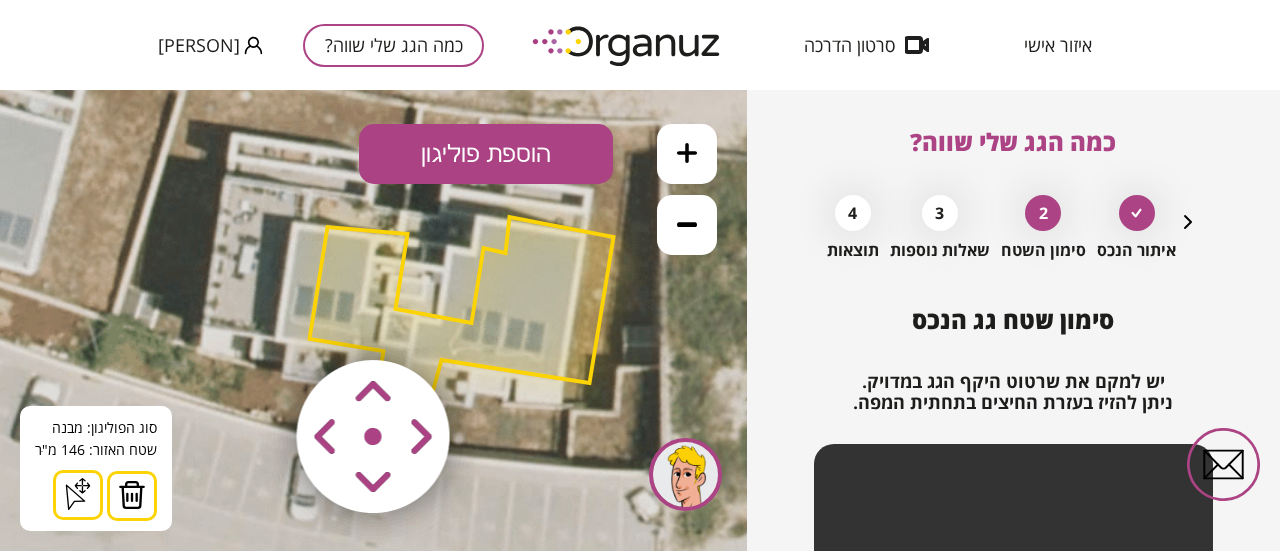 click at bounding box center [254, 318] 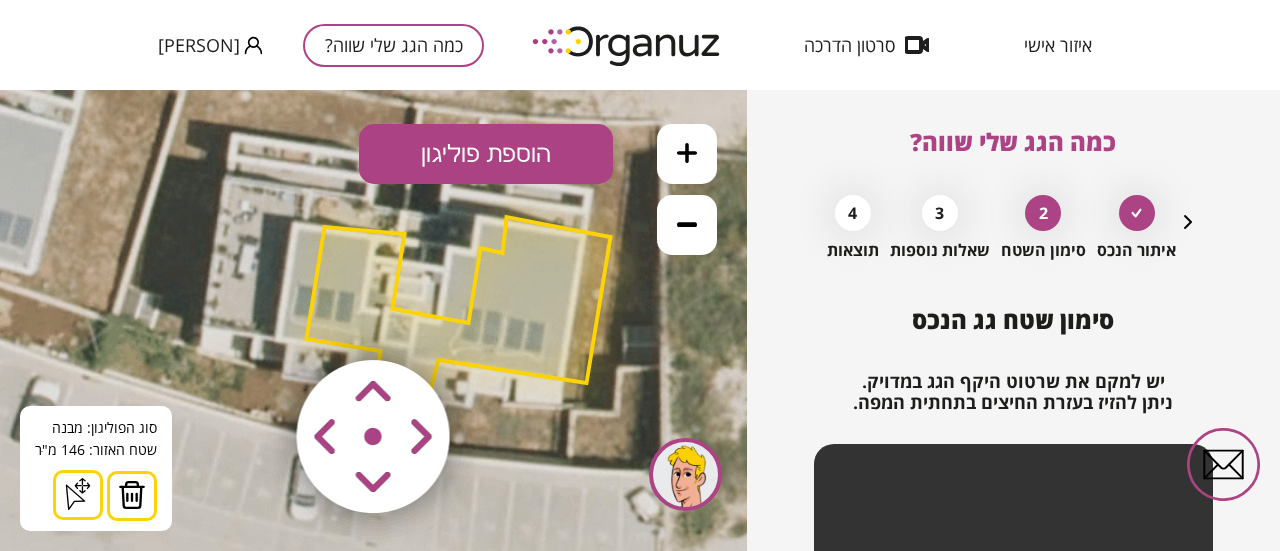 click at bounding box center [254, 318] 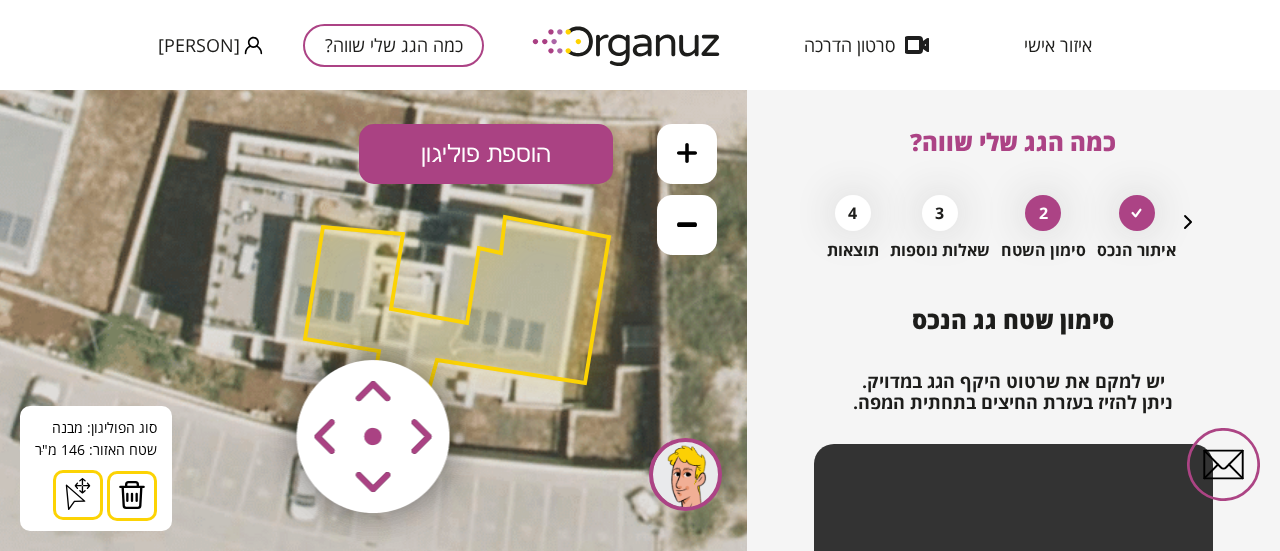 click at bounding box center [254, 318] 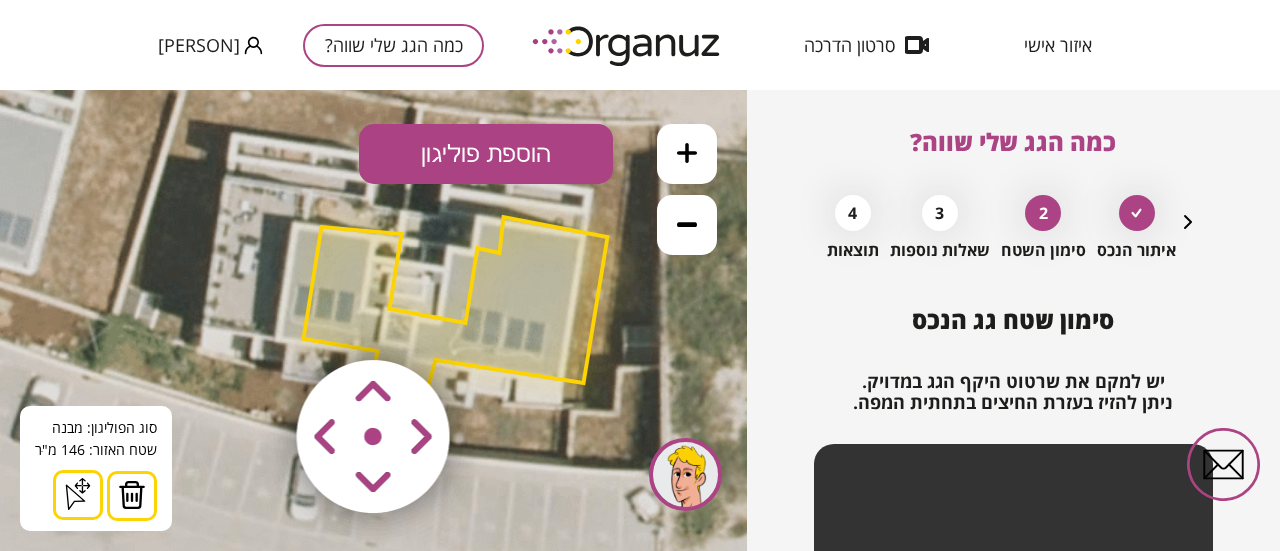 click at bounding box center (254, 318) 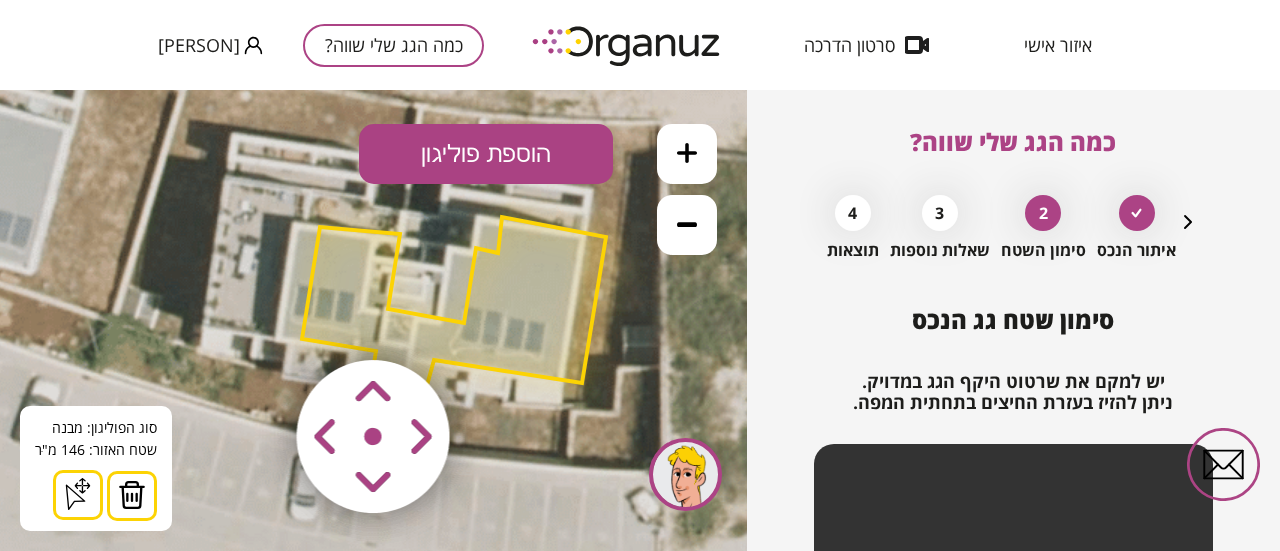 click at bounding box center (254, 318) 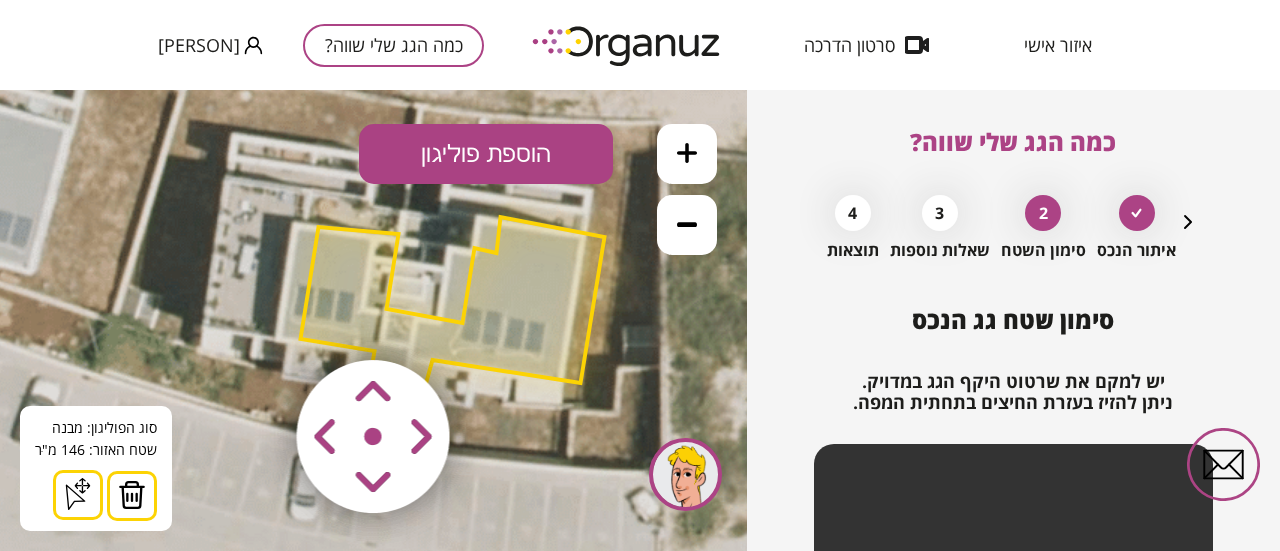 click at bounding box center (254, 318) 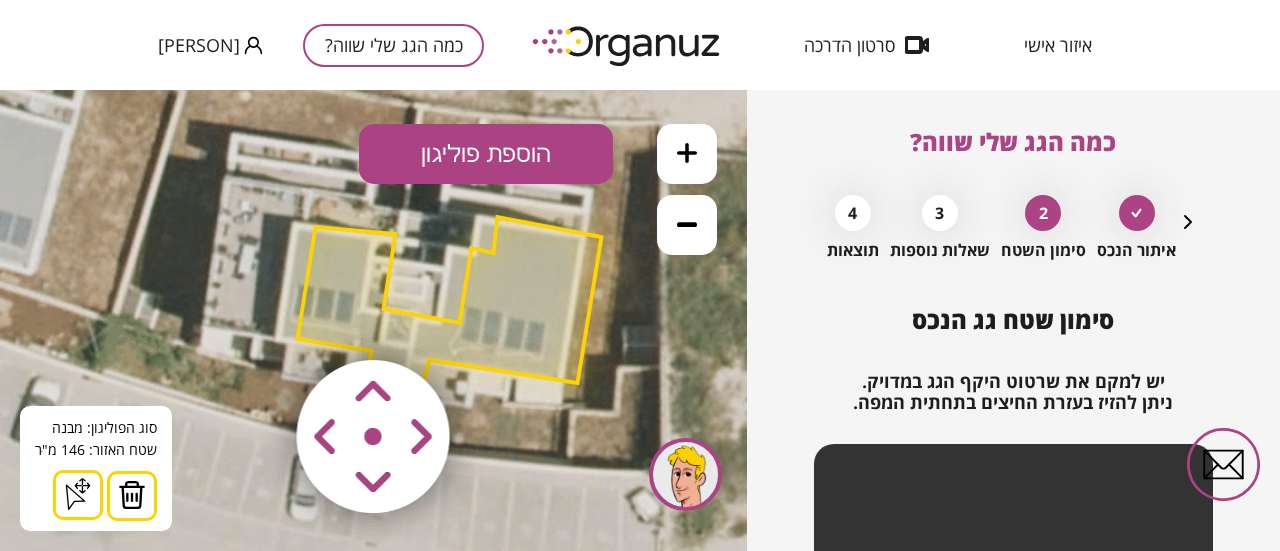 click at bounding box center [254, 318] 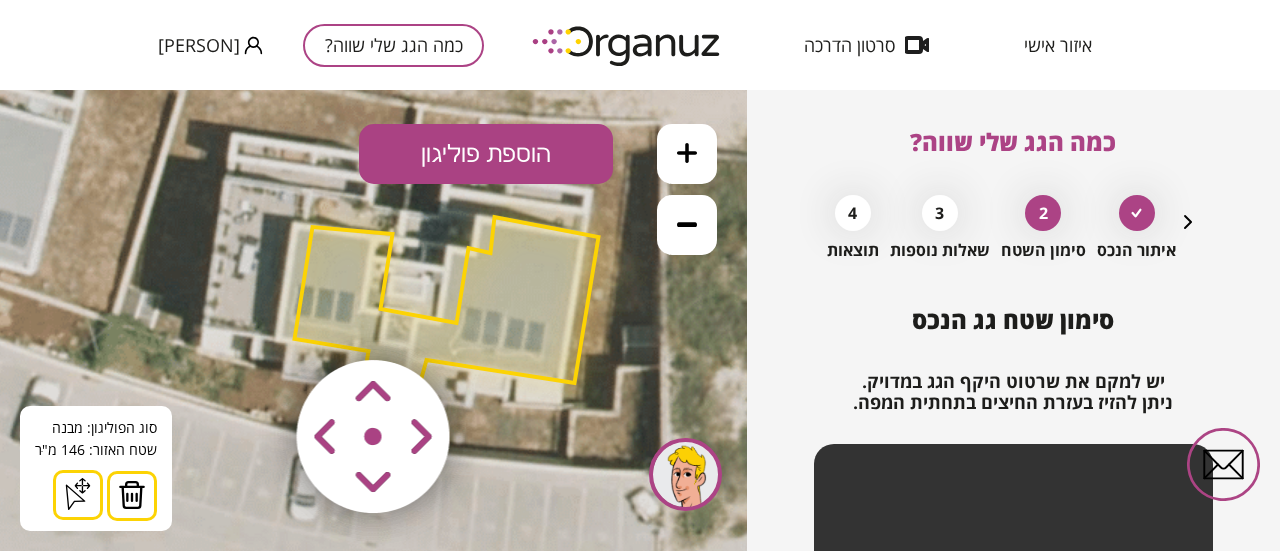 click at bounding box center [254, 318] 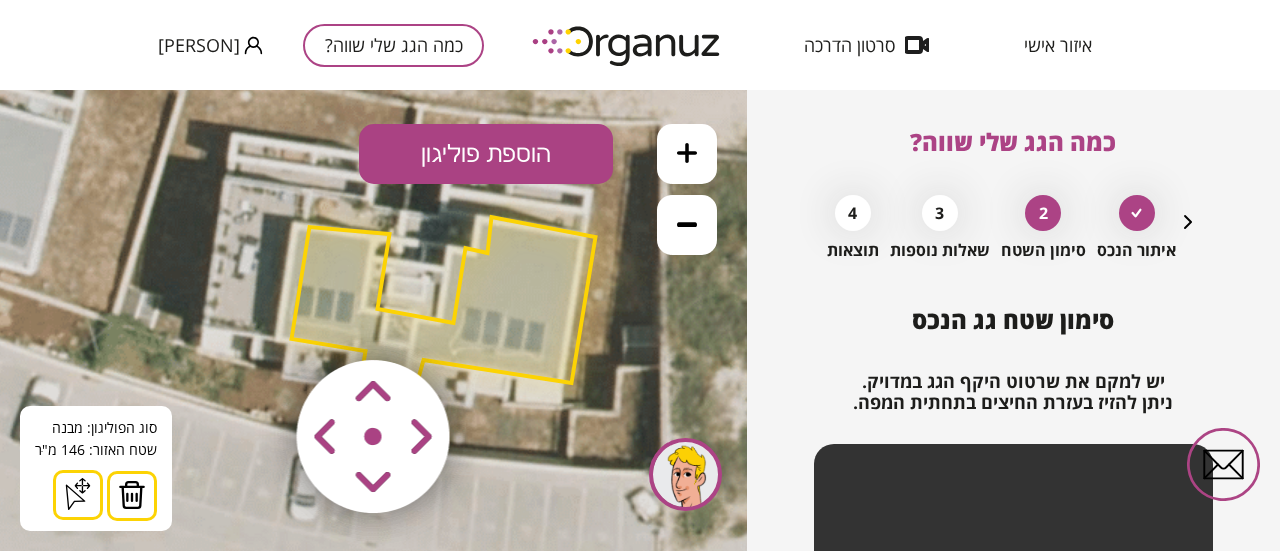 click at bounding box center (254, 318) 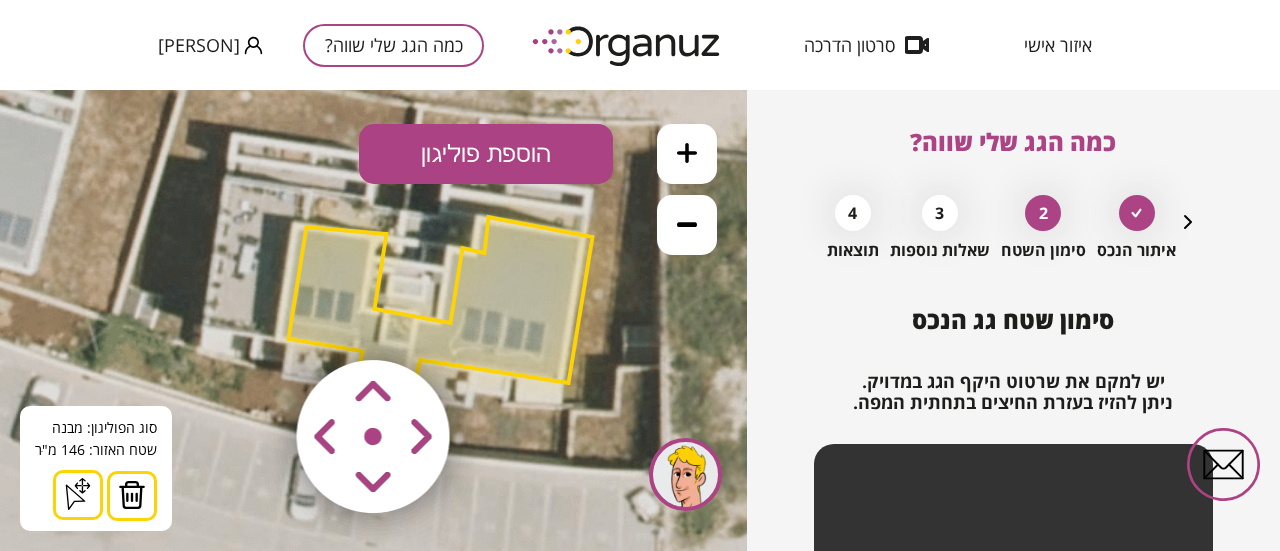 click at bounding box center [254, 318] 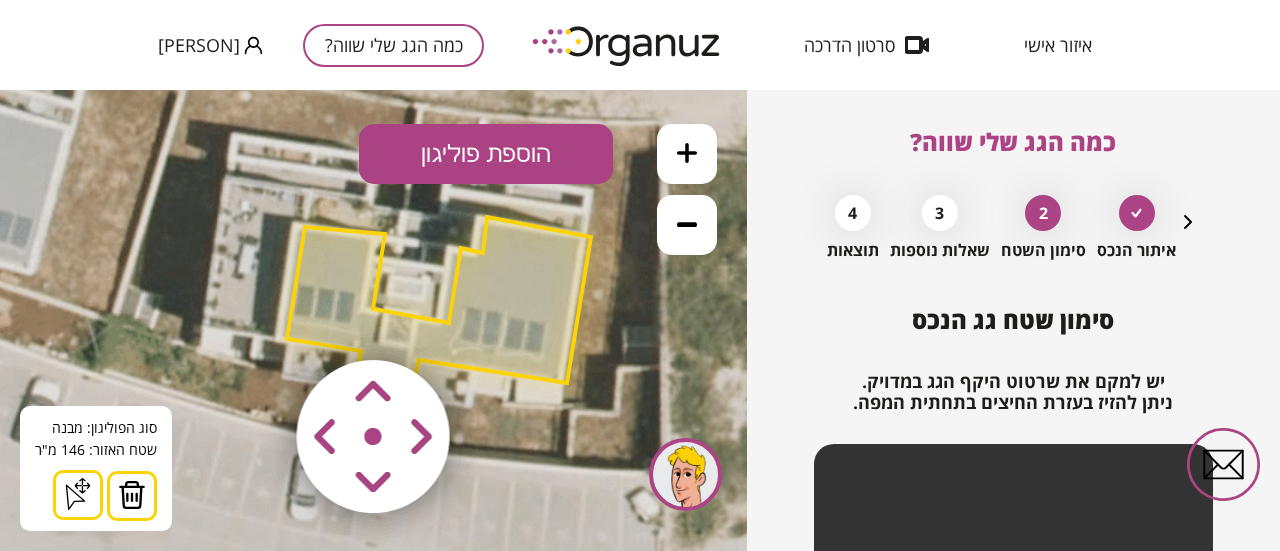 click at bounding box center [254, 318] 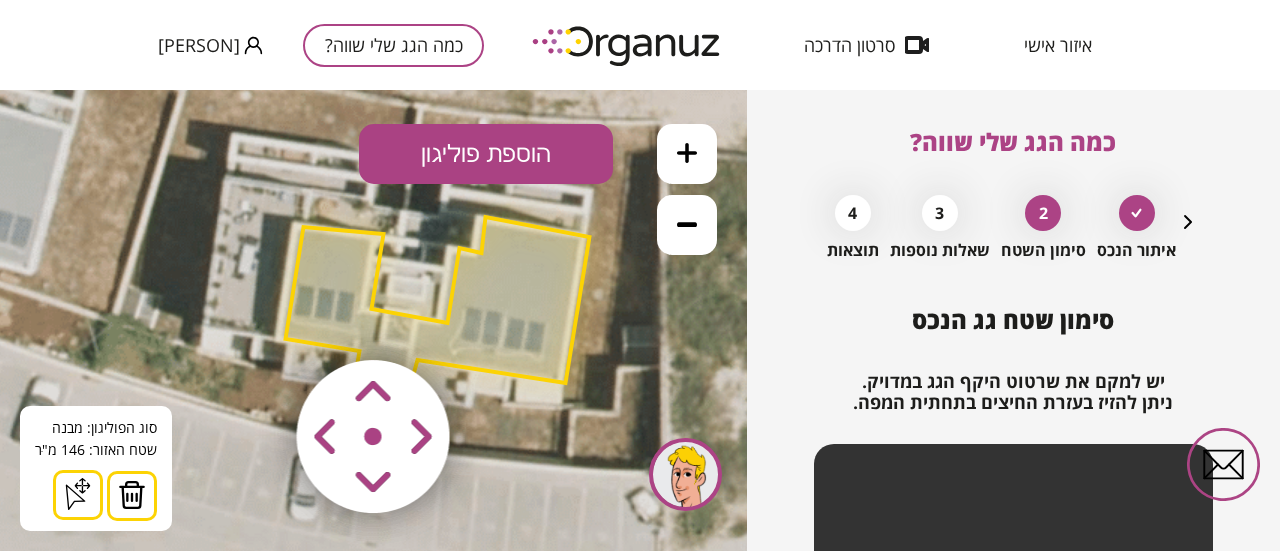 click at bounding box center (254, 318) 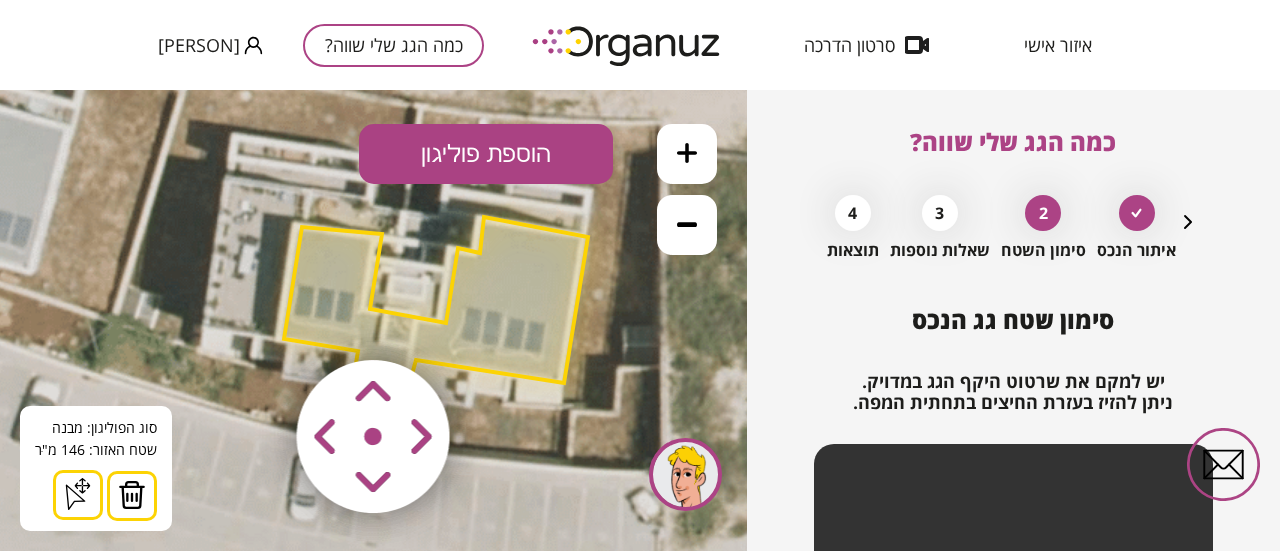 click at bounding box center [254, 318] 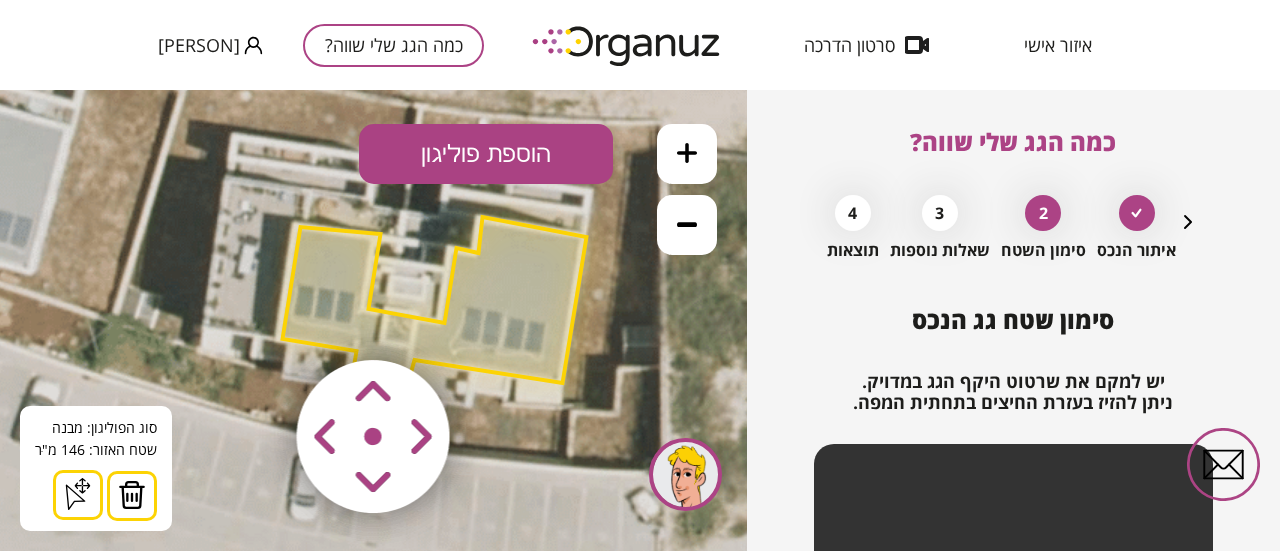 click at bounding box center (254, 318) 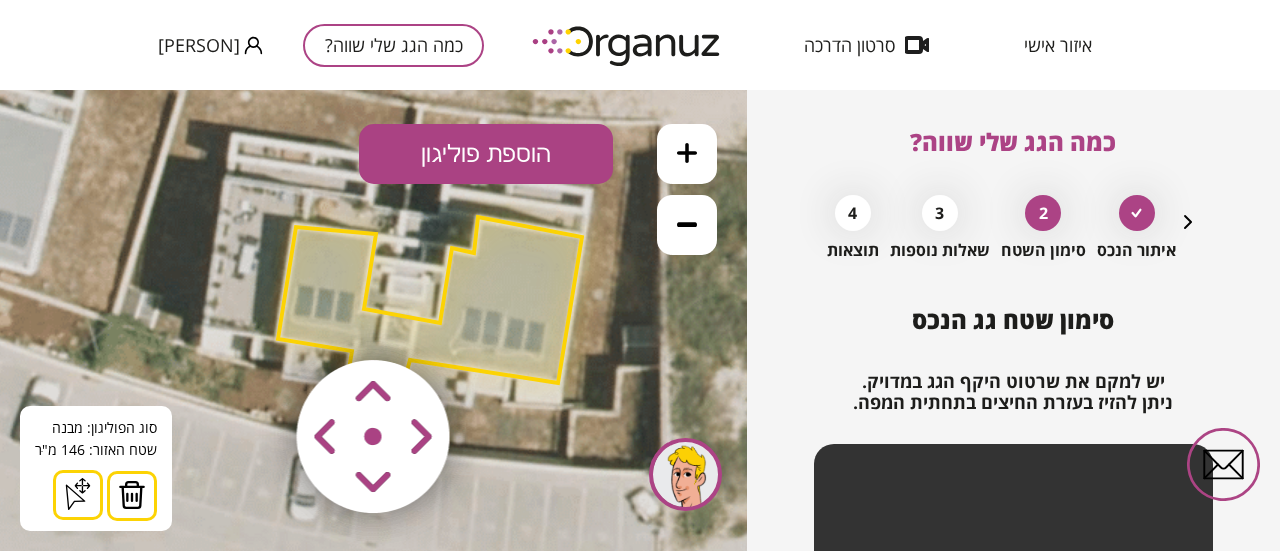 click at bounding box center (254, 318) 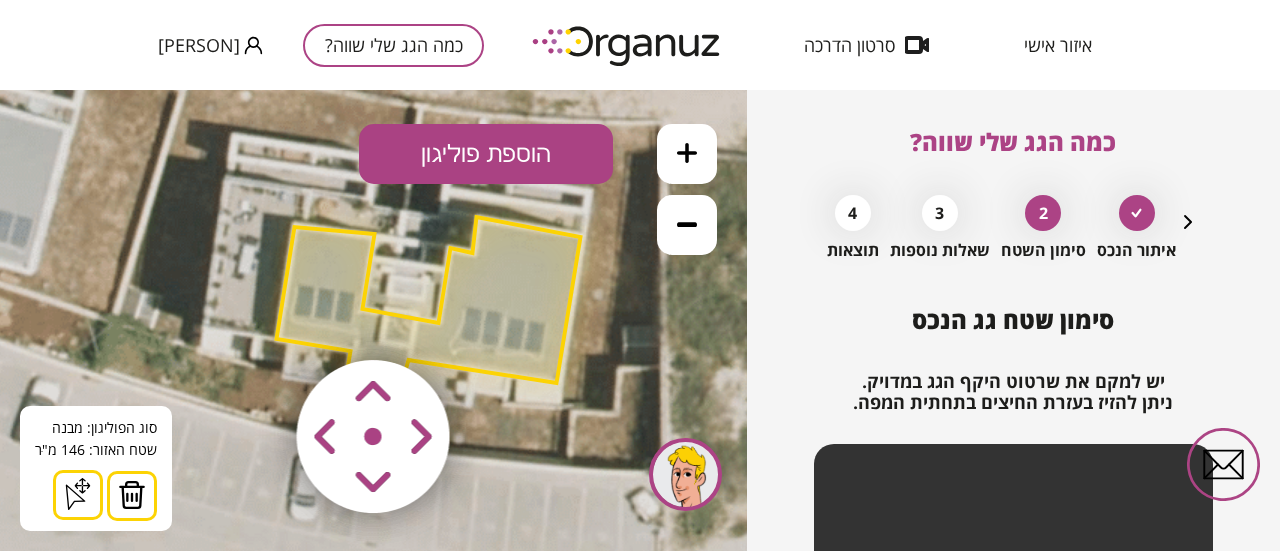 click at bounding box center [254, 318] 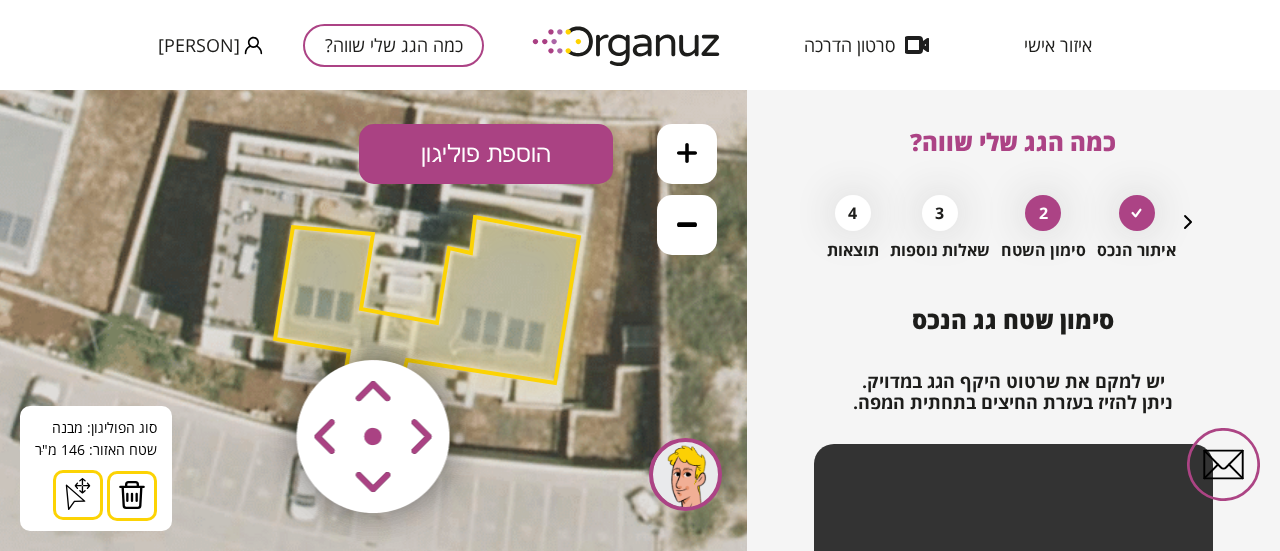 click 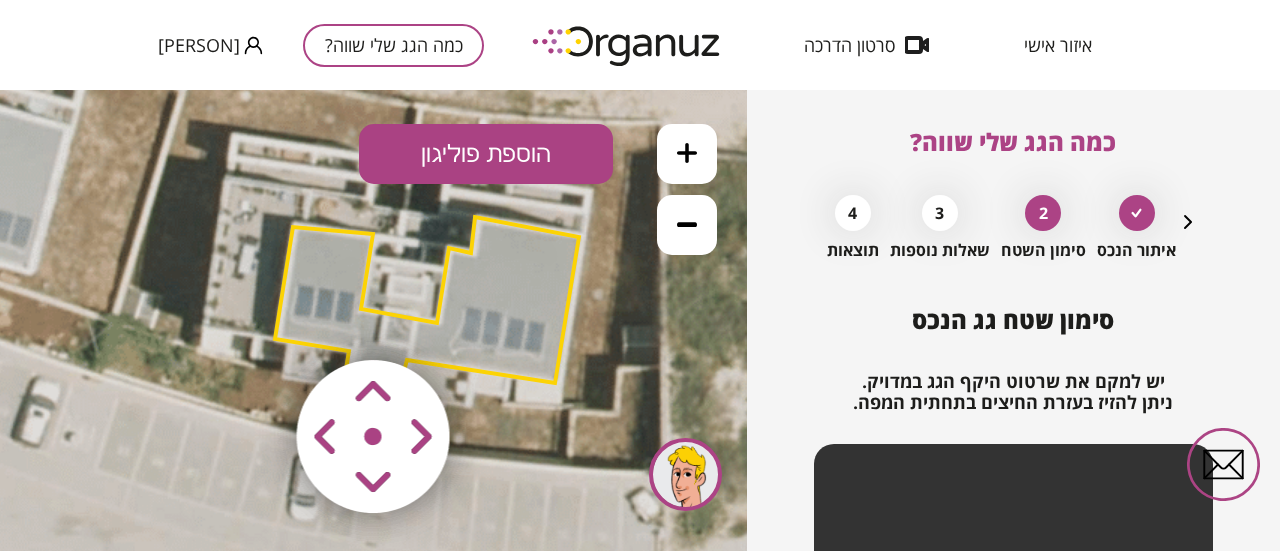 click 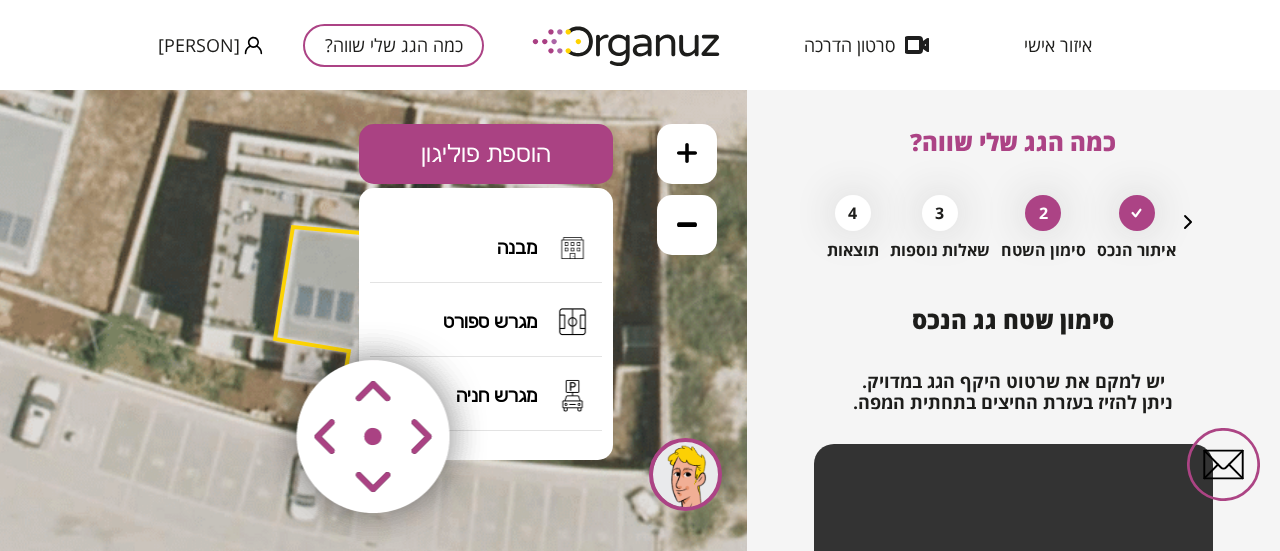 click on "הוספת פוליגון" at bounding box center (486, 154) 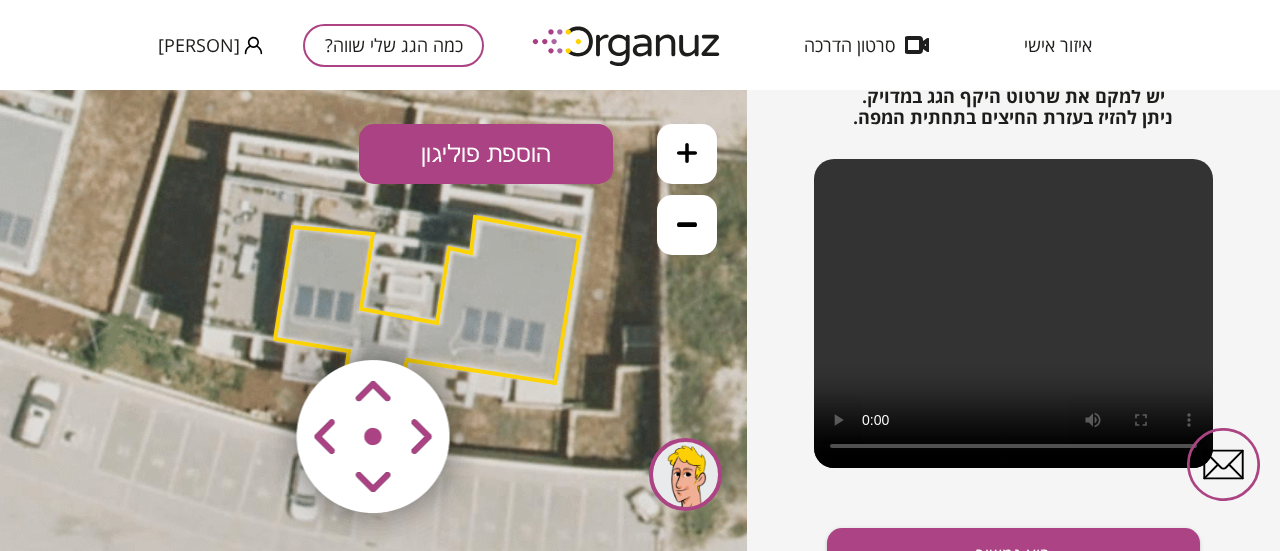 scroll, scrollTop: 314, scrollLeft: 0, axis: vertical 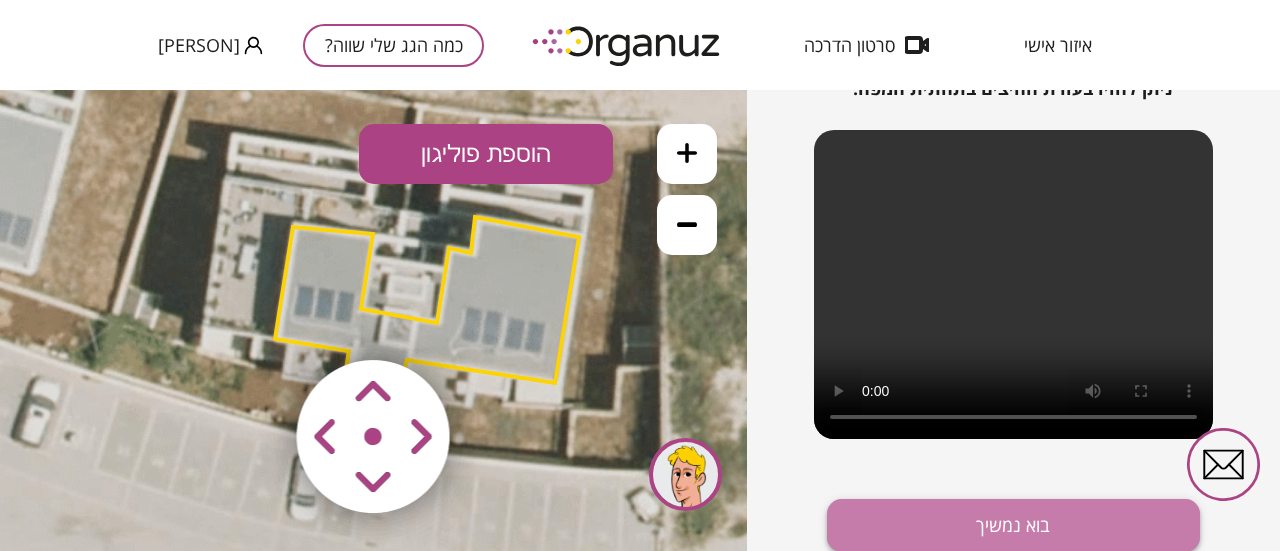 click on "בוא נמשיך" at bounding box center [1013, 525] 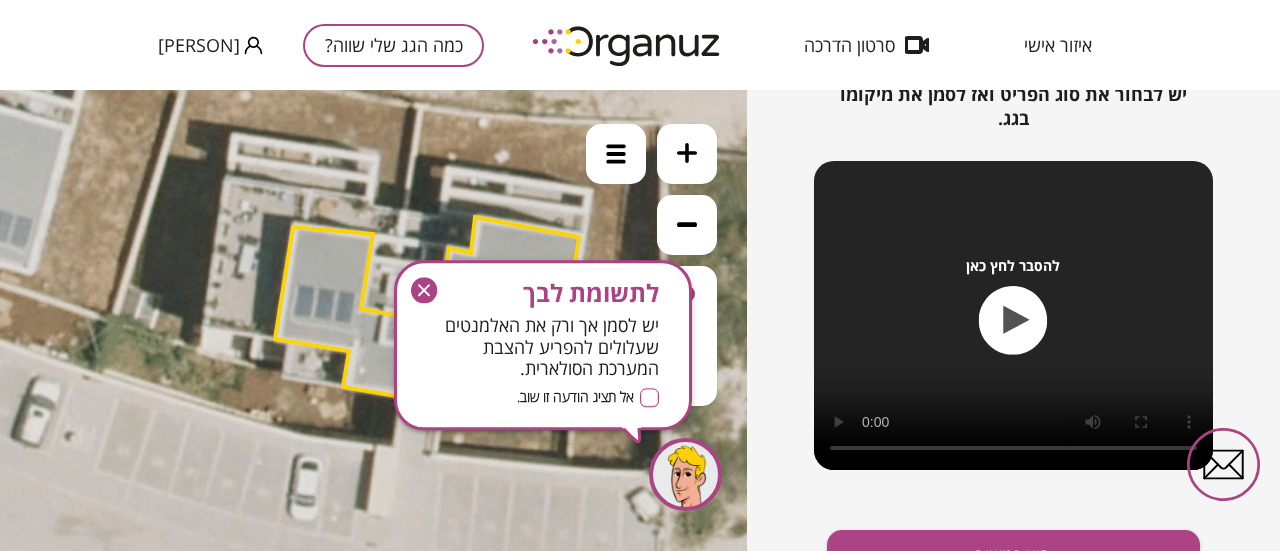 scroll, scrollTop: 370, scrollLeft: 0, axis: vertical 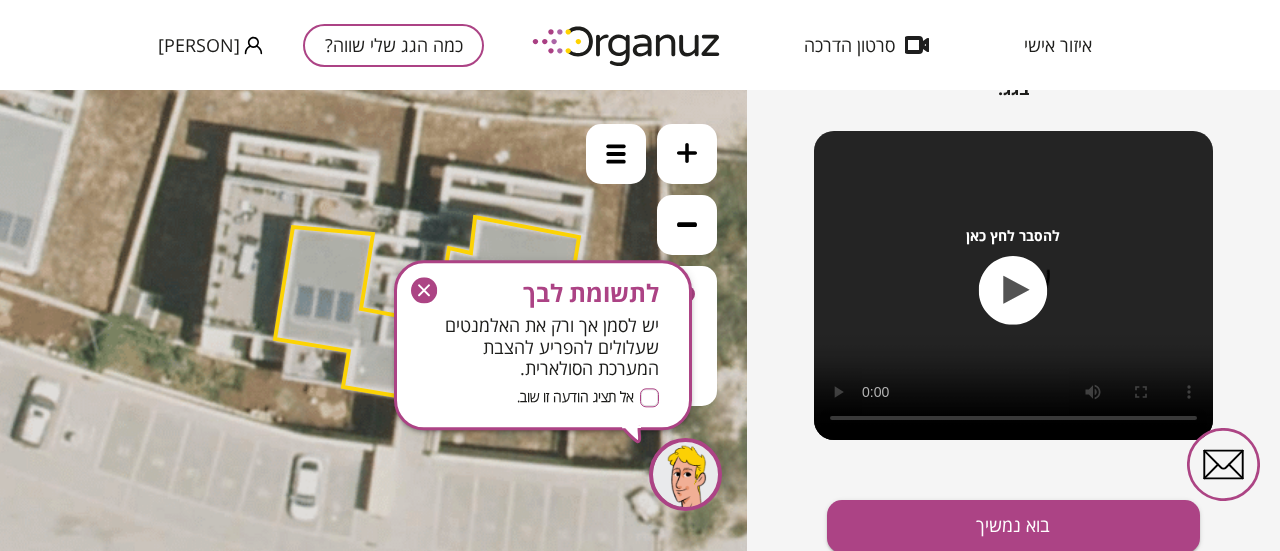 click 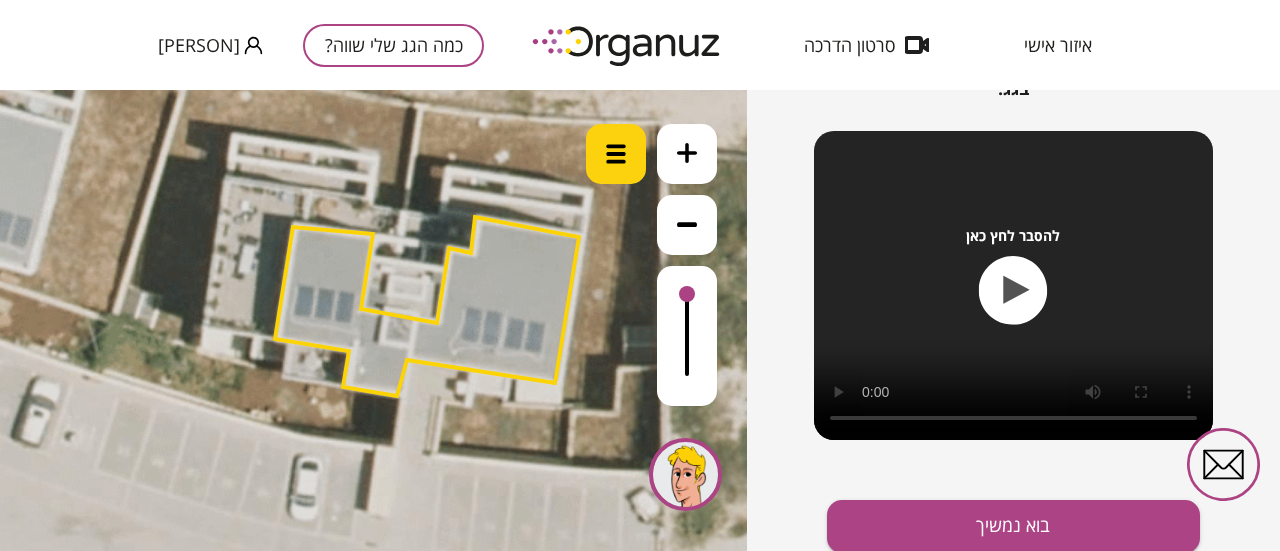 click at bounding box center [616, 154] 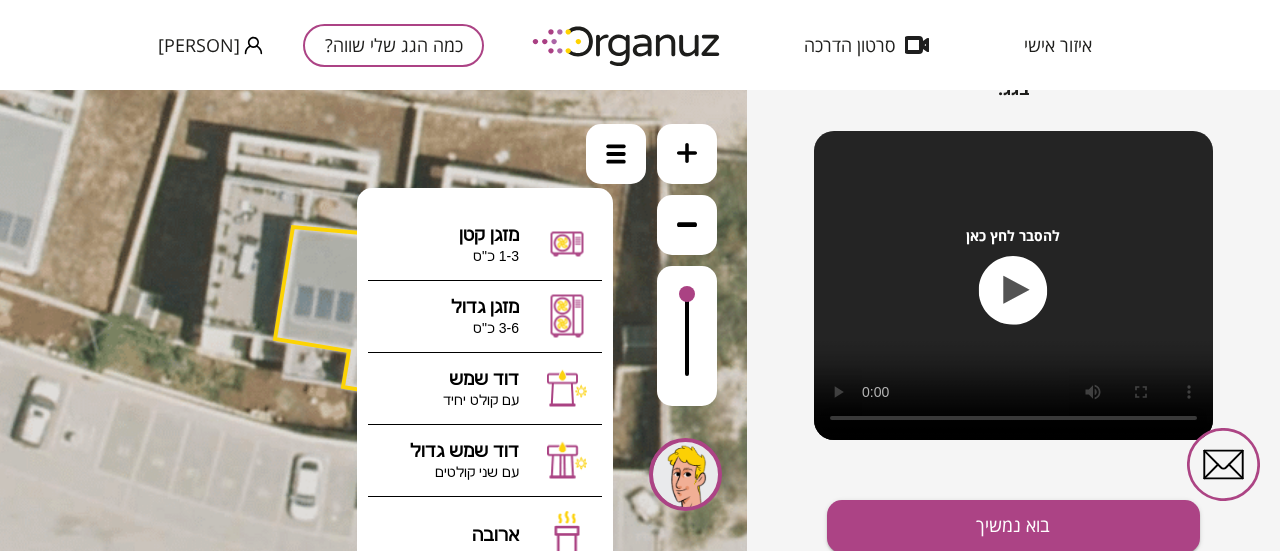 drag, startPoint x: 770, startPoint y: 396, endPoint x: 776, endPoint y: 343, distance: 53.338543 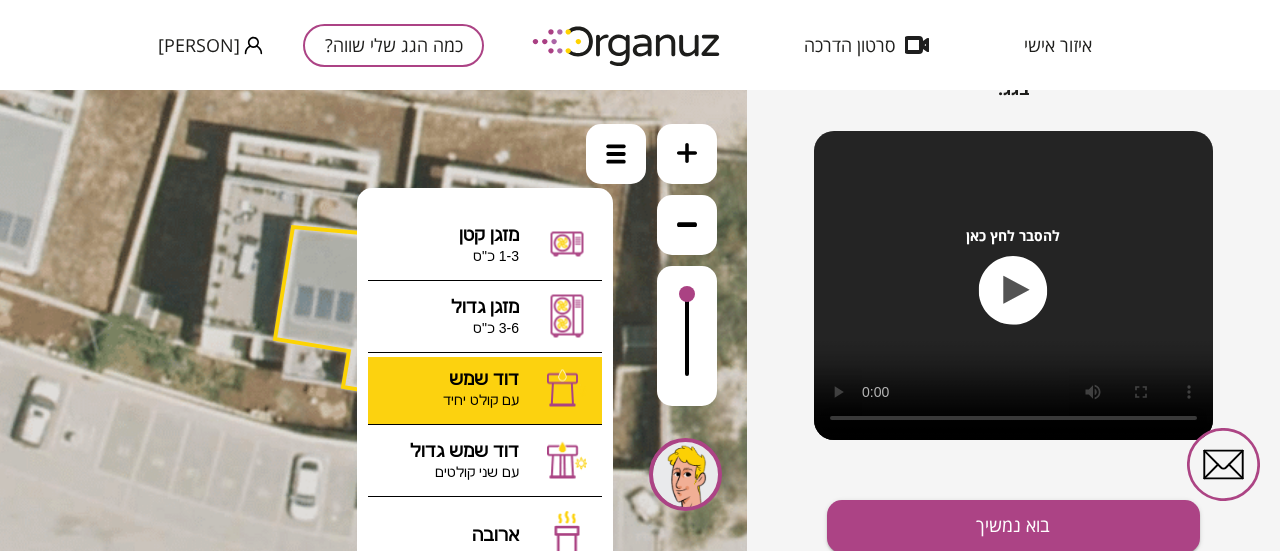 click on ".st0 {
fill: #FFFFFF;
}
א" at bounding box center [373, 320] 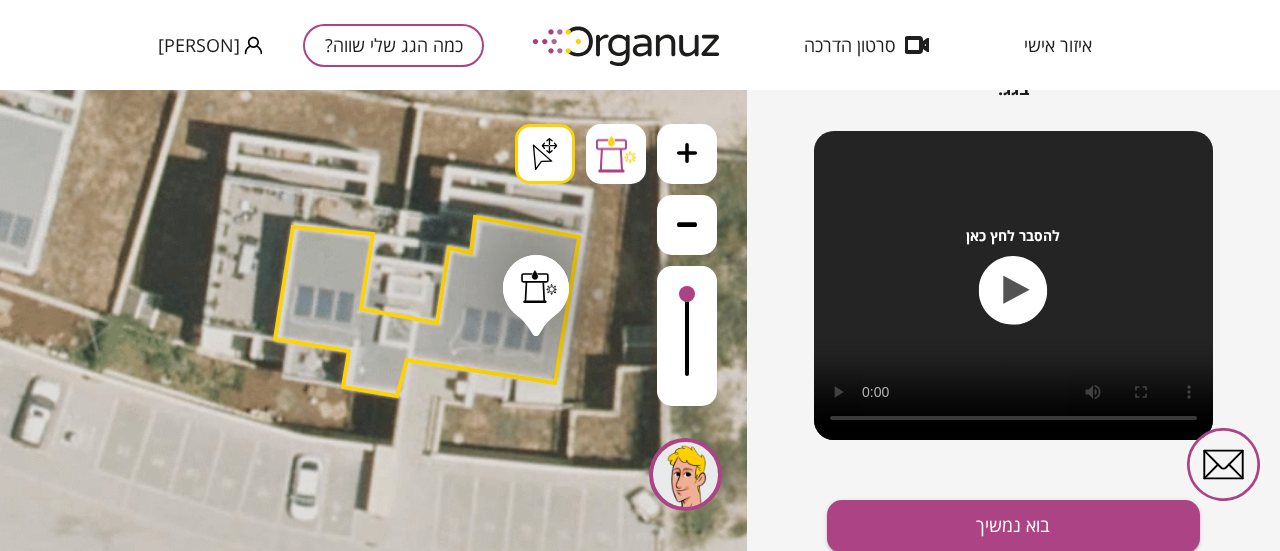 click on ".st0 {
fill: #FFFFFF;
}
.st0 {
fill: #FFFFFF;
}
.st0 {
fill: #FFFFFF;
}" at bounding box center (375, 1786) 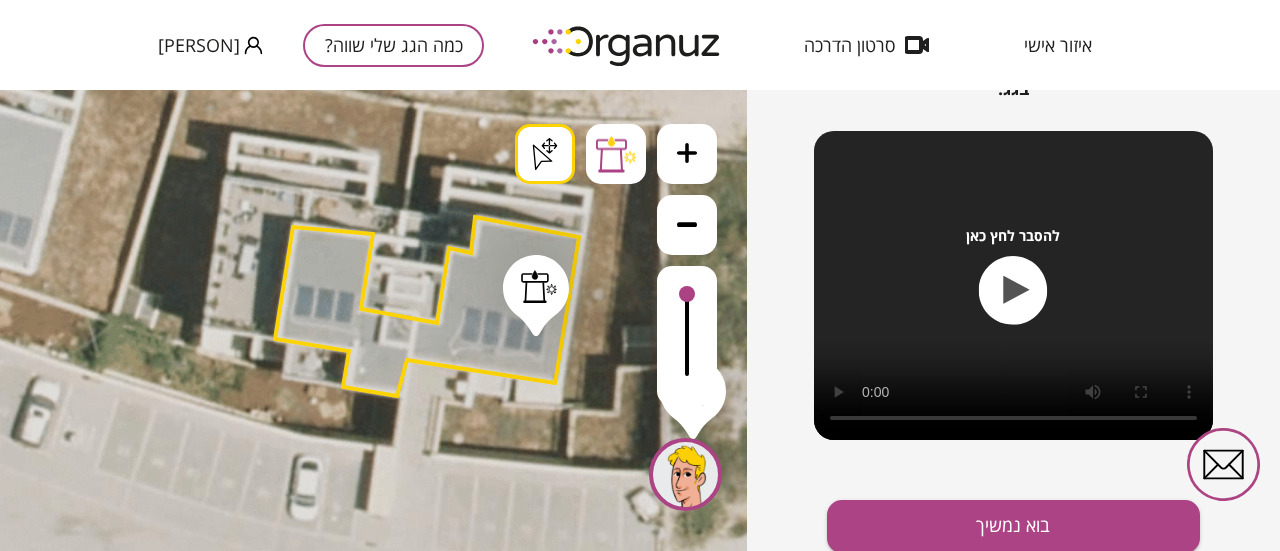 click at bounding box center (685, 474) 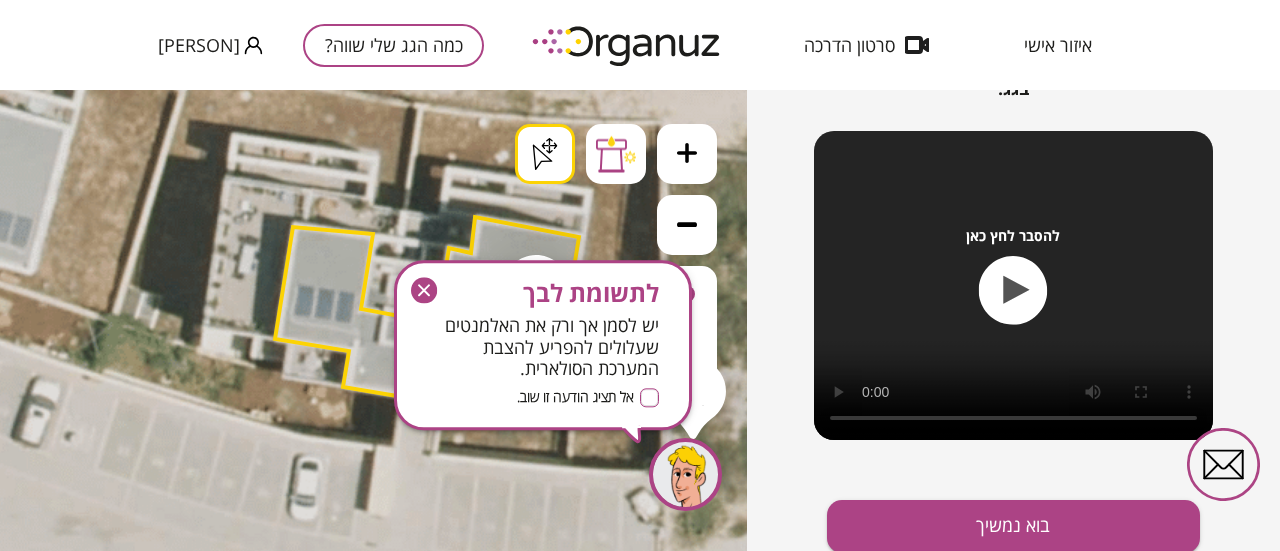 click 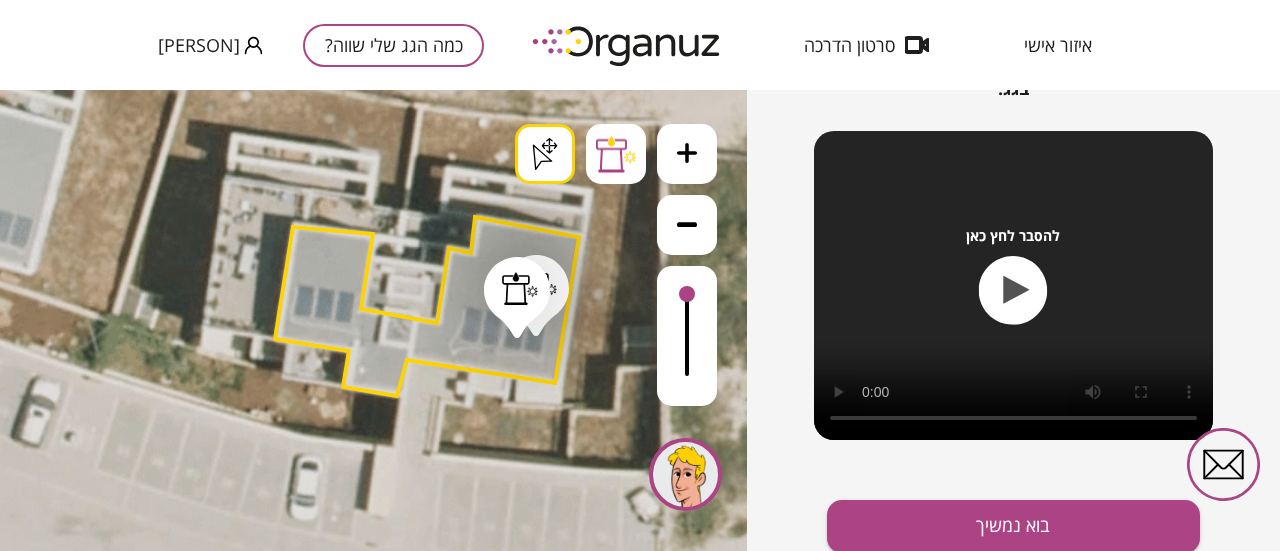 click on ".st0 {
fill: #FFFFFF;
}
.st0 {
fill: #FFFFFF;
}
.st0 {
fill: #FFFFFF;
}" at bounding box center (375, 1786) 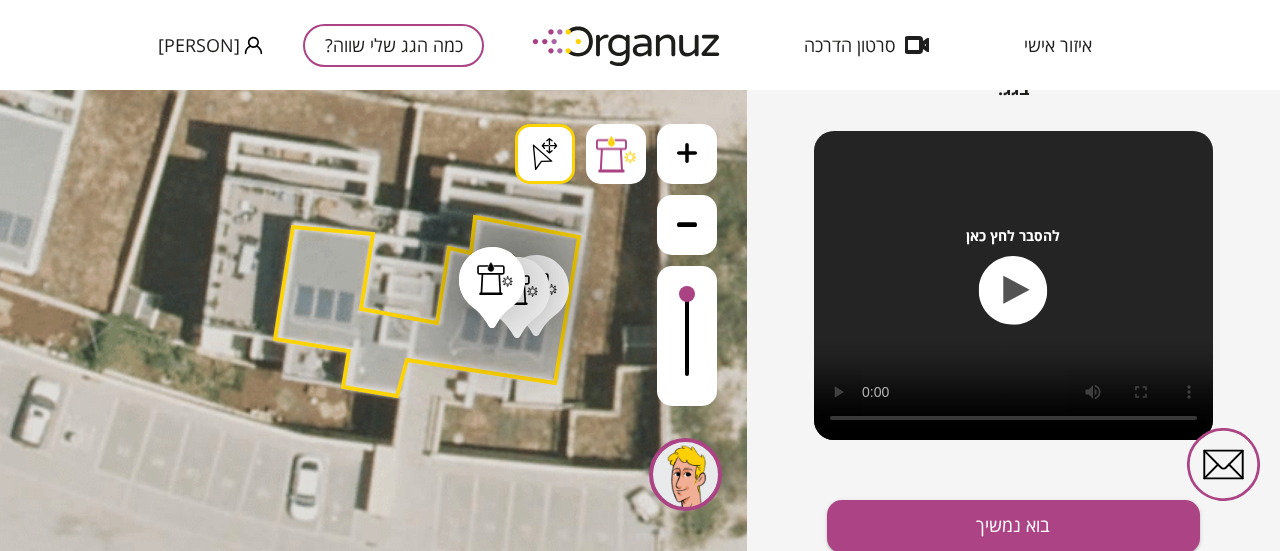 click on ".st0 {
fill: #FFFFFF;
}
.st0 {
fill: #FFFFFF;
}
.st0 {
fill: #FFFFFF;
}" at bounding box center [375, 1786] 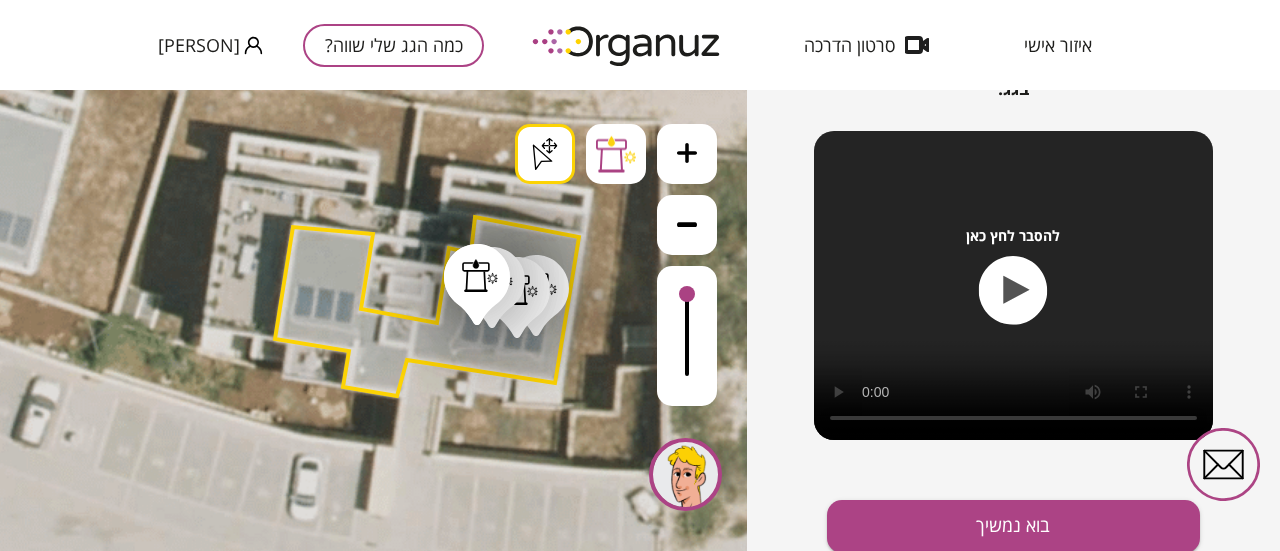 click on ".st0 {
fill: #FFFFFF;
}
.st0 {
fill: #FFFFFF;
}
.st0 {
fill: #FFFFFF;
}" at bounding box center (375, 1786) 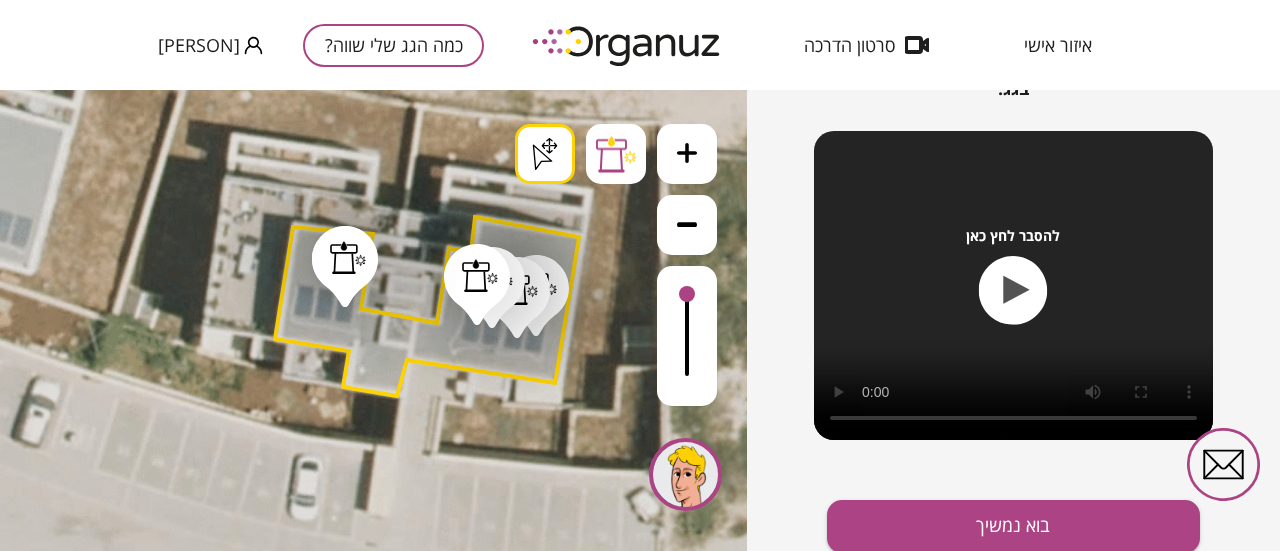 click on ".st0 {
fill: #FFFFFF;
}
.st0 {
fill: #FFFFFF;
}
.st0 {
fill: #FFFFFF;
}" at bounding box center (375, 1786) 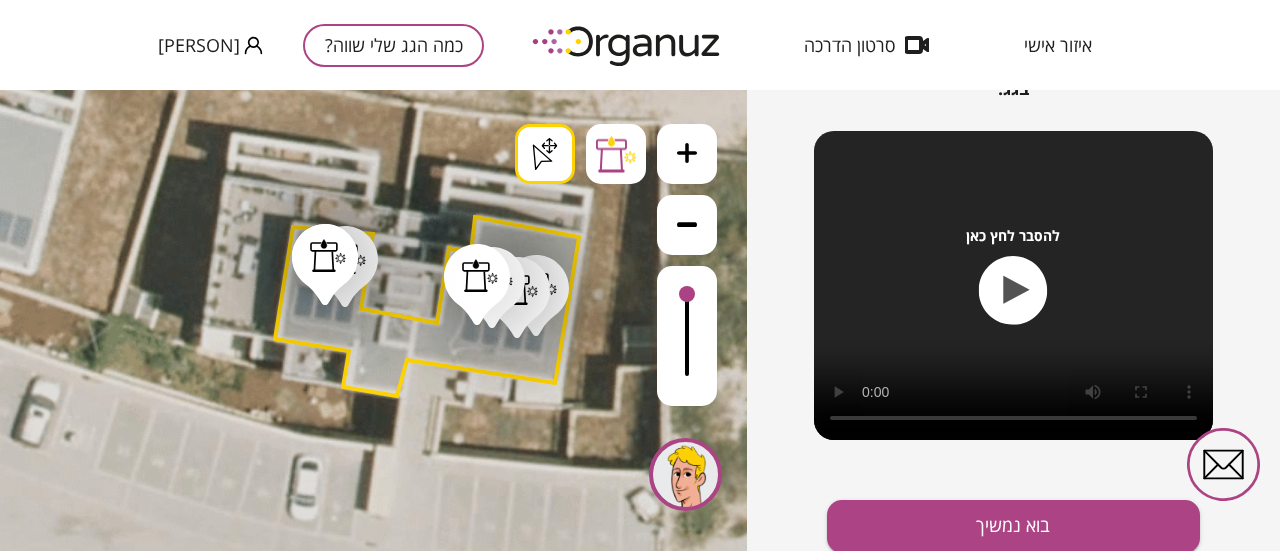 click on ".st0 {
fill: #FFFFFF;
}
.st0 {
fill: #FFFFFF;
}
.st0 {
fill: #FFFFFF;
}" at bounding box center (375, 1786) 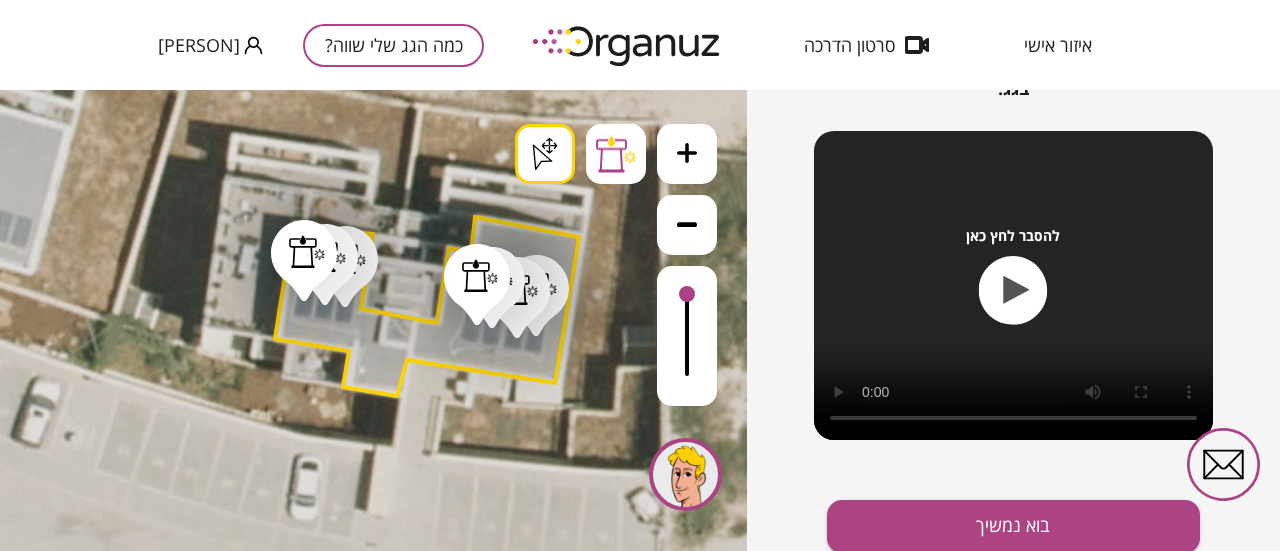 click on ".st0 {
fill: #FFFFFF;
}
.st0 {
fill: #FFFFFF;
}
.st0 {
fill: #FFFFFF;
}" at bounding box center [375, 1786] 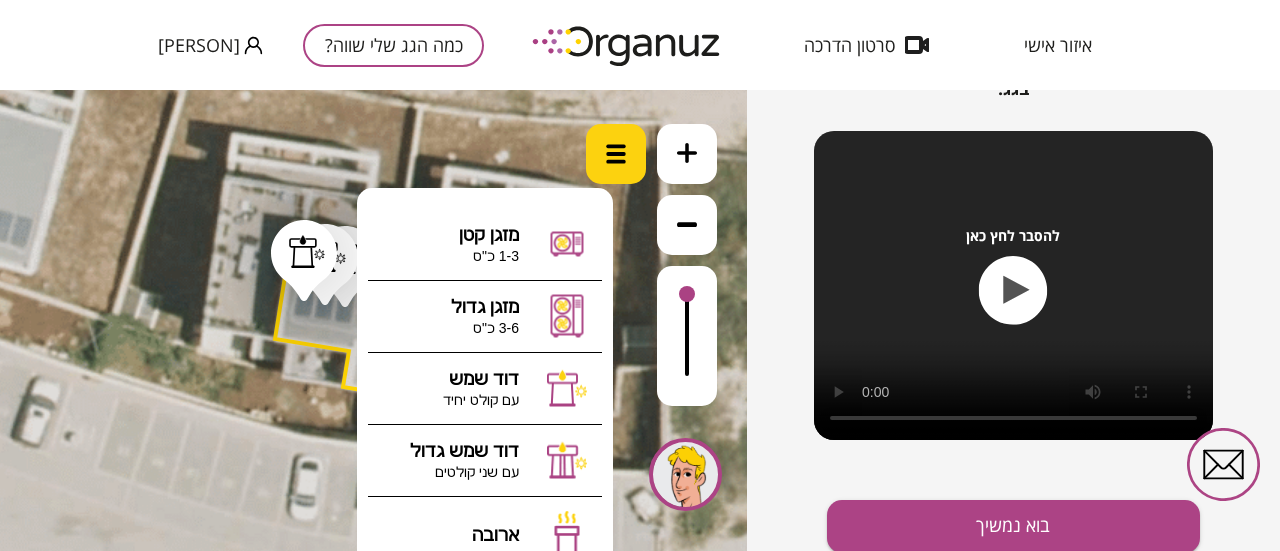 click at bounding box center (616, 154) 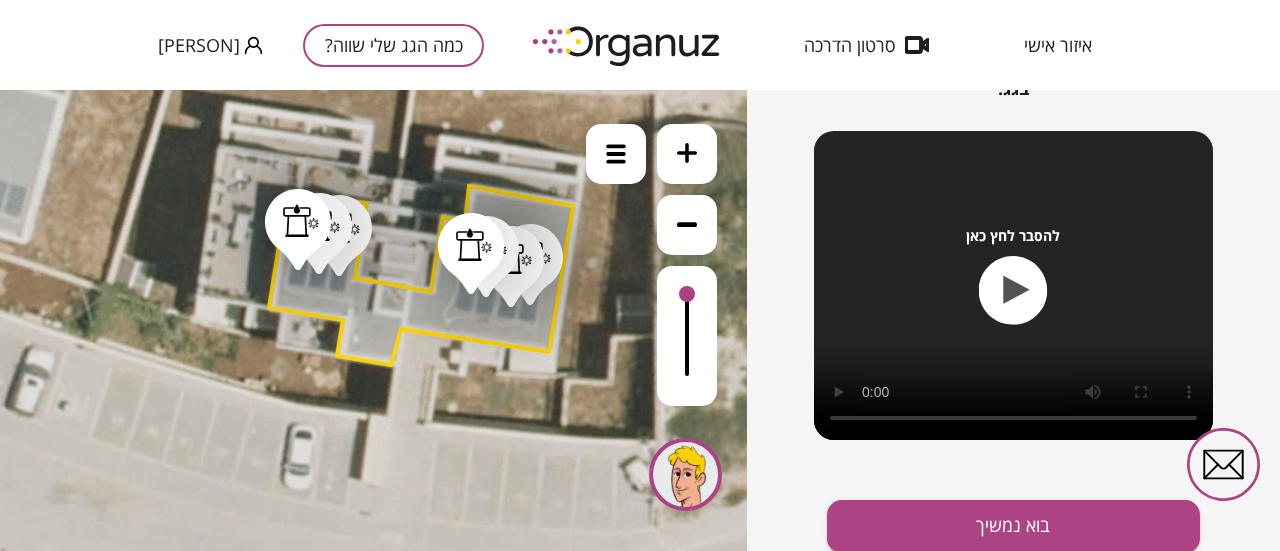 drag, startPoint x: 608, startPoint y: 443, endPoint x: 602, endPoint y: 412, distance: 31.575306 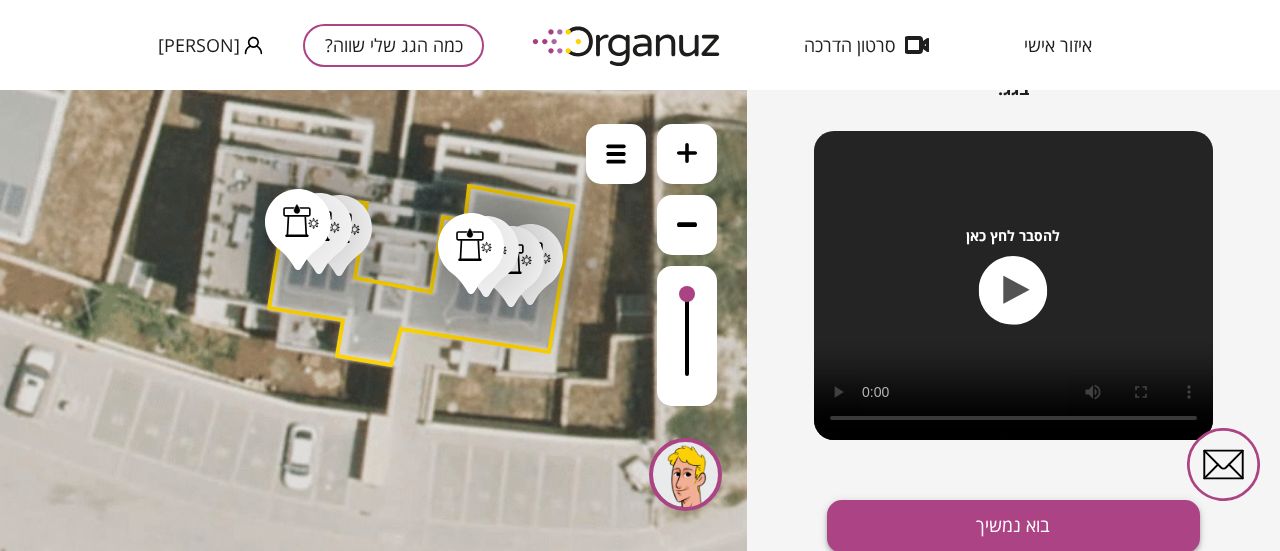 click on "בוא נמשיך" at bounding box center (1013, 526) 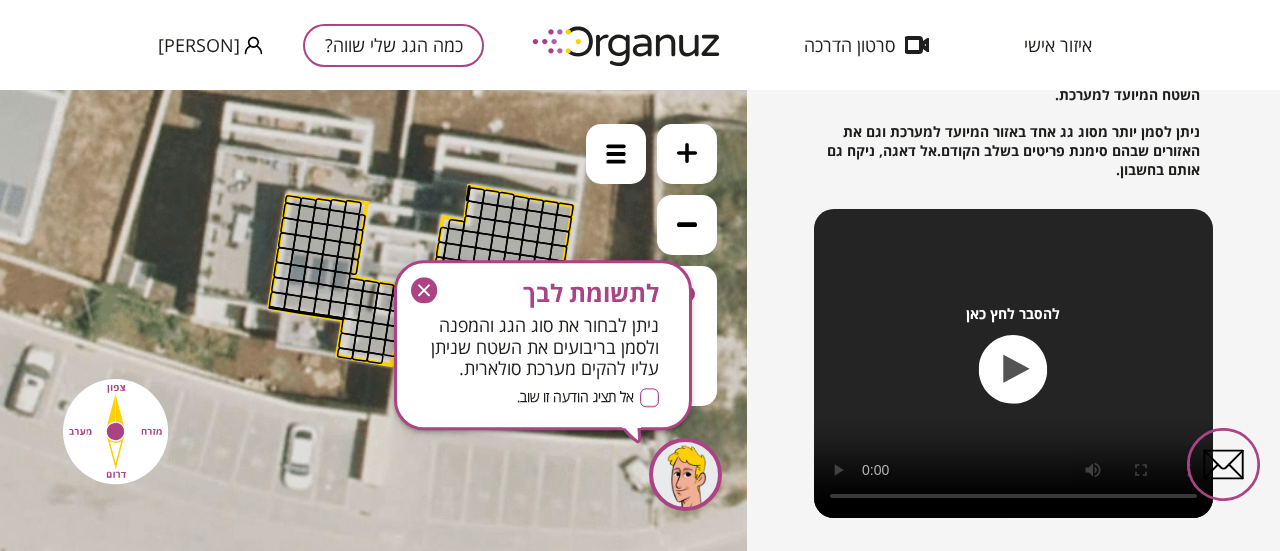 click 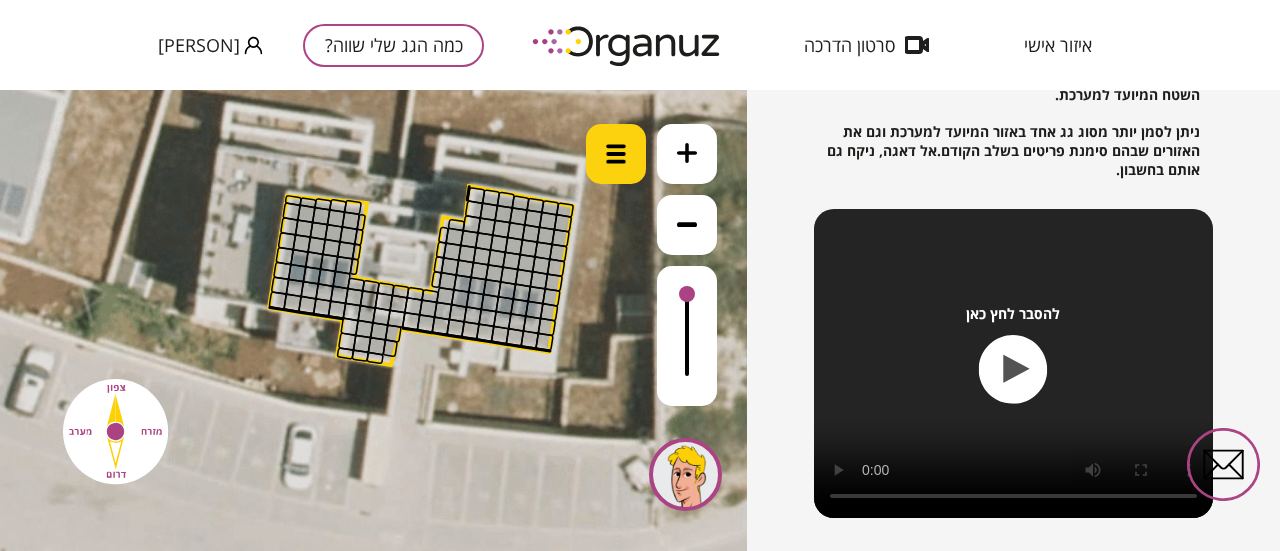 click at bounding box center (616, 154) 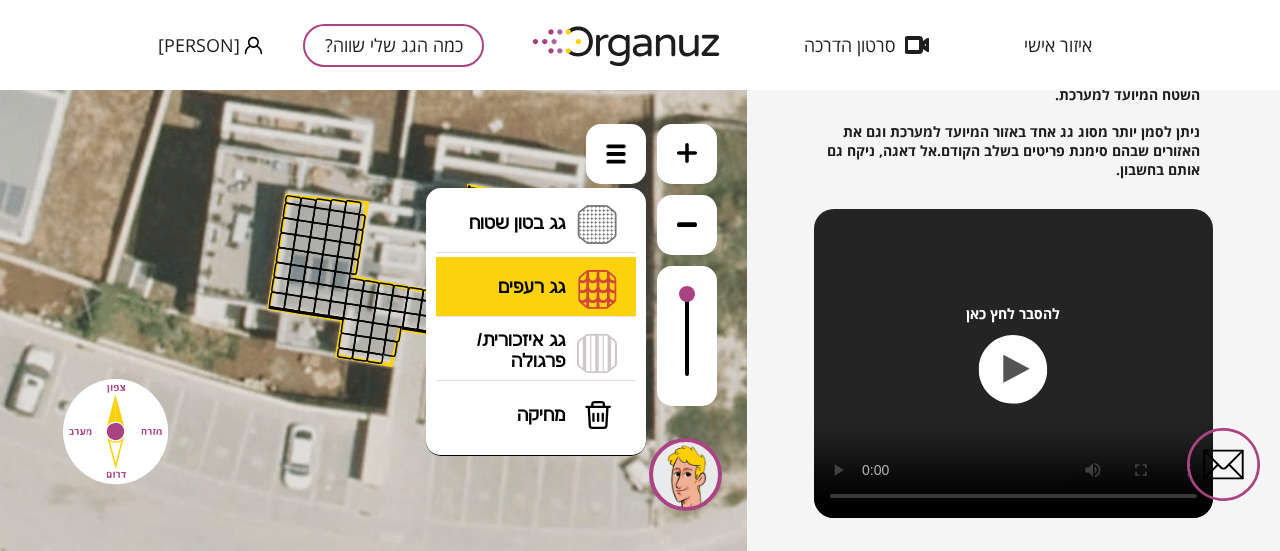 click on "גג רעפים
רעפים צפון
רעפים דרום
רעפים מערב
רעפים מזרח" at bounding box center (536, 289) 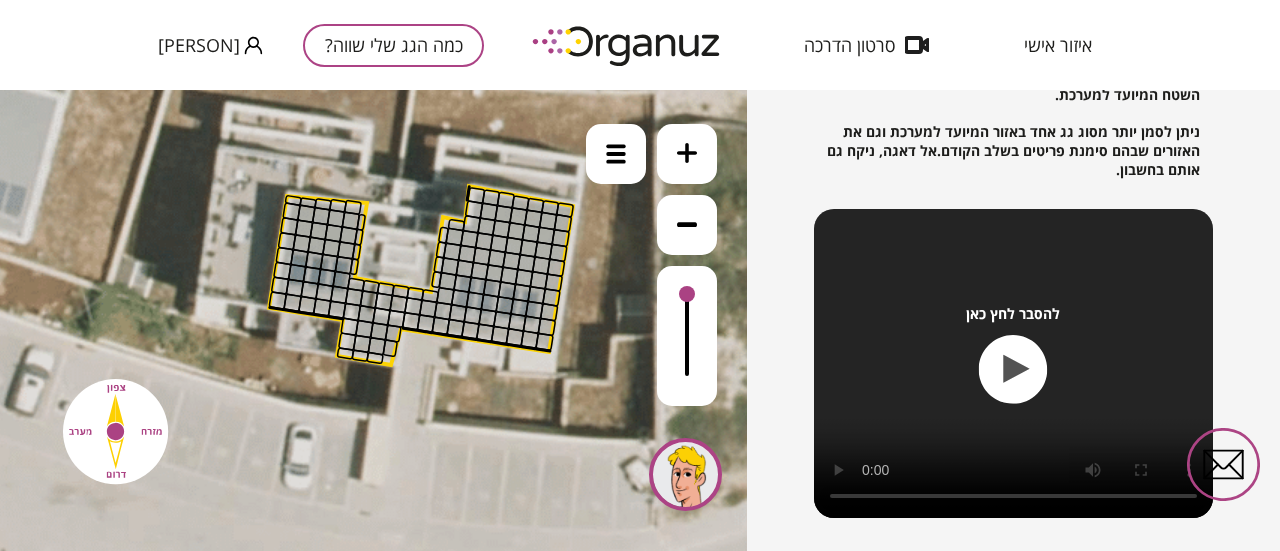click at bounding box center (293, 200) 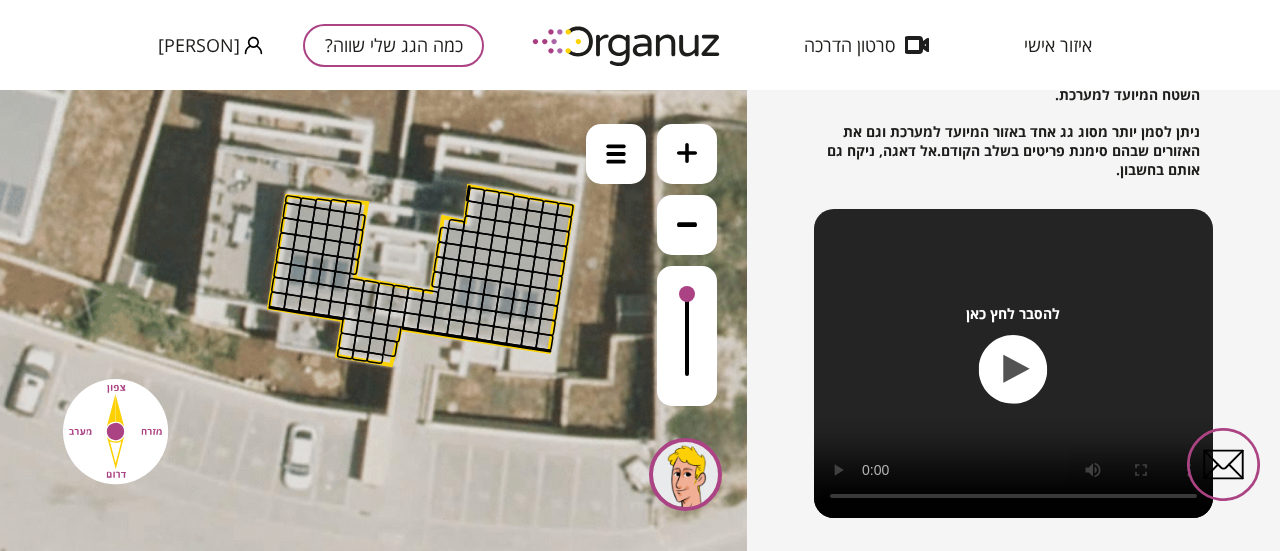 click at bounding box center (291, 211) 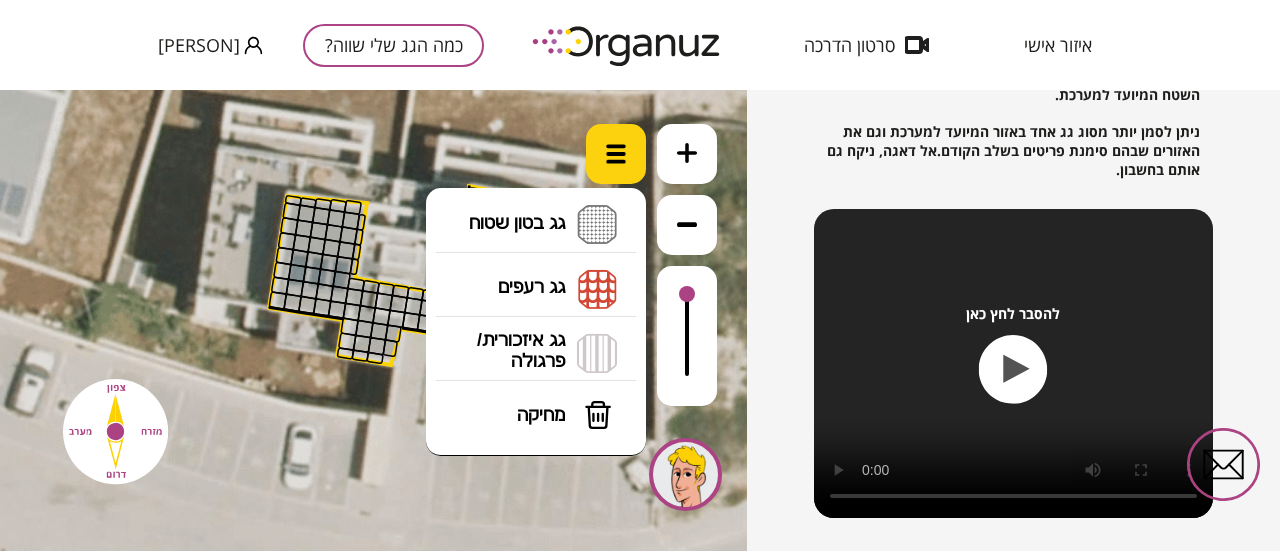 click at bounding box center (616, 154) 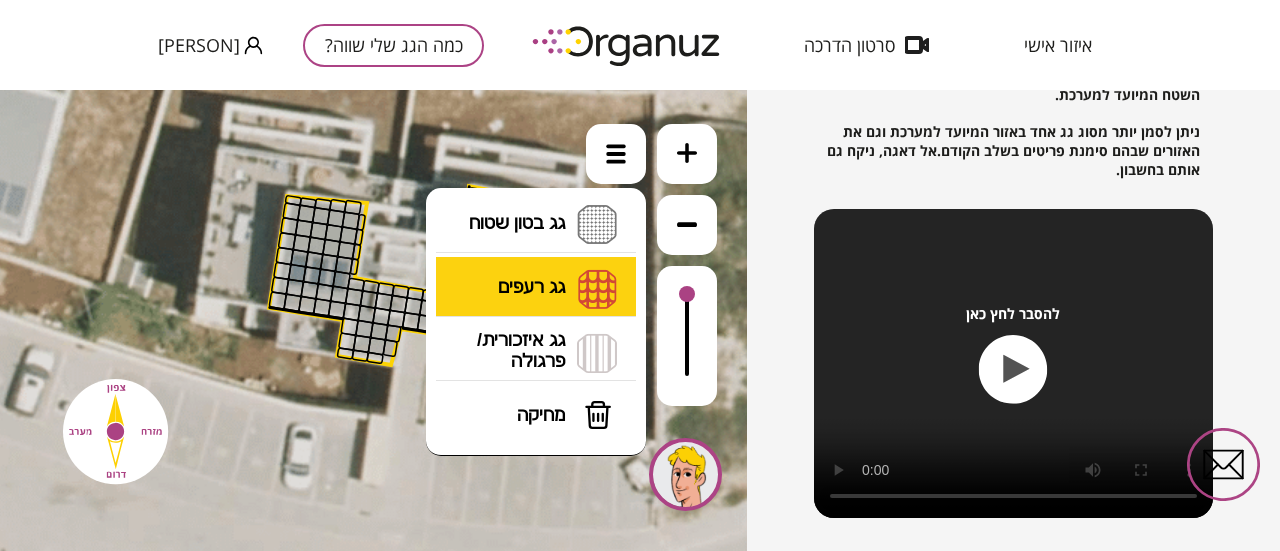 click on "גג רעפים
רעפים צפון
רעפים דרום
רעפים מערב
רעפים מזרח" at bounding box center [536, 289] 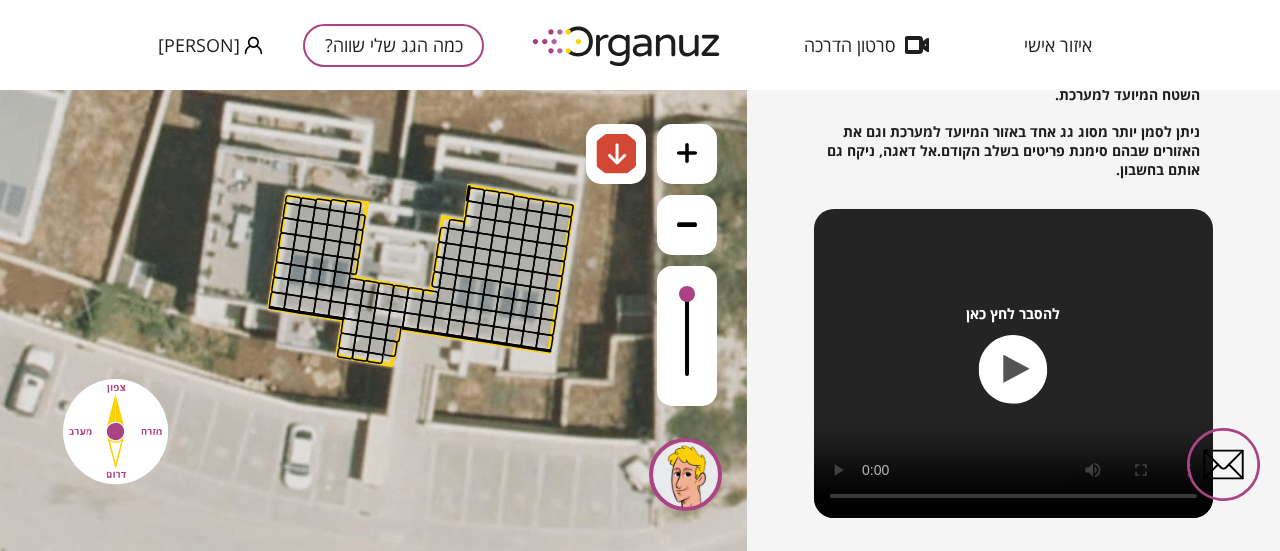 click on ".st0 {
fill: #FFFFFF;
}
.st0 {
fill: #FFFFFF;
}" at bounding box center [373, 320] 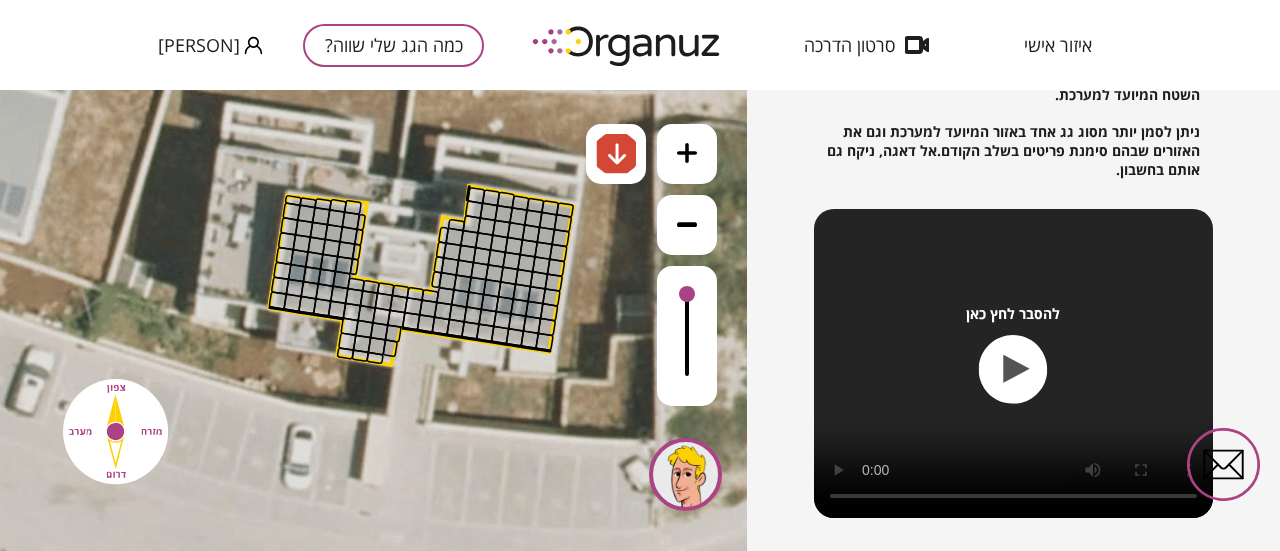 click at bounding box center (563, 223) 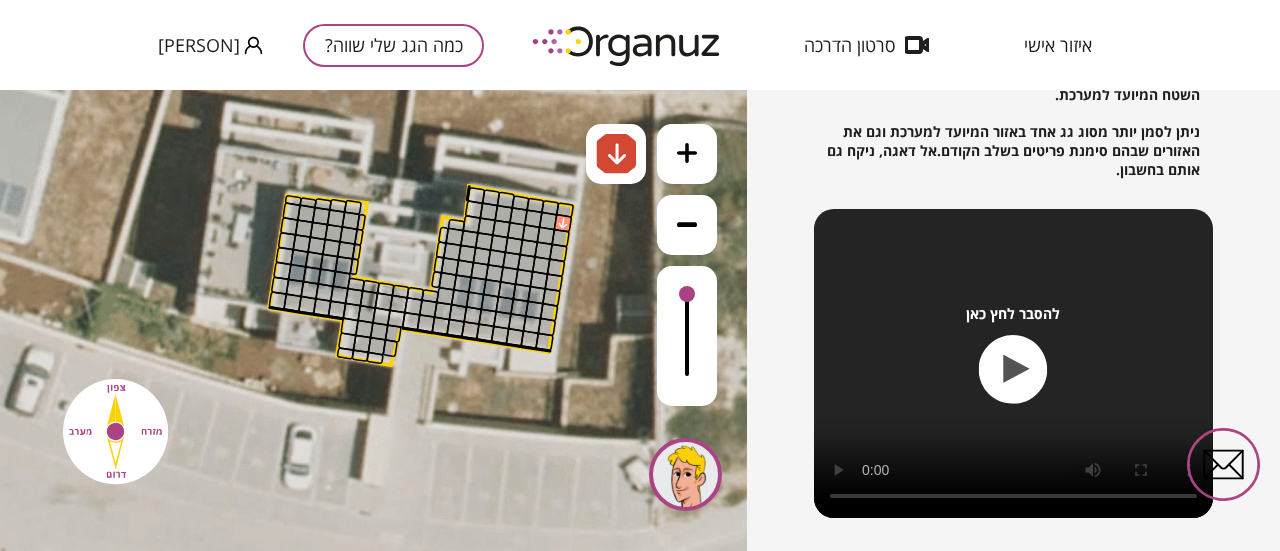 click at bounding box center (565, 210) 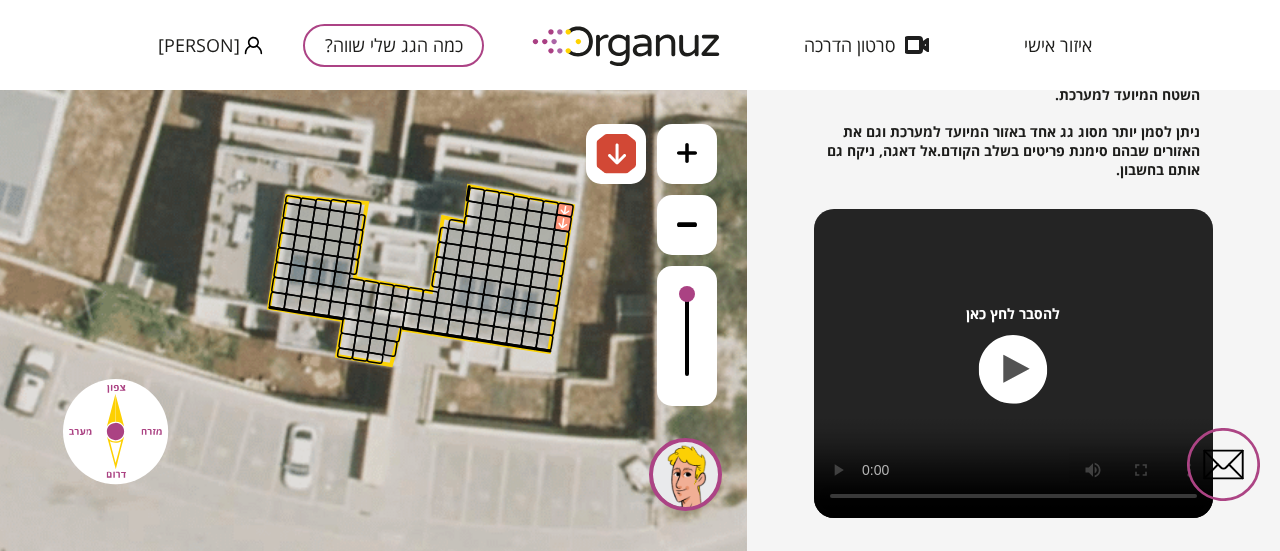 click at bounding box center (550, 208) 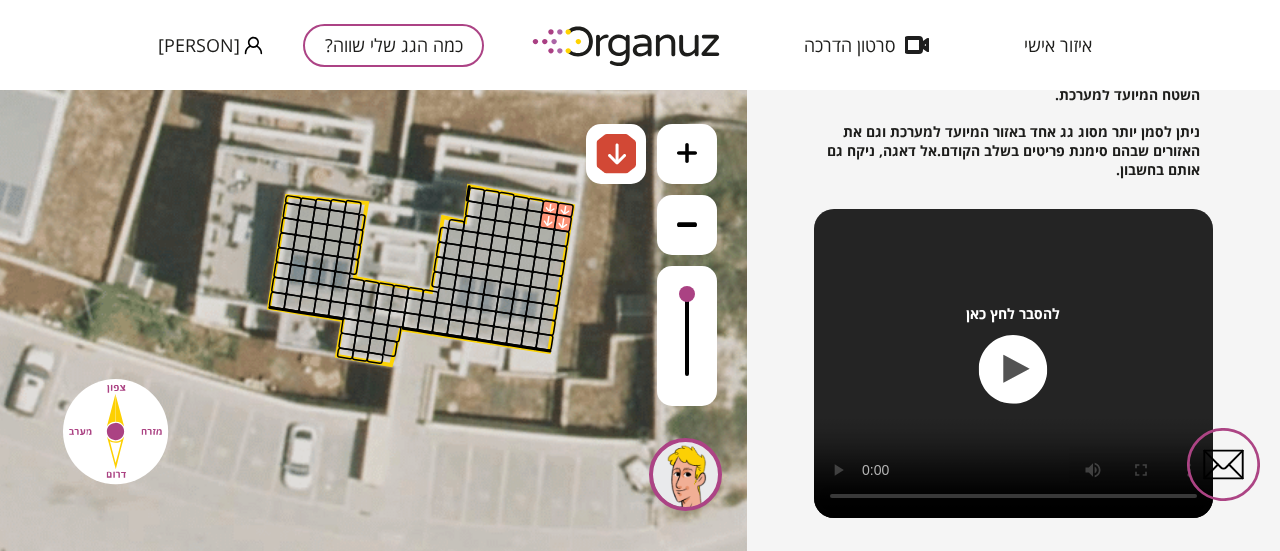 click at bounding box center [548, 221] 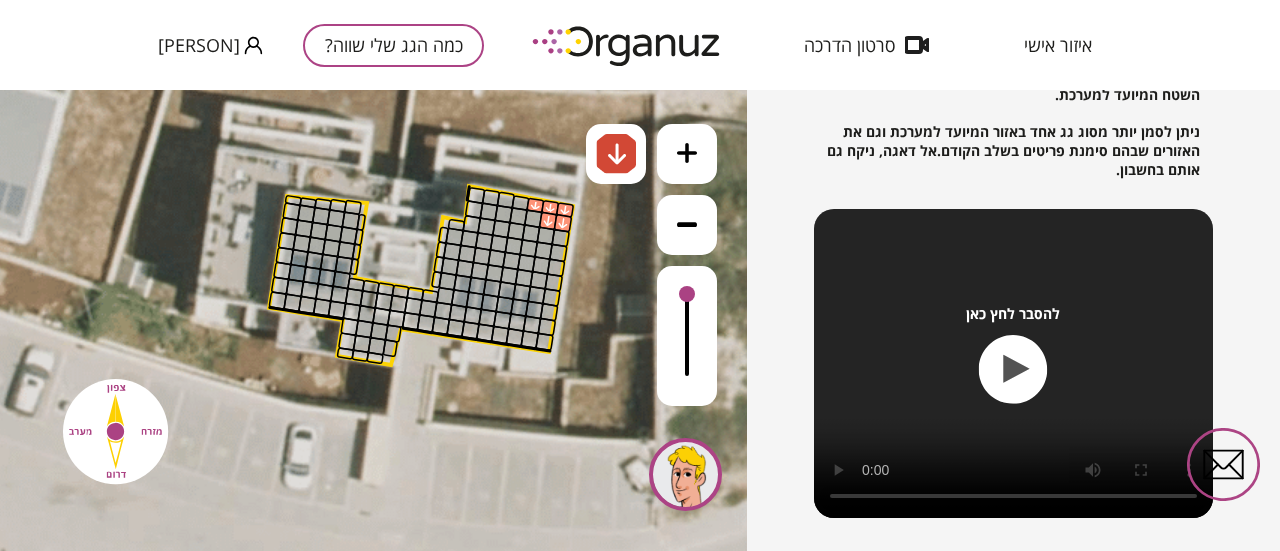 click at bounding box center [535, 205] 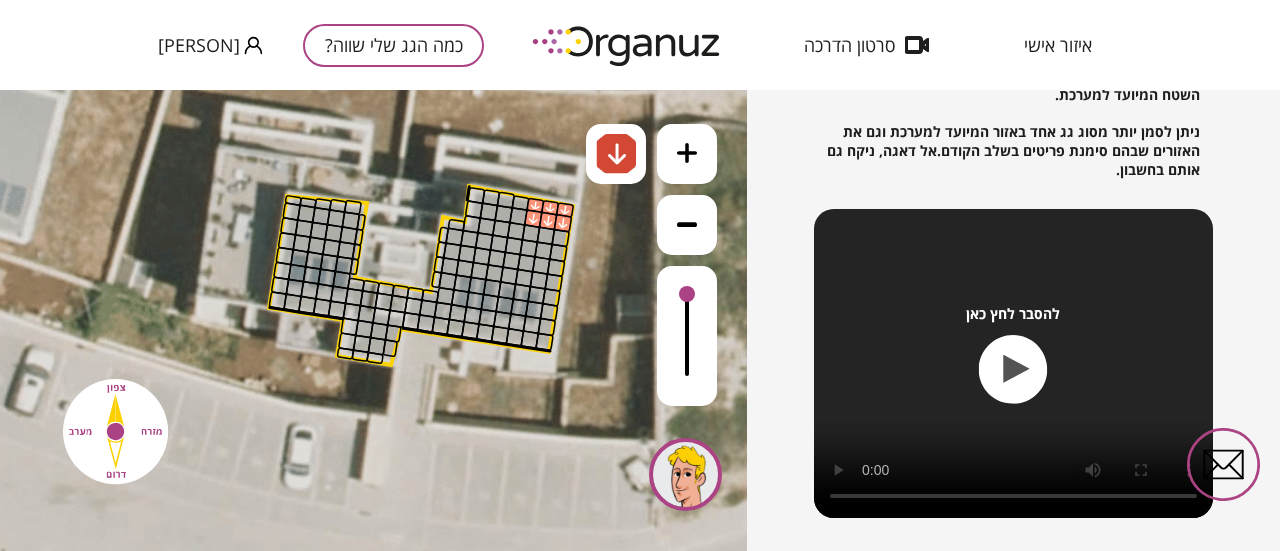 click at bounding box center [533, 218] 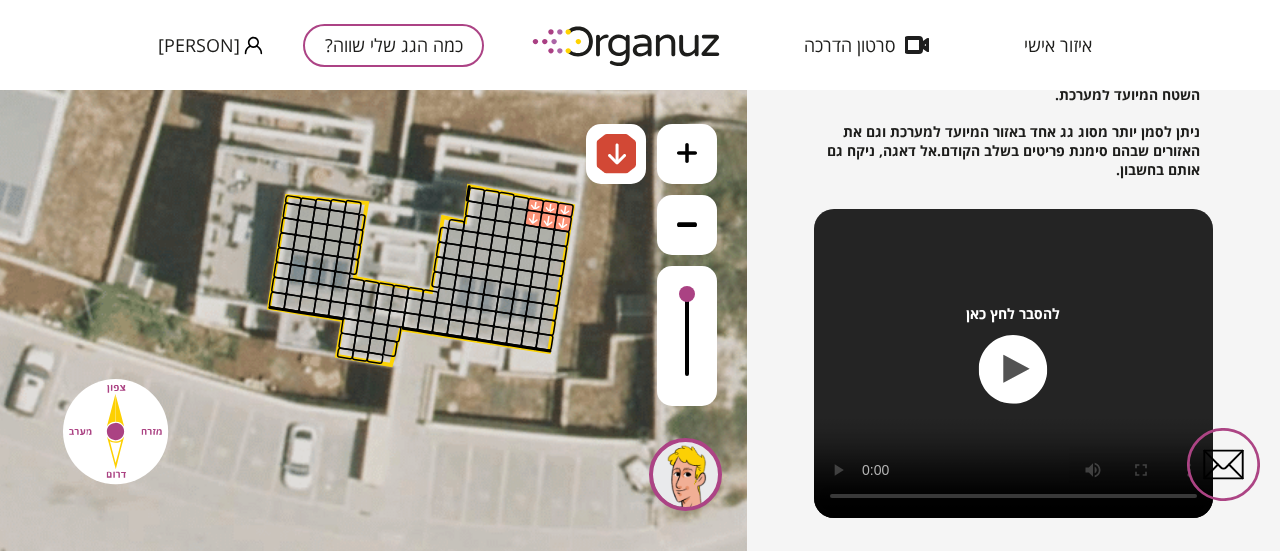 click at bounding box center [520, 203] 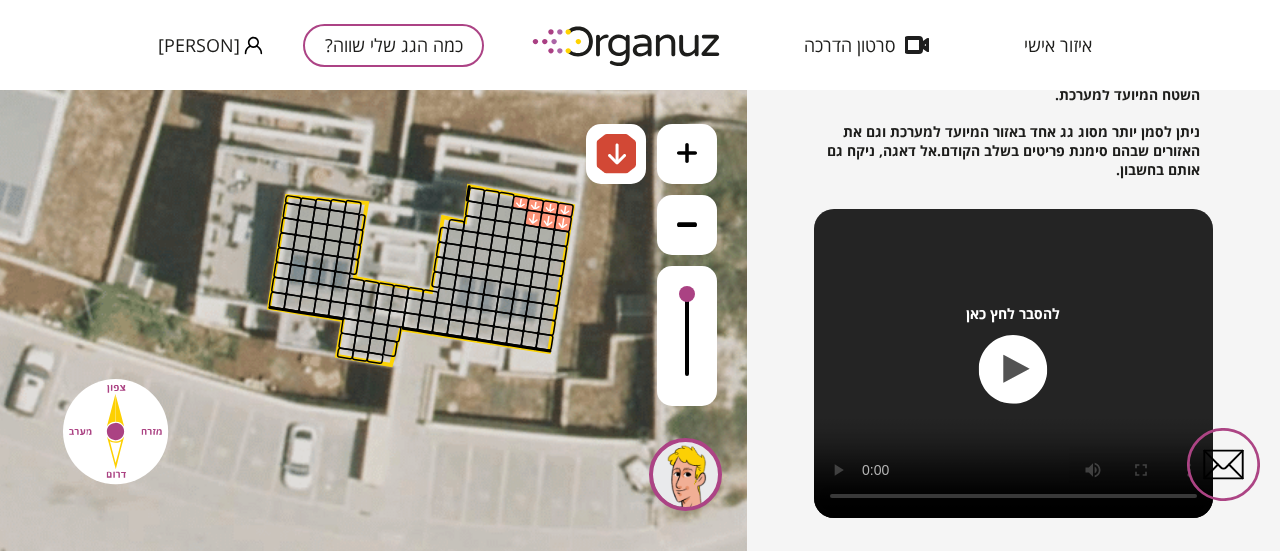 click at bounding box center [506, 199] 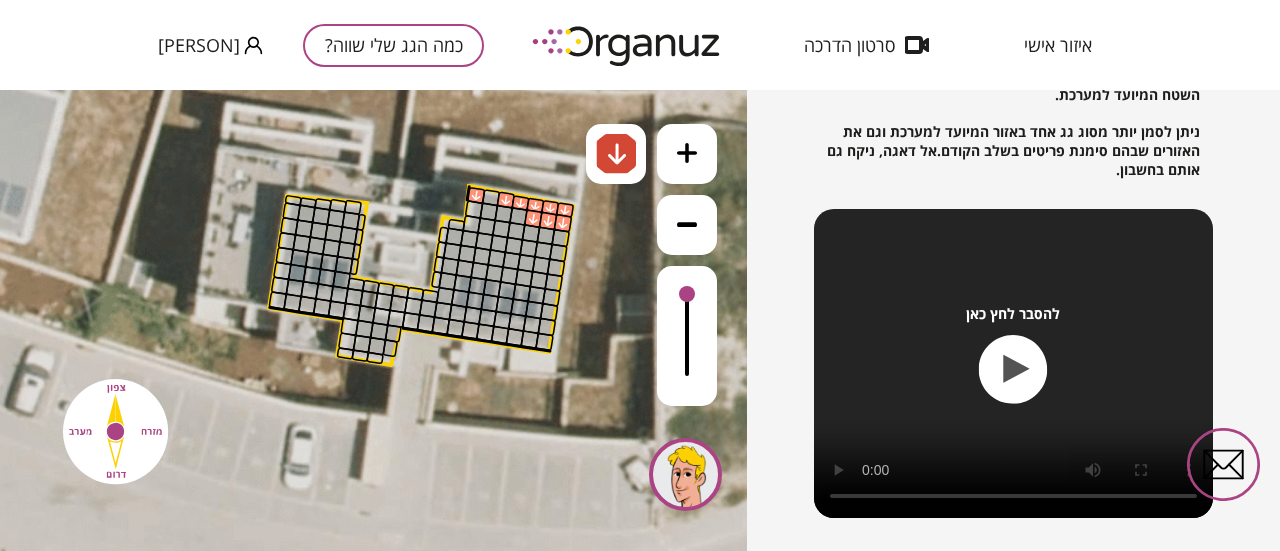 click at bounding box center [476, 195] 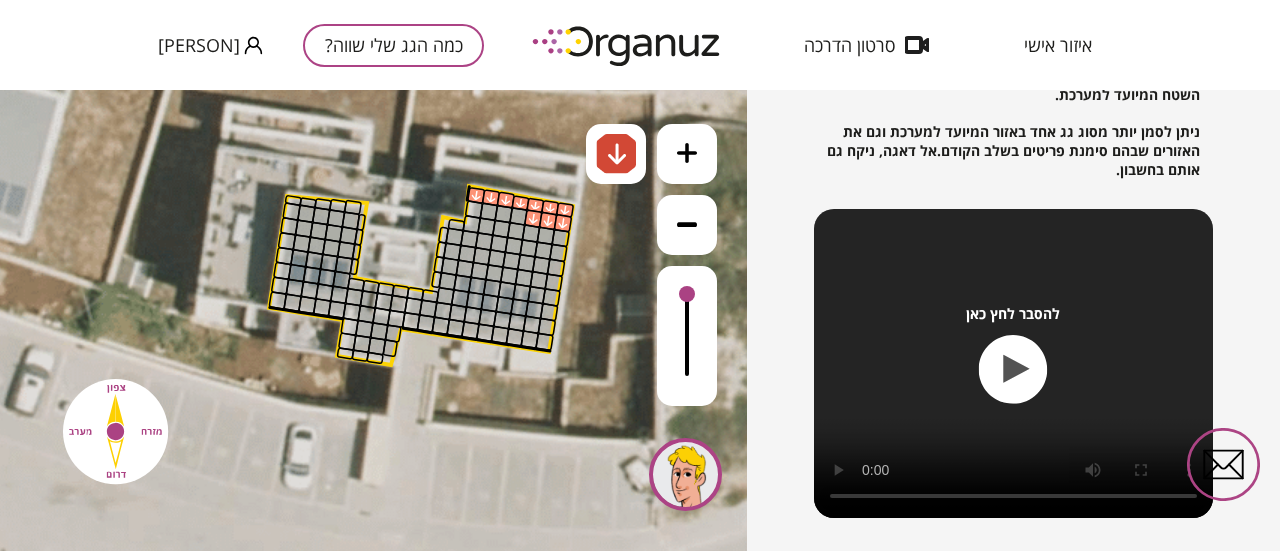 click at bounding box center (474, 209) 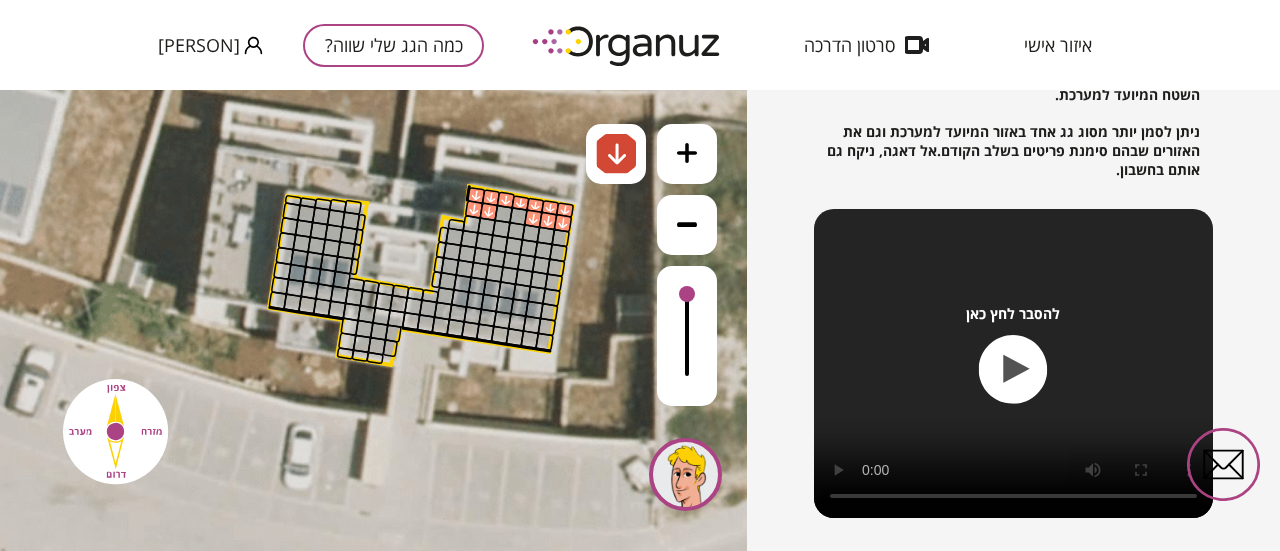 click at bounding box center (488, 211) 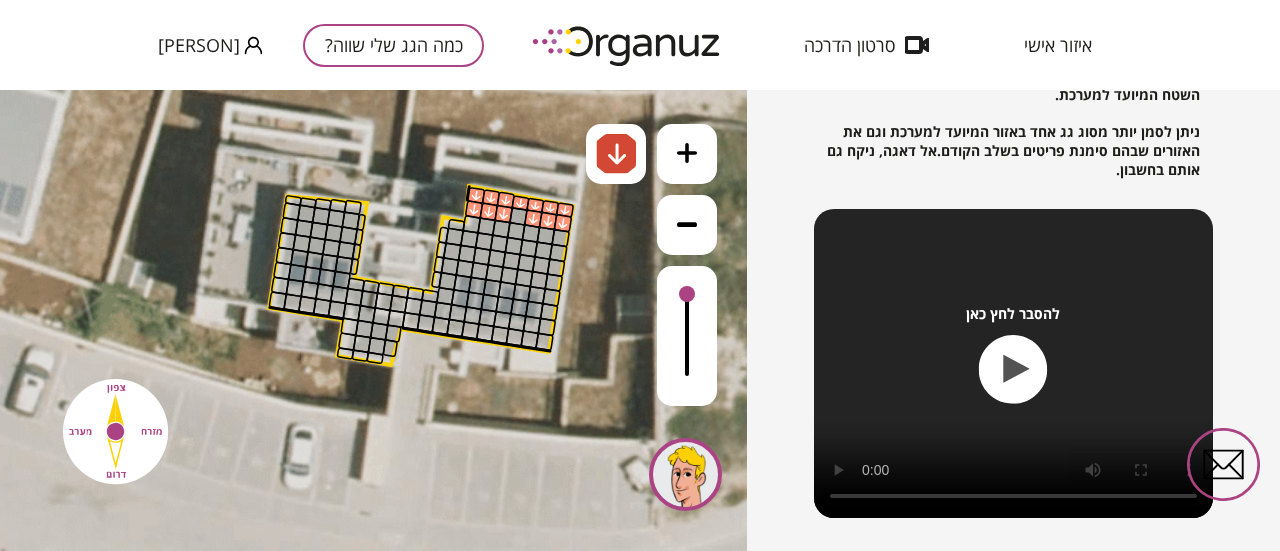 click at bounding box center (518, 216) 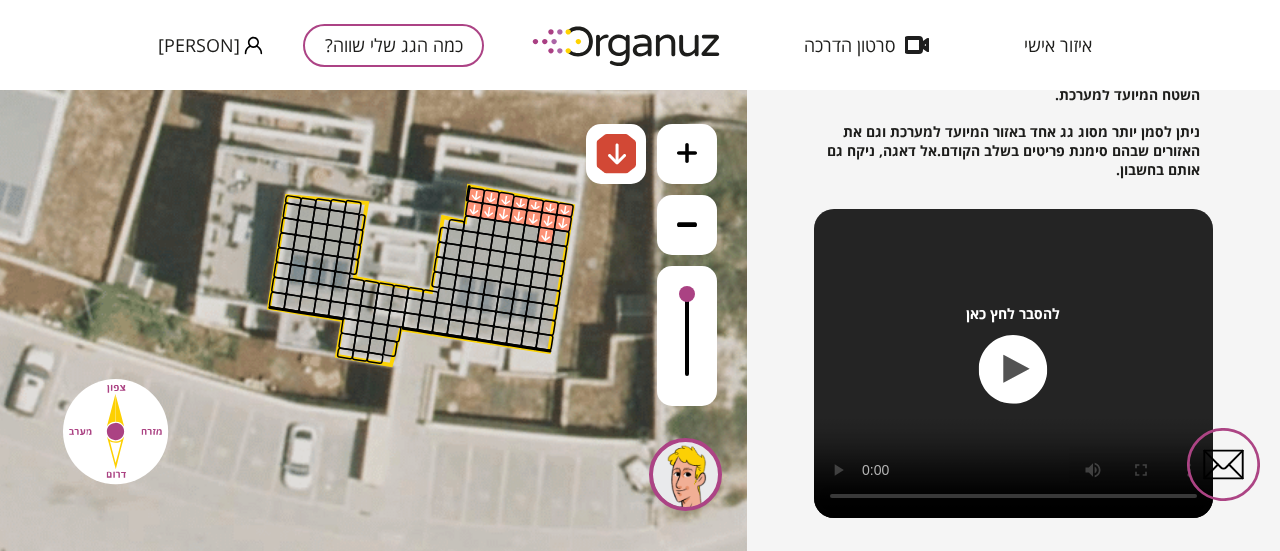click at bounding box center [545, 235] 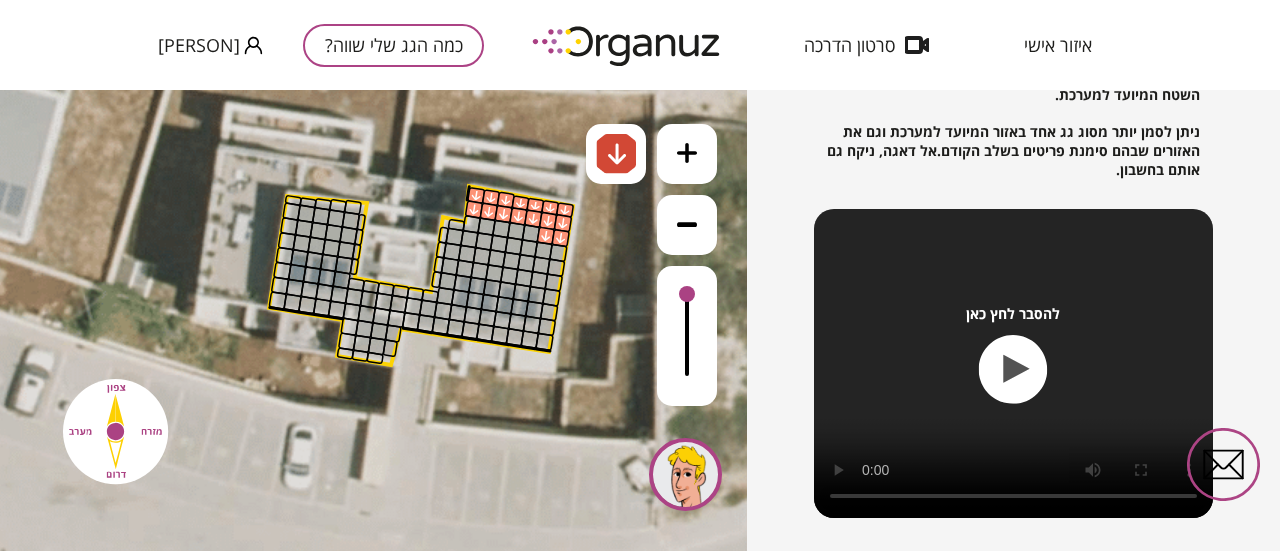 click at bounding box center [560, 238] 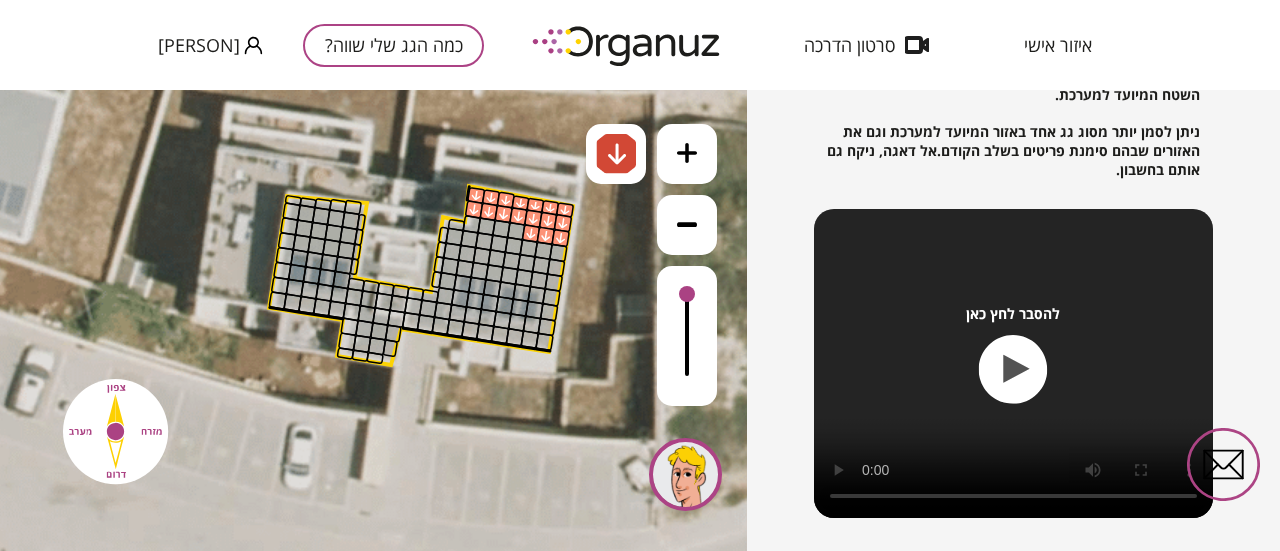 click at bounding box center [516, 231] 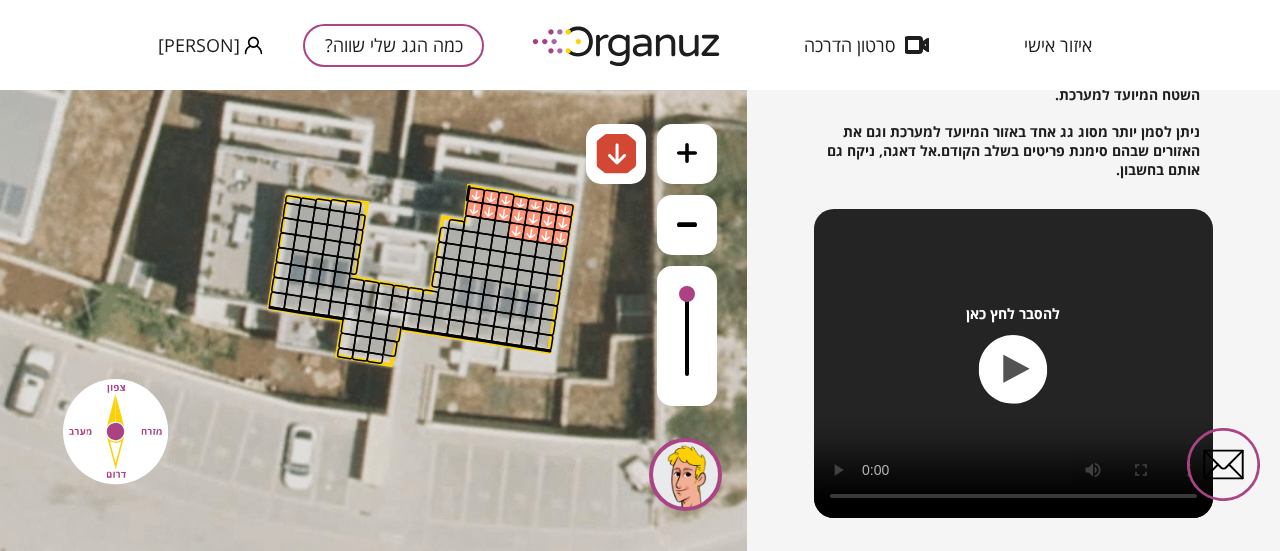 click at bounding box center (501, 229) 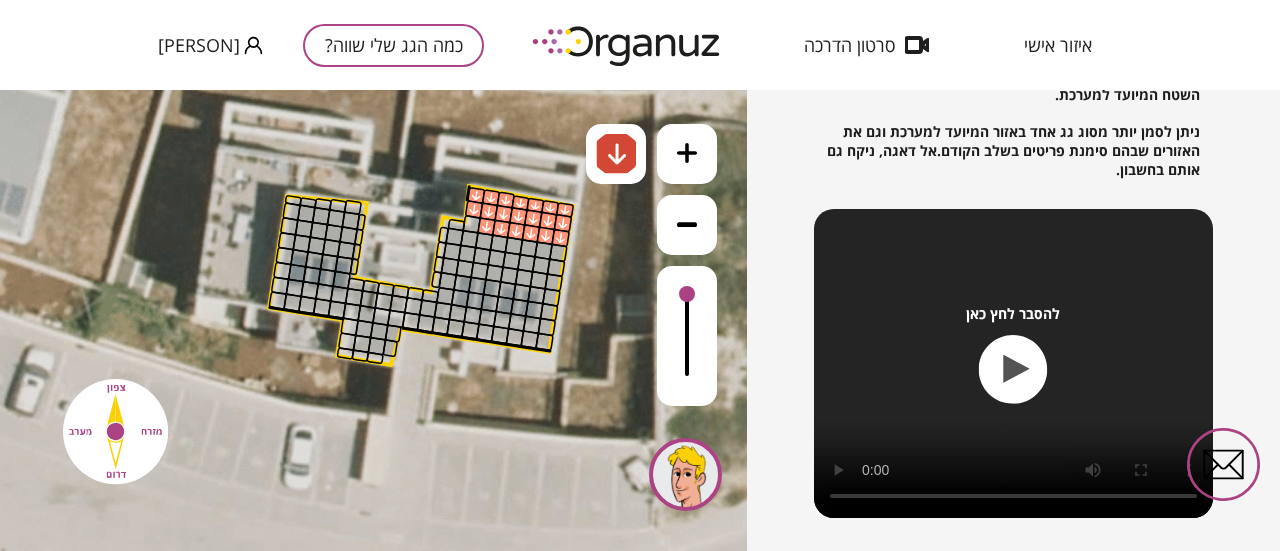 click at bounding box center [486, 226] 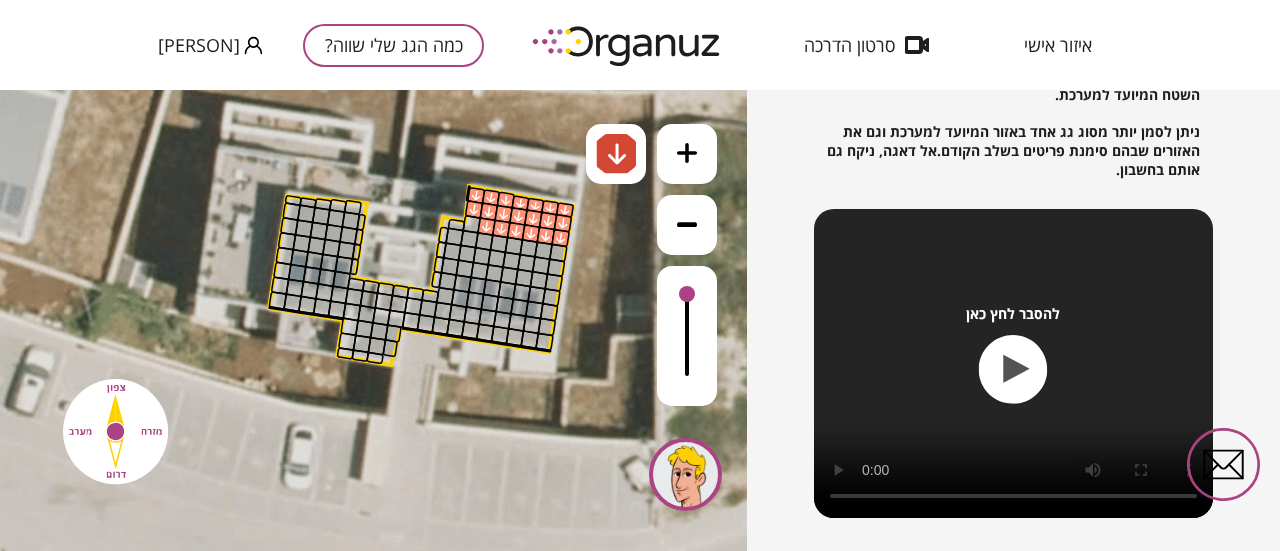 click at bounding box center (471, 224) 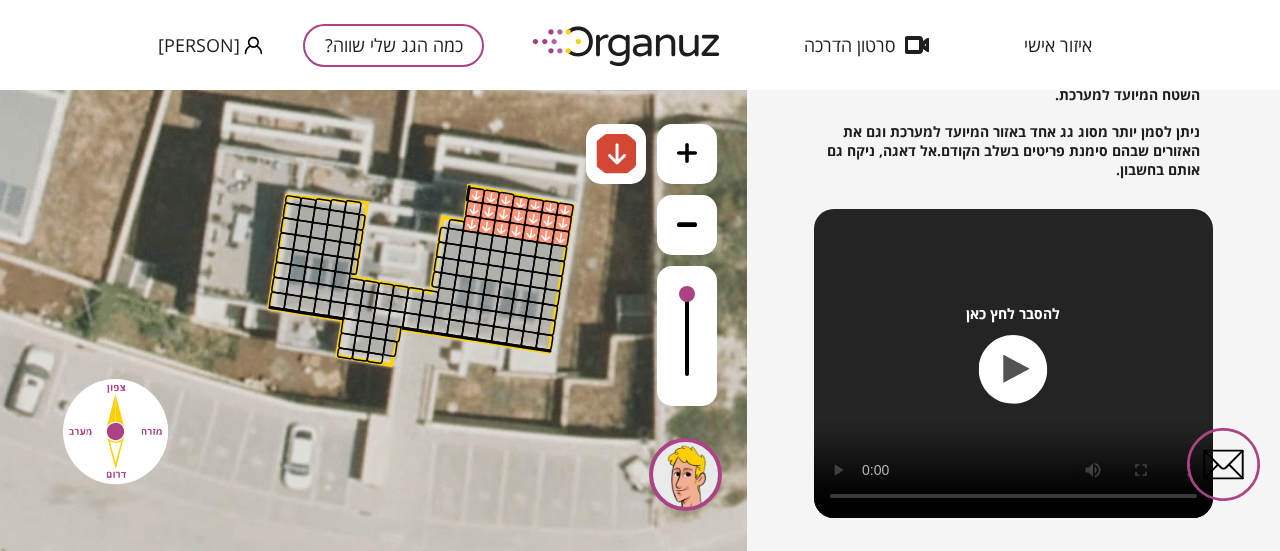 click at bounding box center (456, 225) 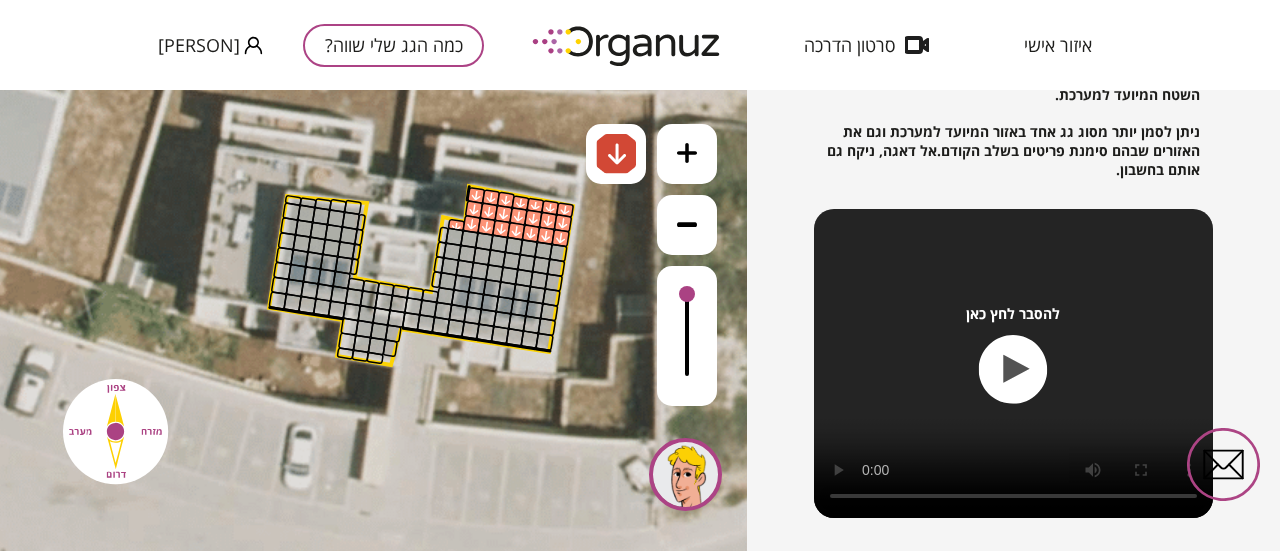 click at bounding box center [454, 236] 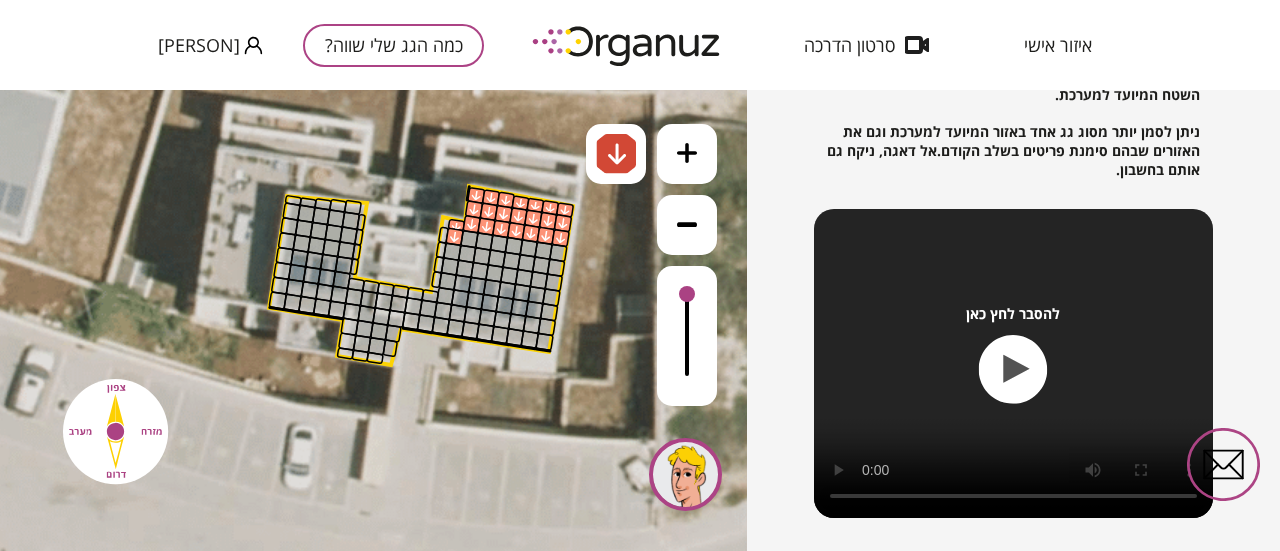 click at bounding box center [452, 251] 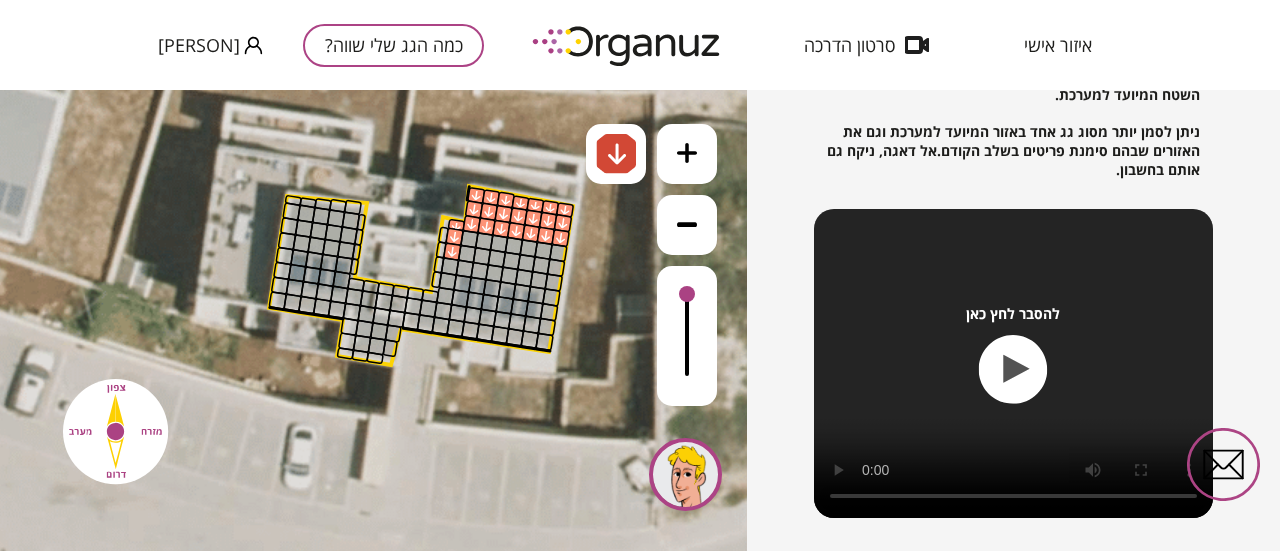 click at bounding box center (469, 239) 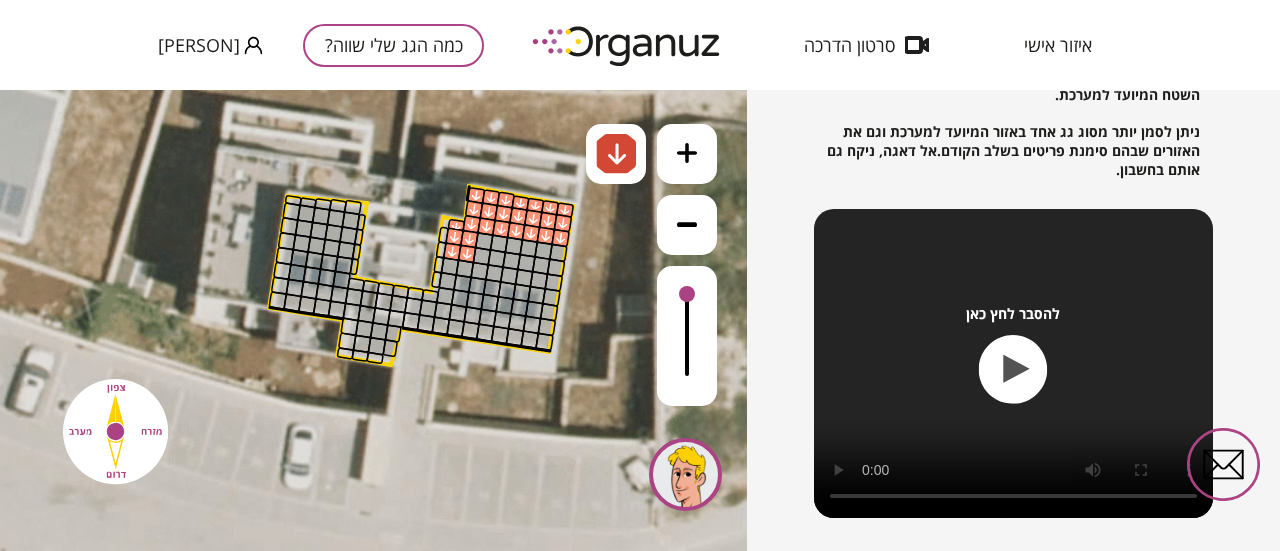 click at bounding box center (467, 254) 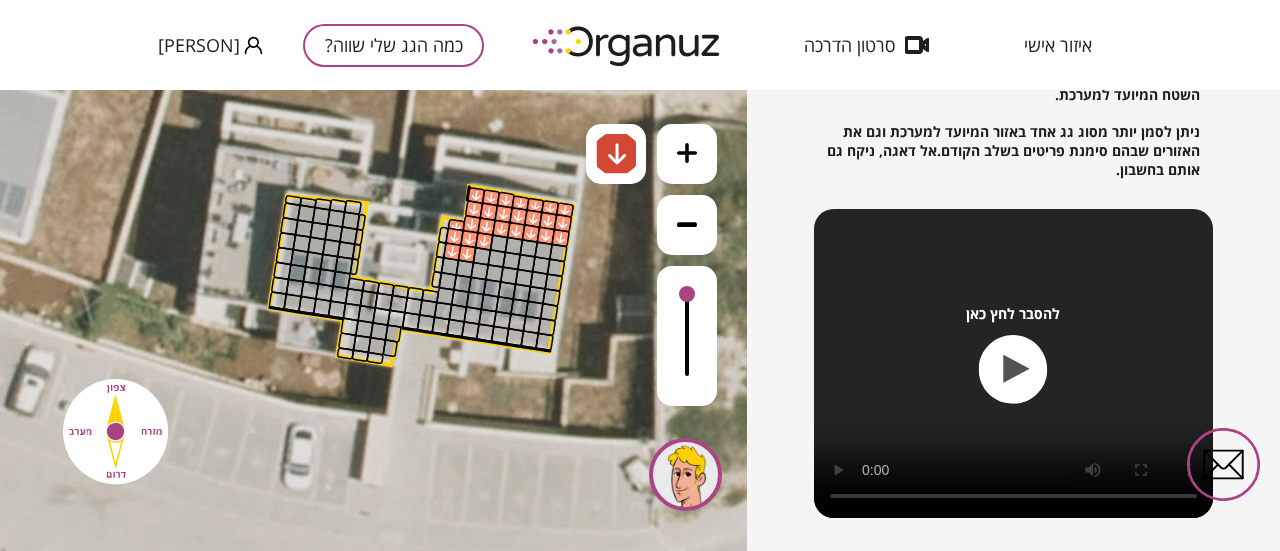 click at bounding box center [484, 241] 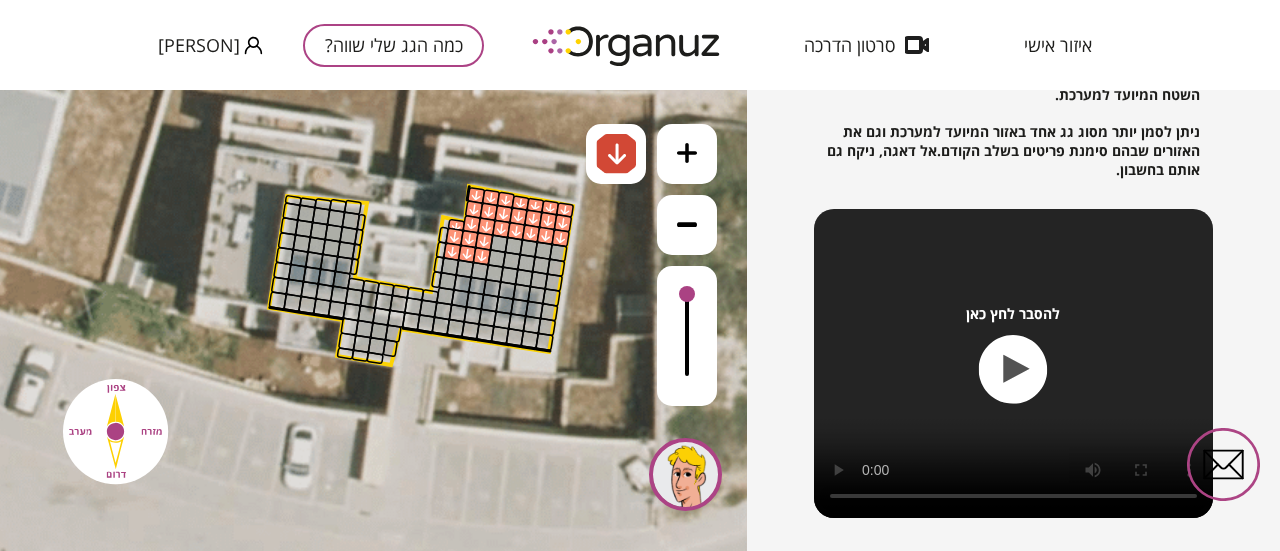 click at bounding box center (482, 256) 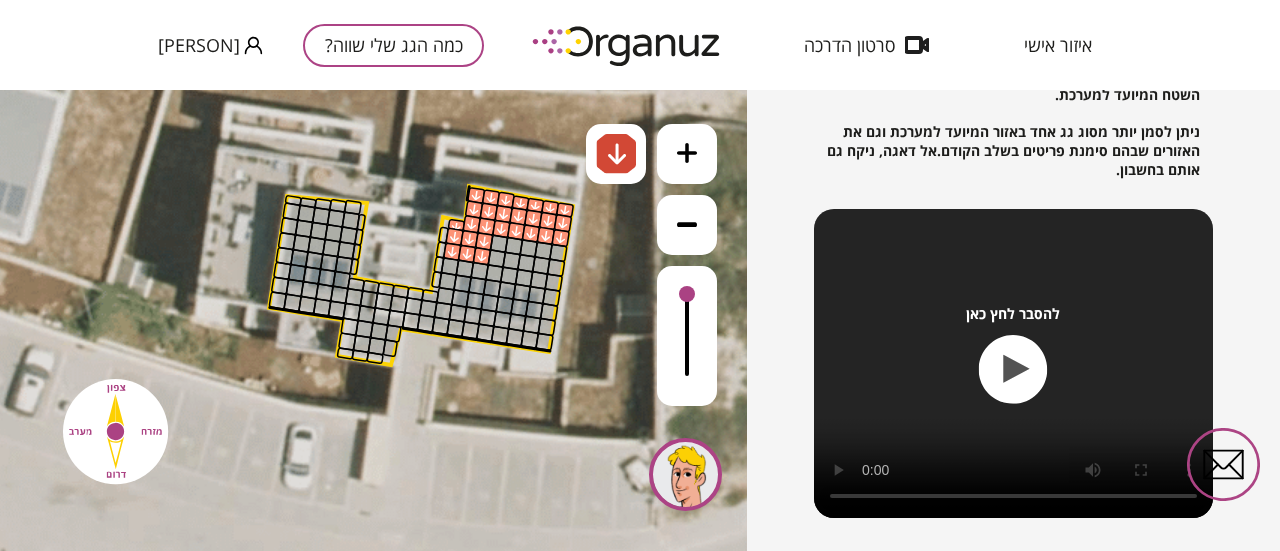 click at bounding box center [450, 266] 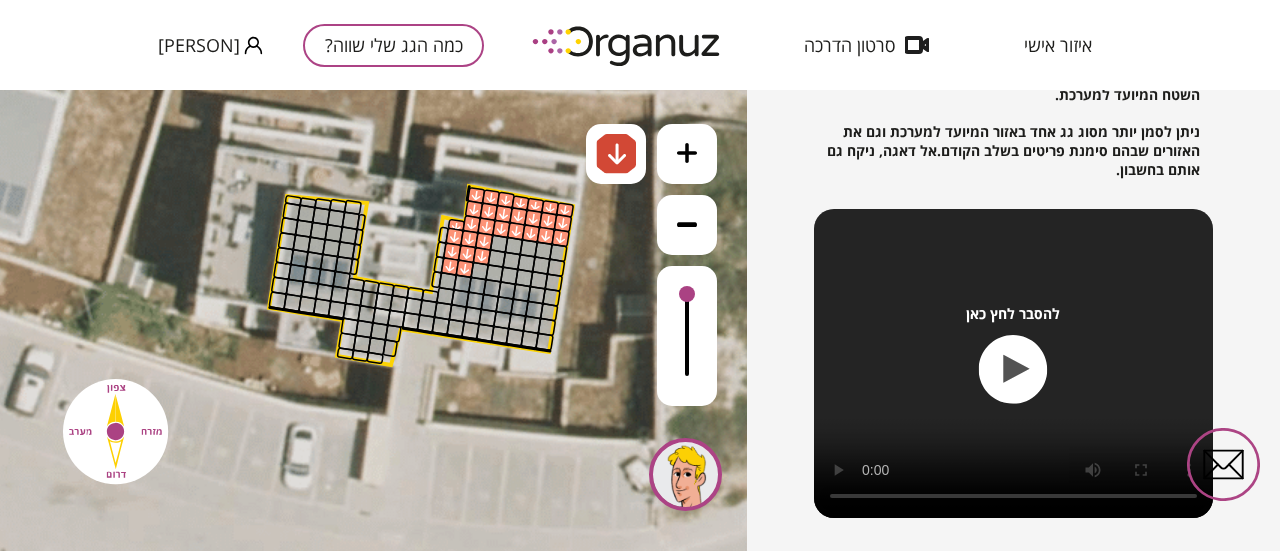 click at bounding box center (464, 268) 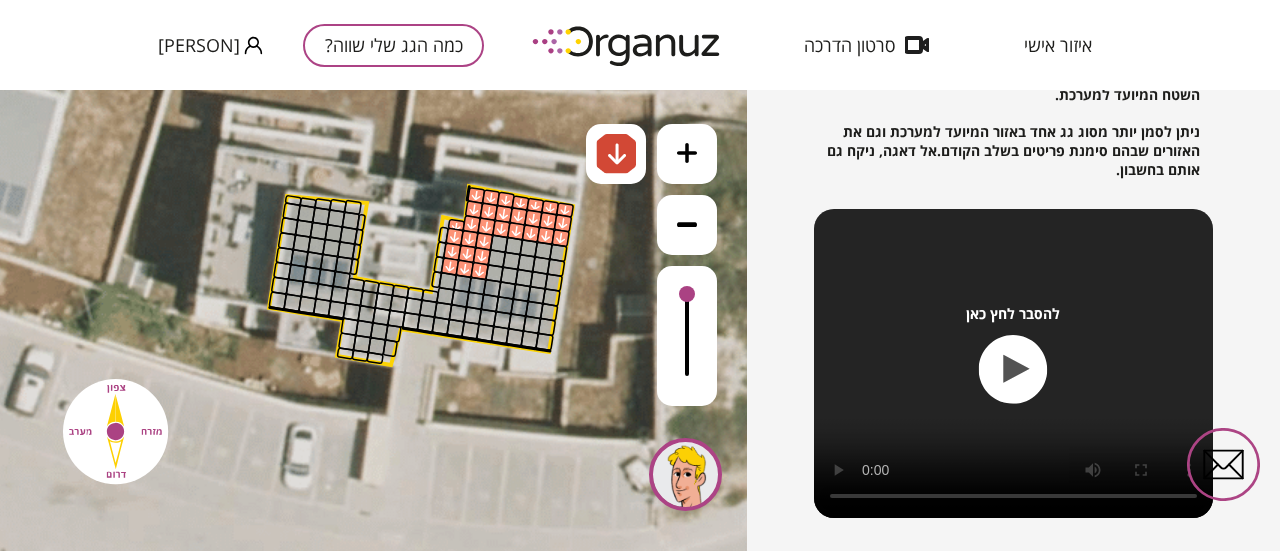 click at bounding box center [479, 271] 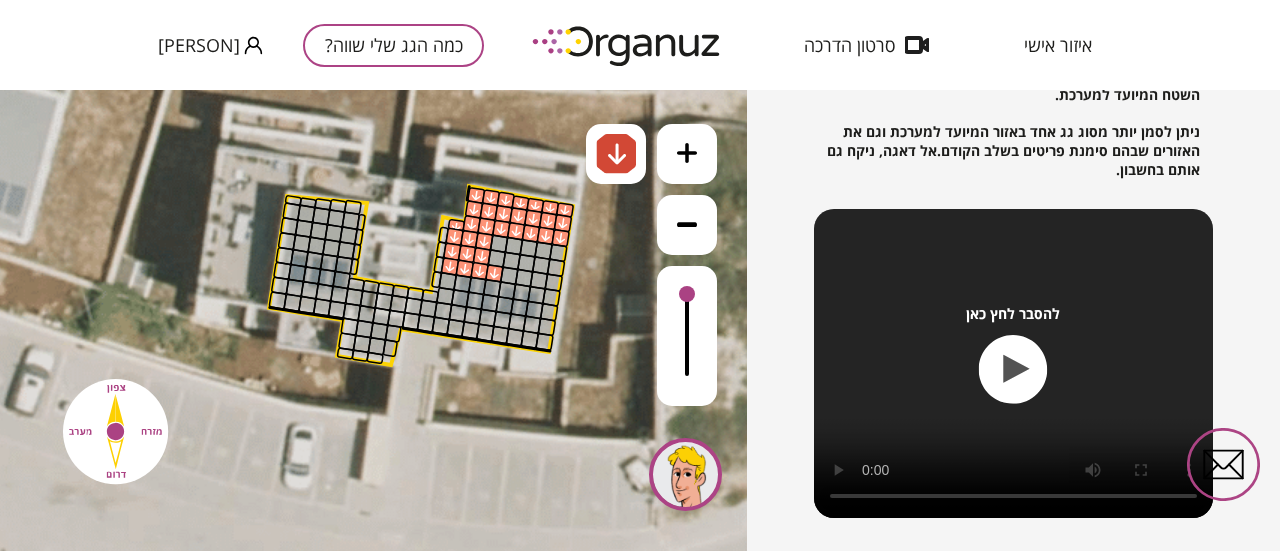 click at bounding box center (494, 273) 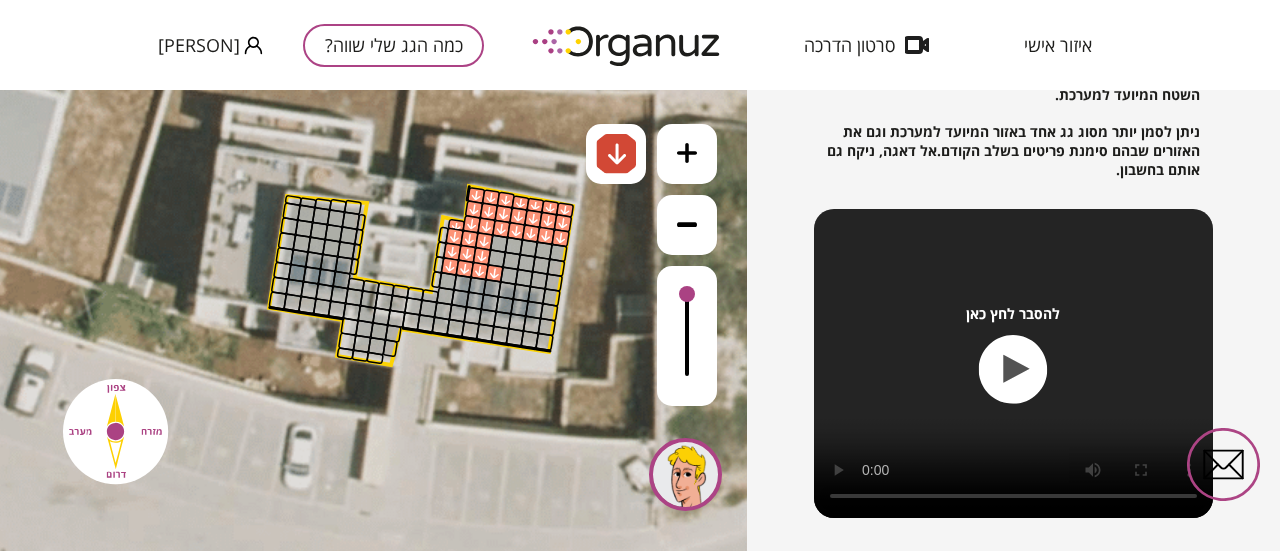 click at bounding box center (509, 275) 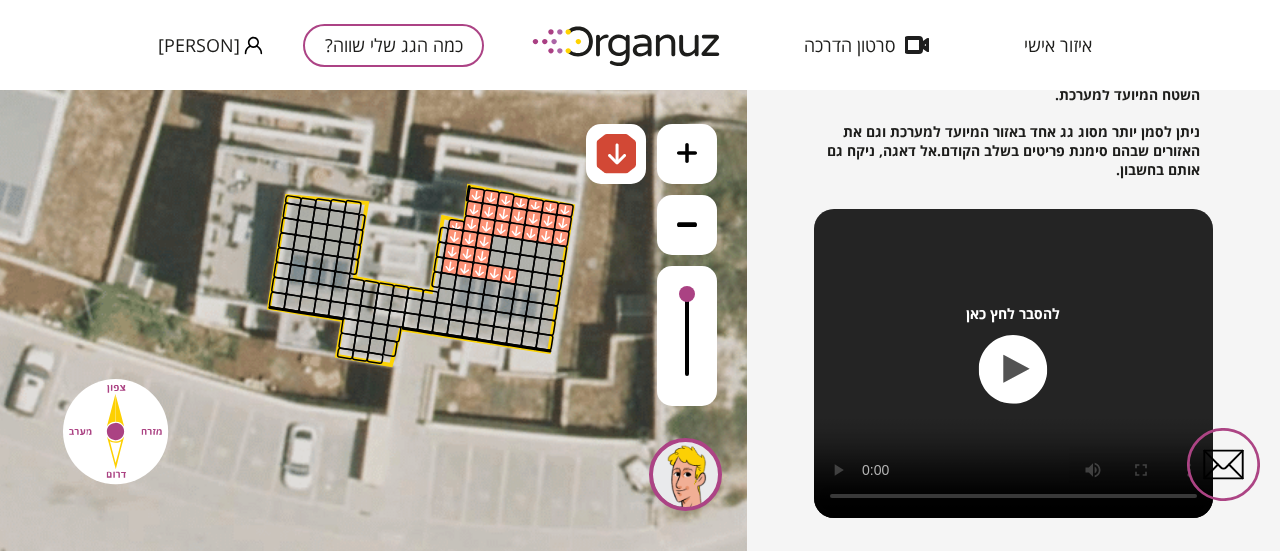 click at bounding box center [496, 258] 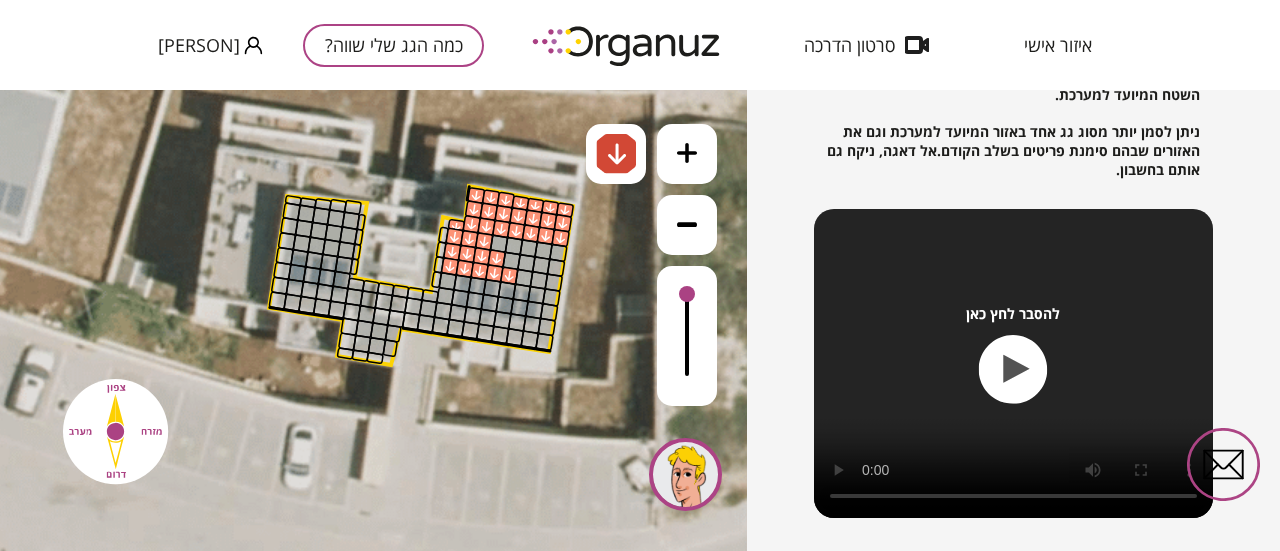 click at bounding box center [499, 243] 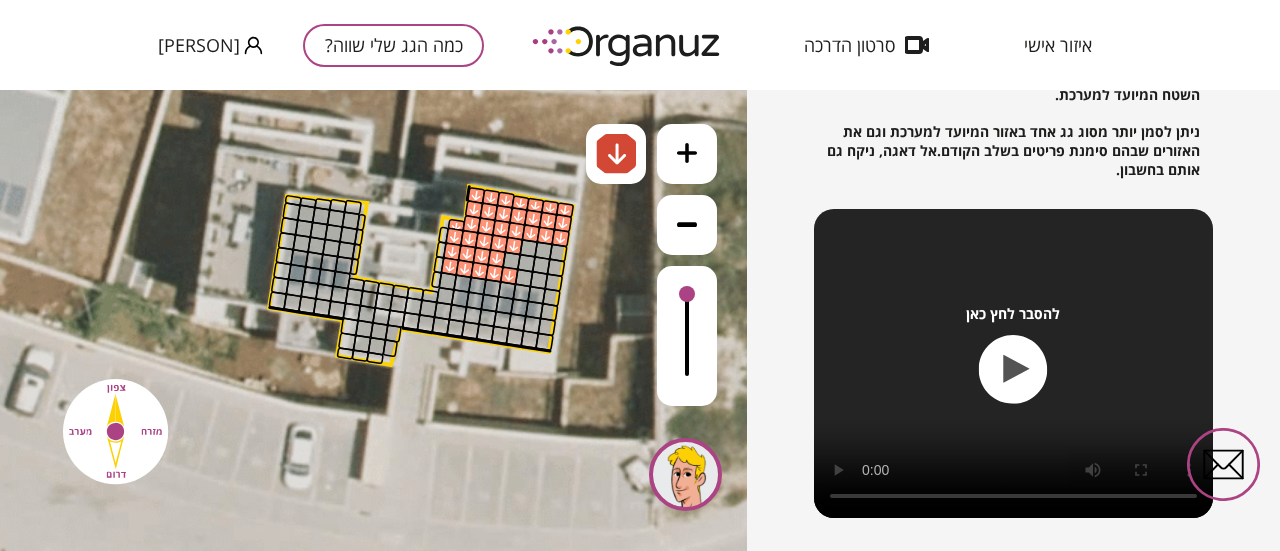 click at bounding box center (513, 246) 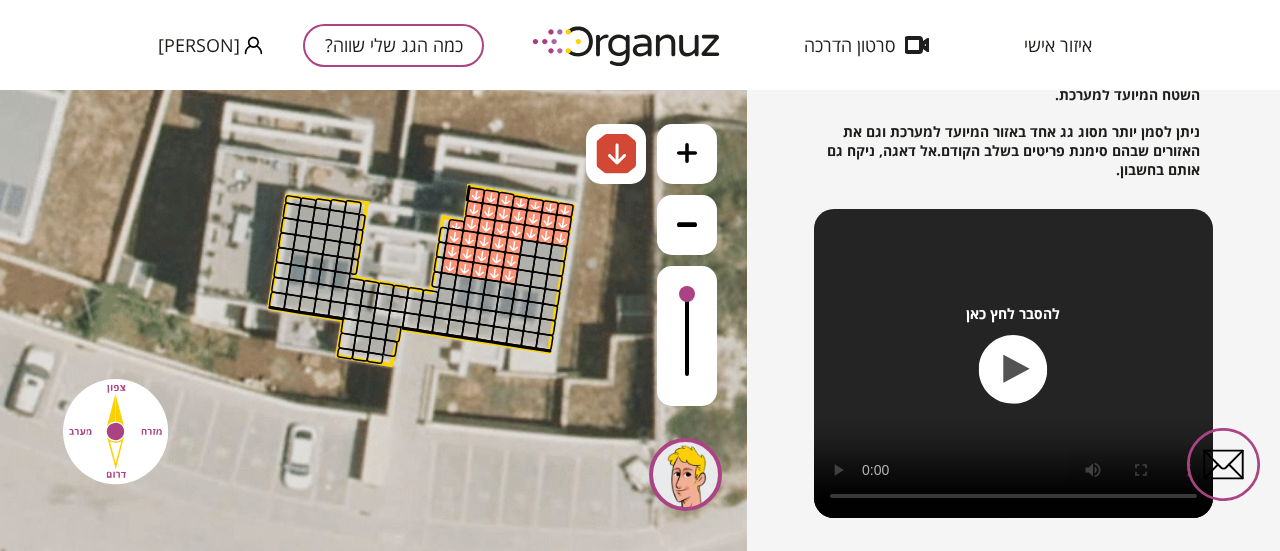 click at bounding box center (511, 260) 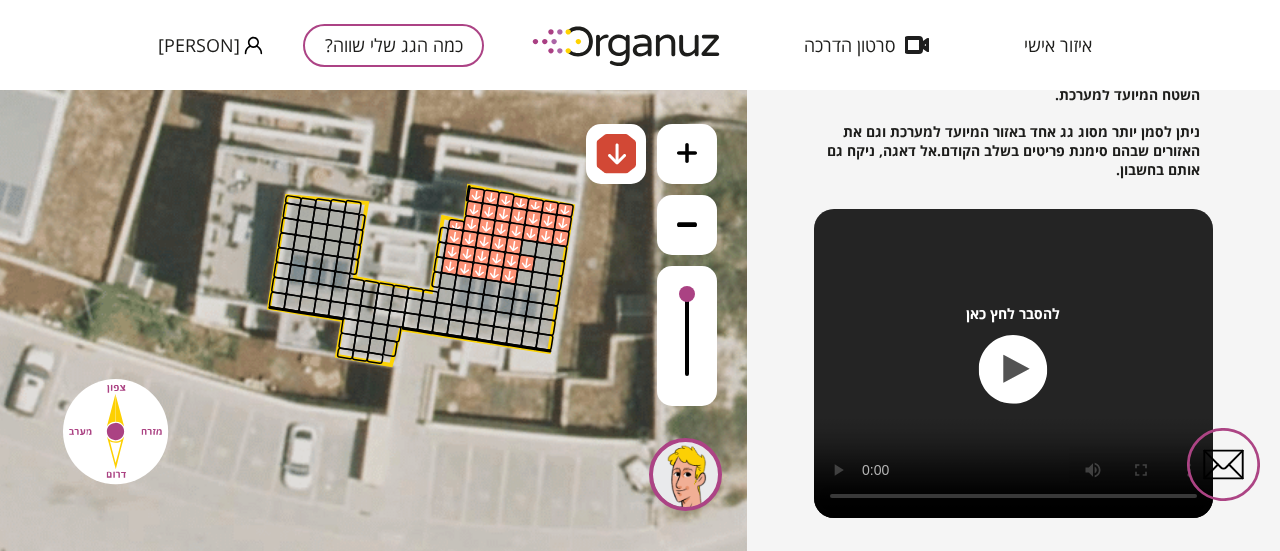 click at bounding box center (528, 248) 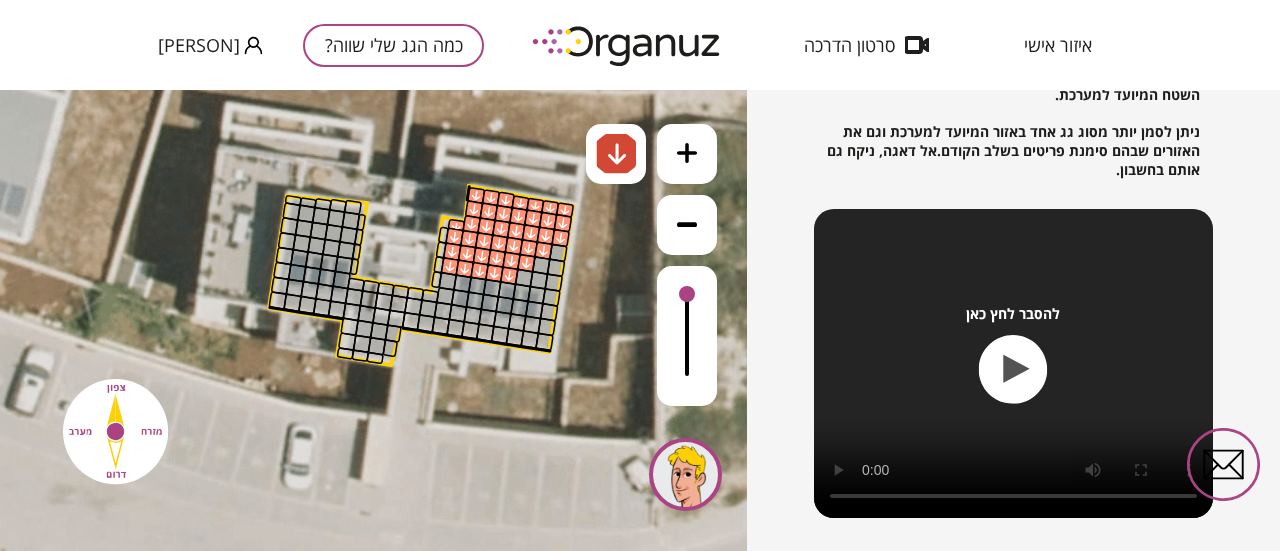 click at bounding box center [543, 250] 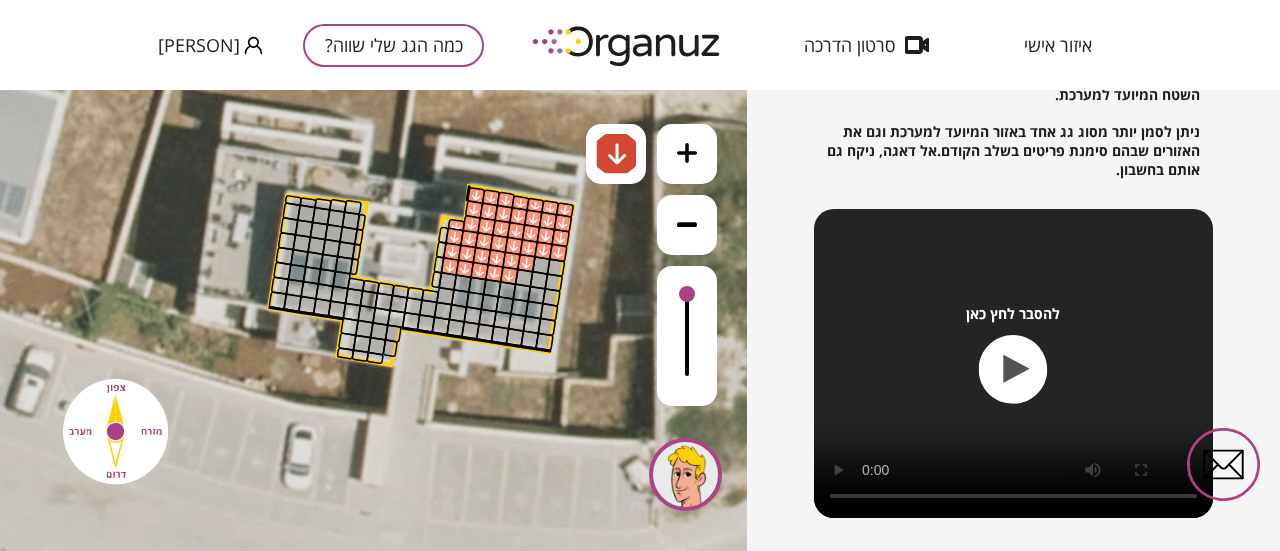 click at bounding box center (558, 253) 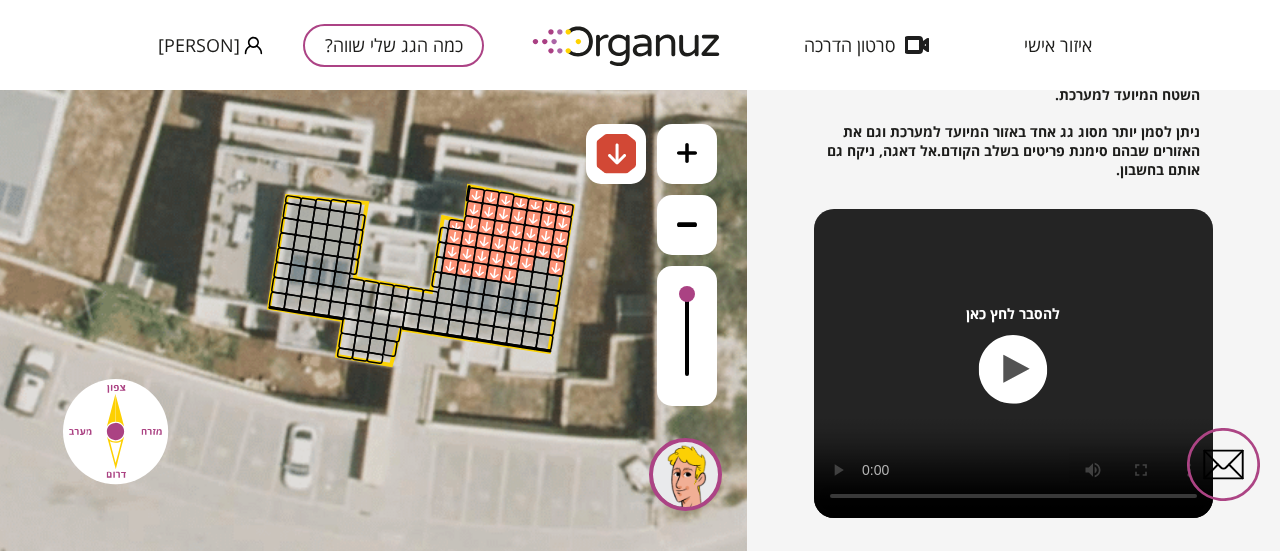 click at bounding box center (556, 267) 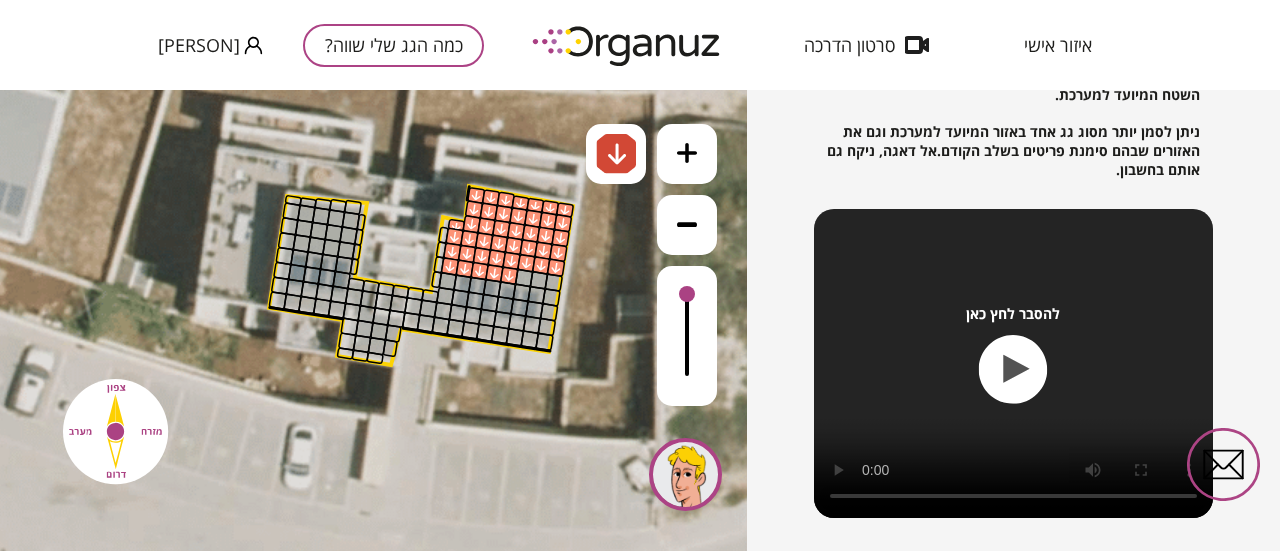 click at bounding box center (541, 265) 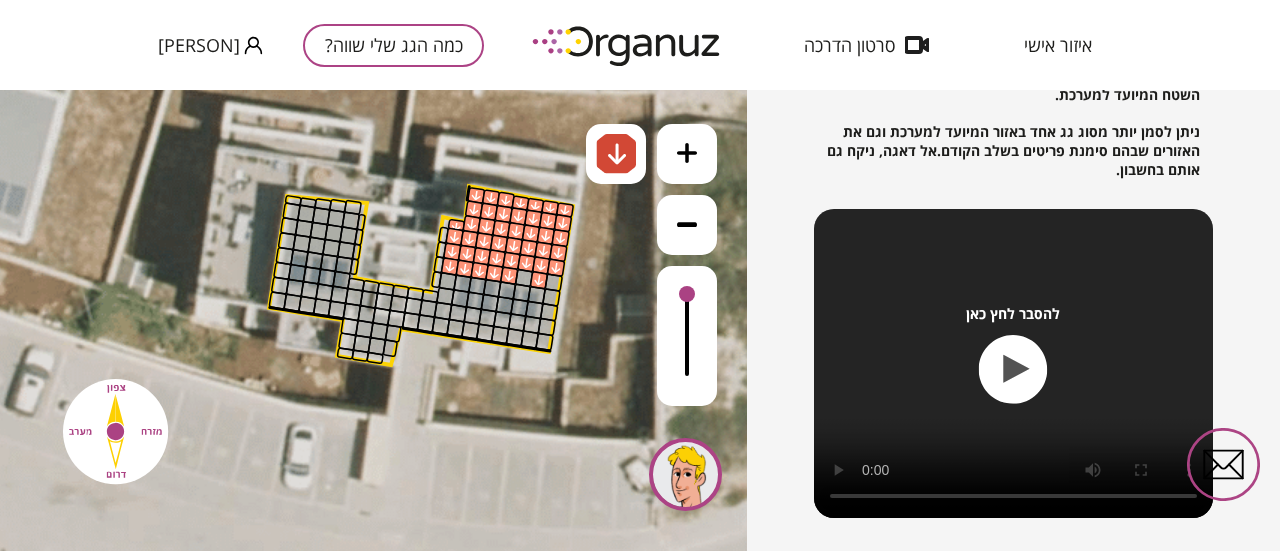 click at bounding box center (524, 278) 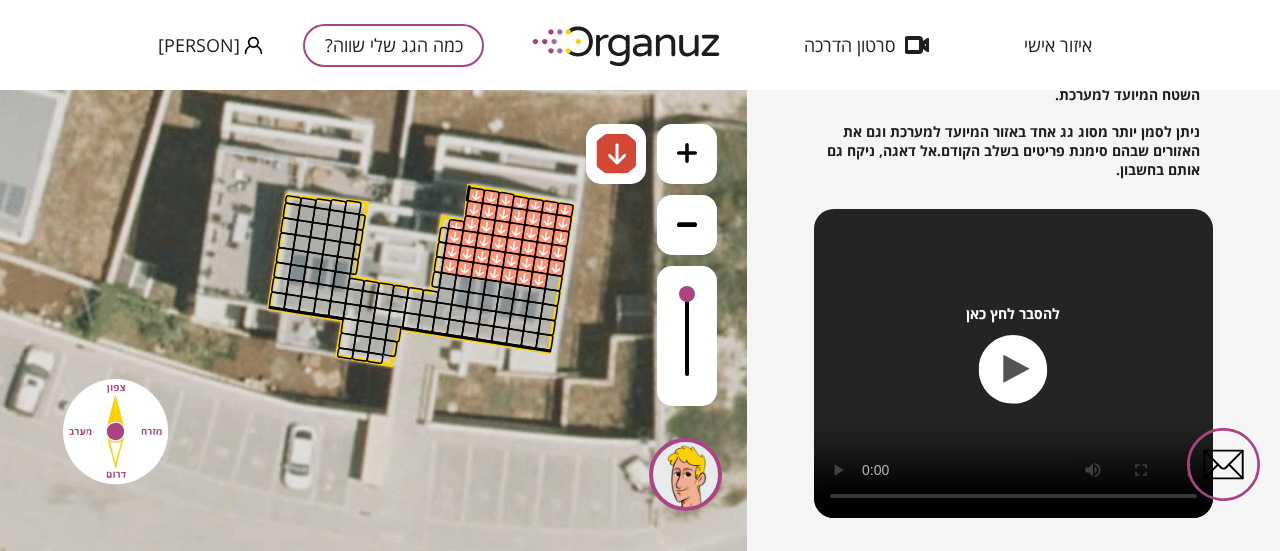 click at bounding box center (553, 282) 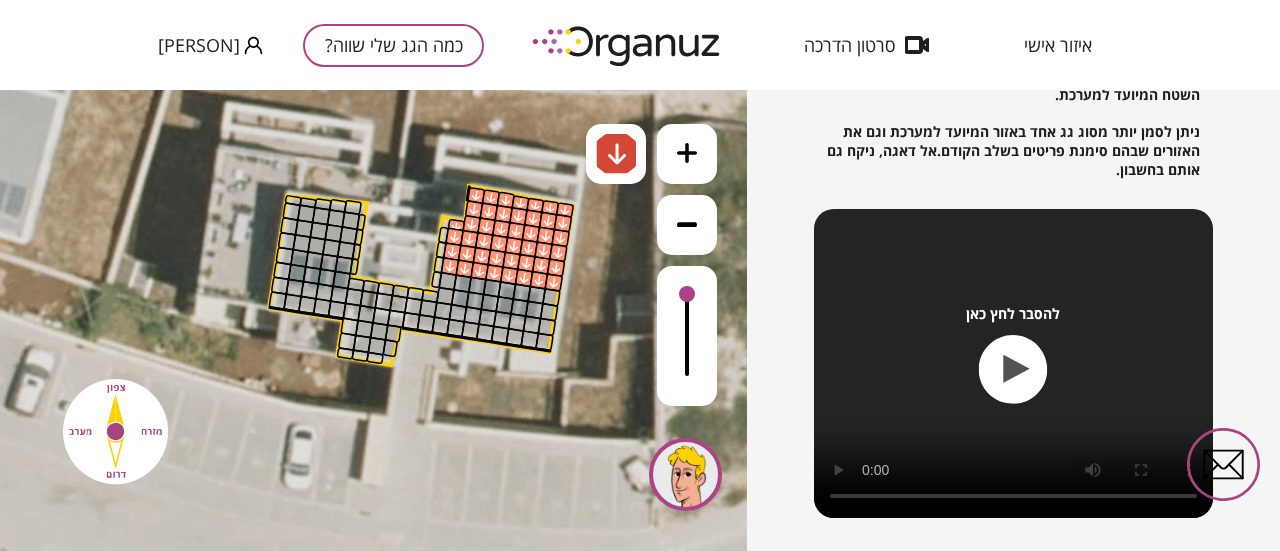 click at bounding box center (551, 297) 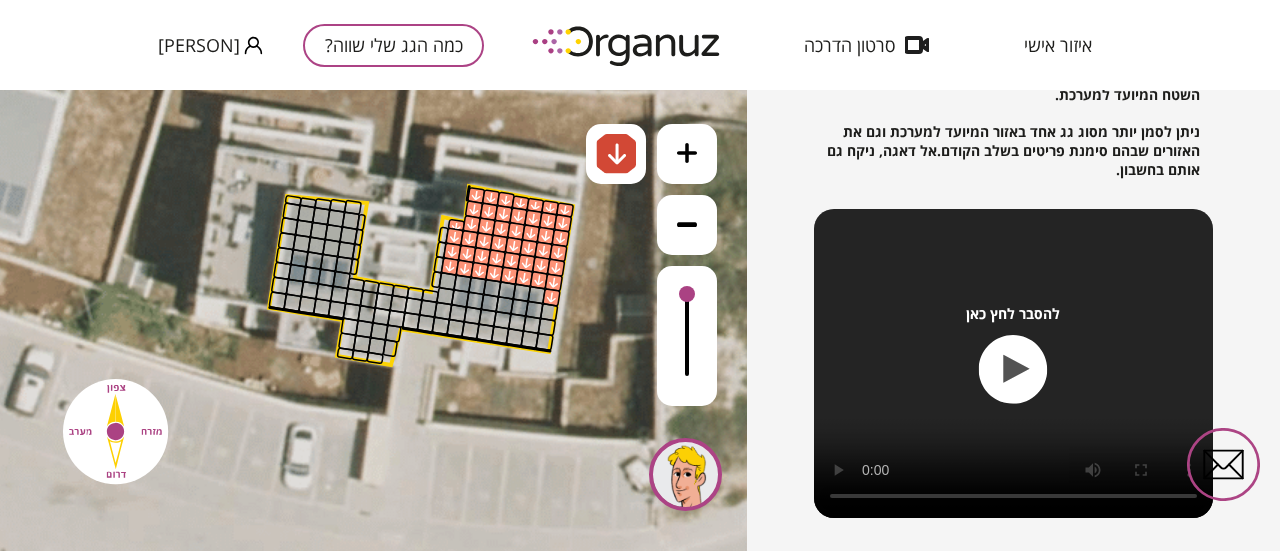 click at bounding box center (549, 312) 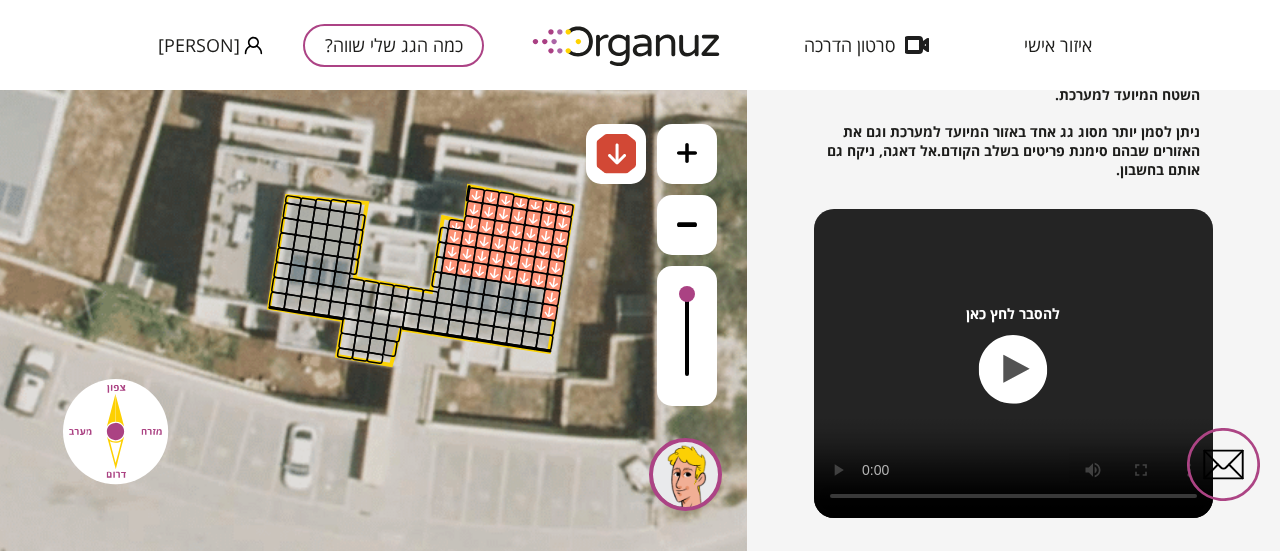 click at bounding box center (546, 327) 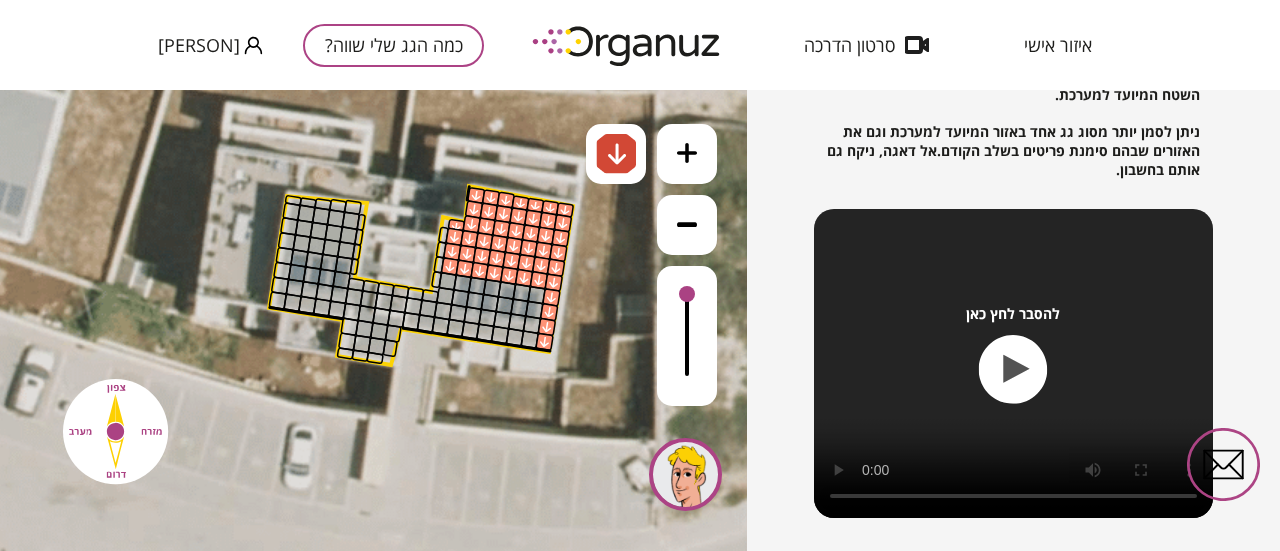 click at bounding box center (544, 341) 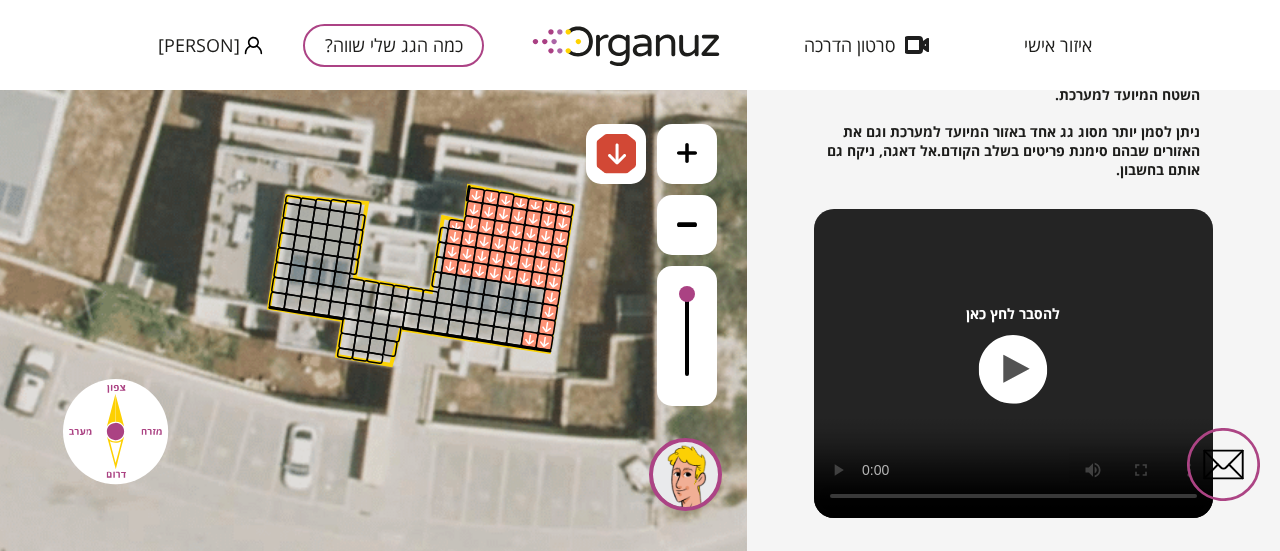 click at bounding box center [514, 337] 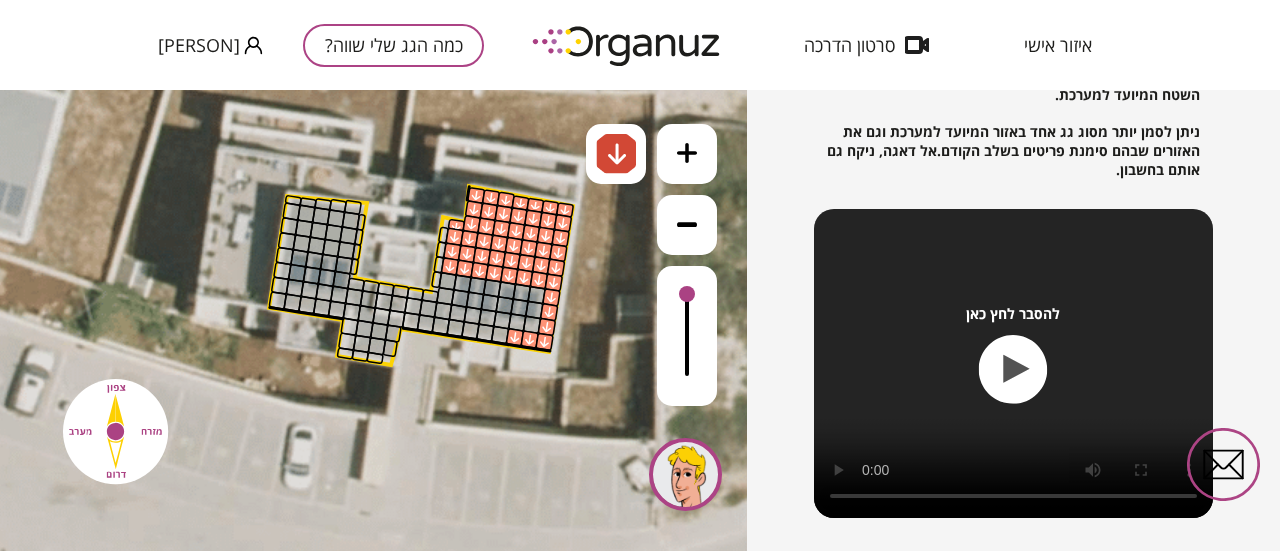 click at bounding box center (500, 335) 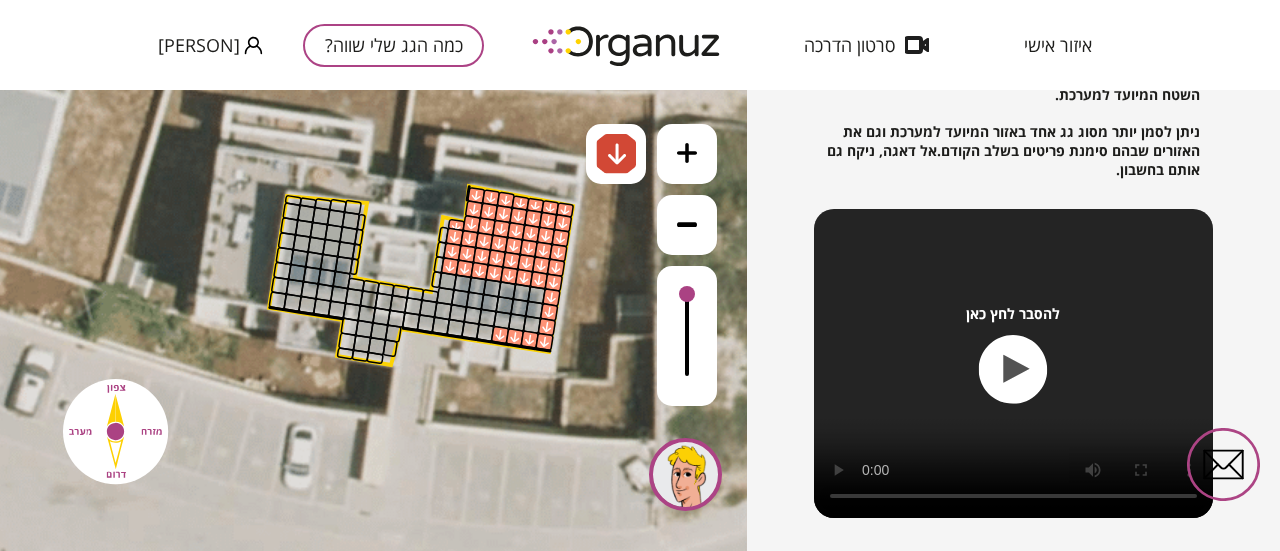 click at bounding box center (485, 332) 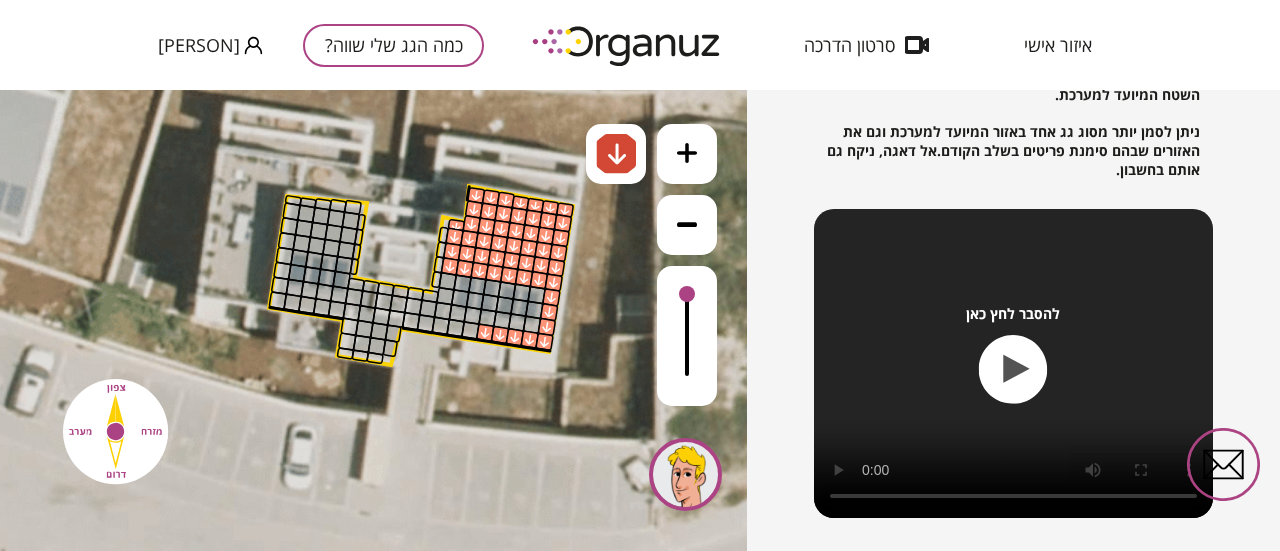 click at bounding box center [470, 330] 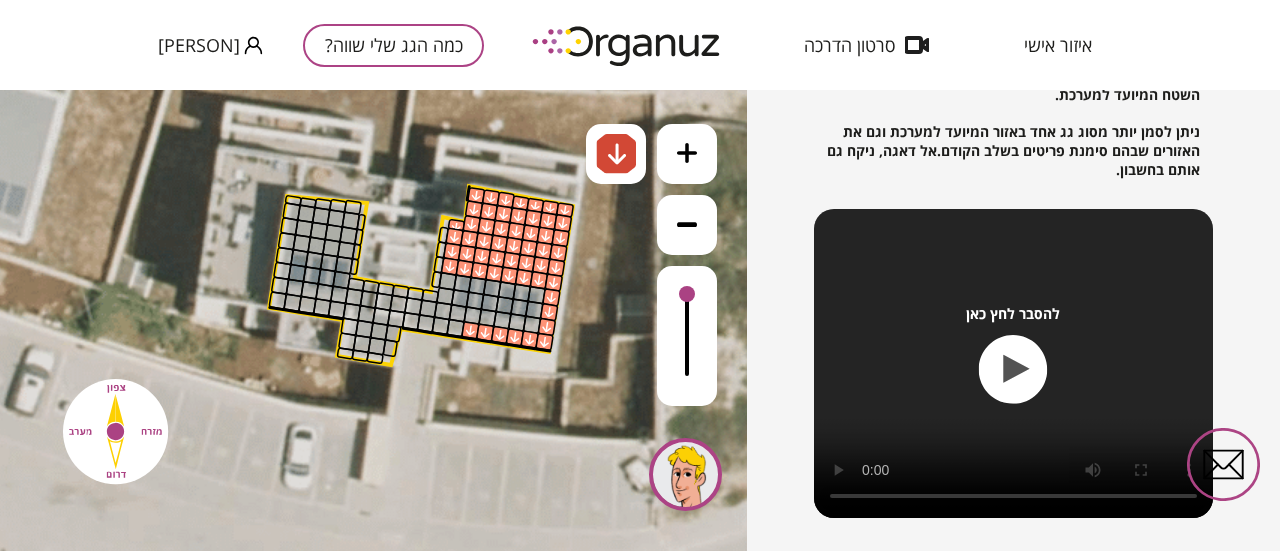 click at bounding box center (455, 328) 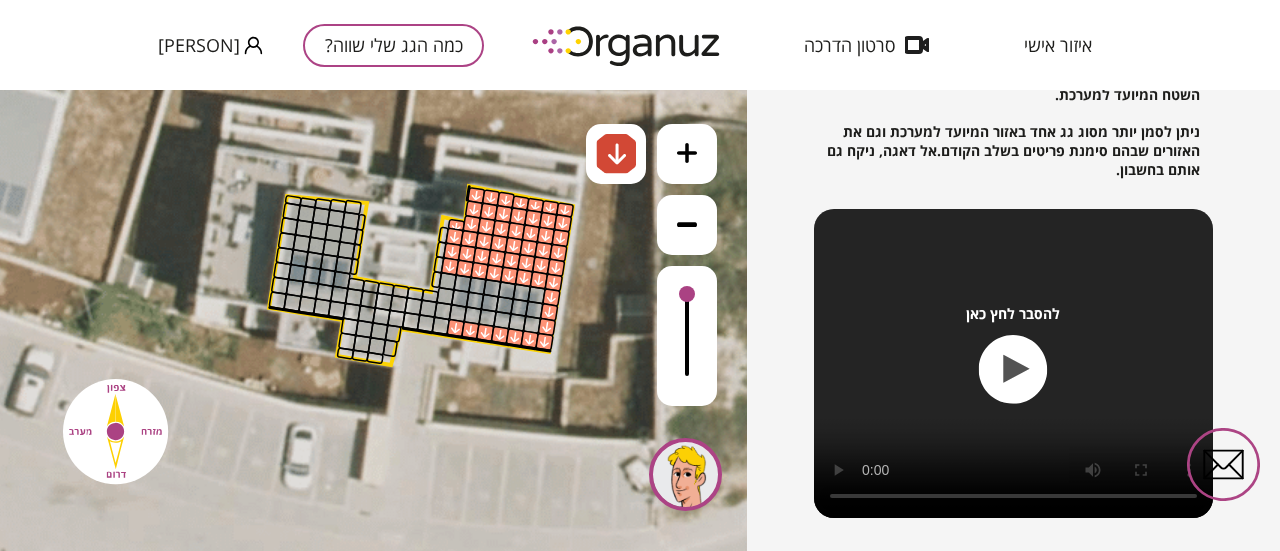 click at bounding box center [440, 325] 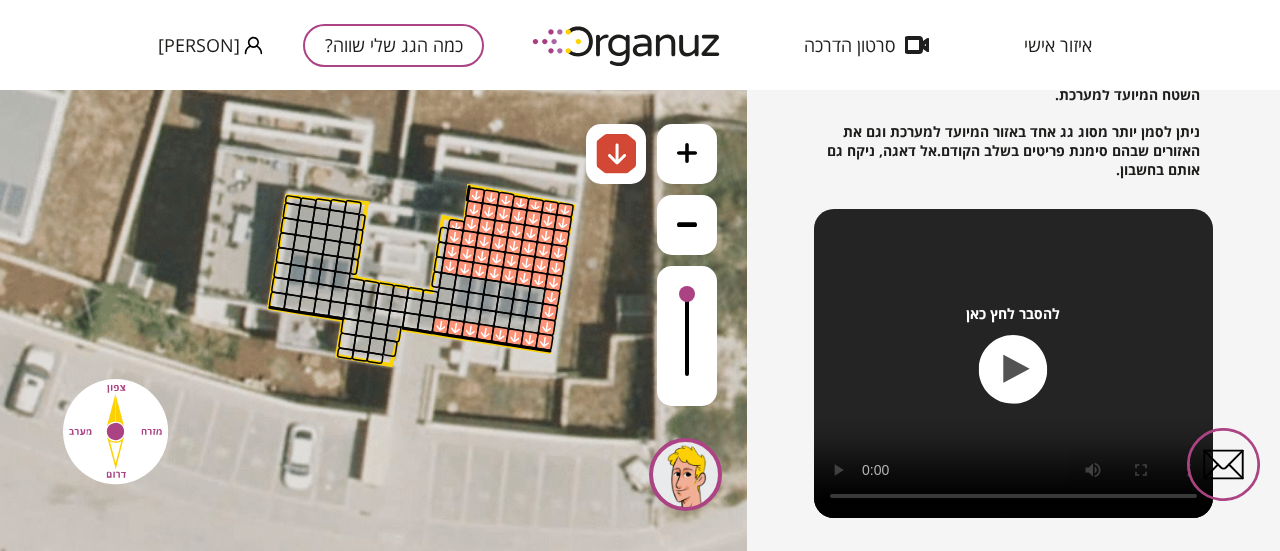 click at bounding box center [447, 281] 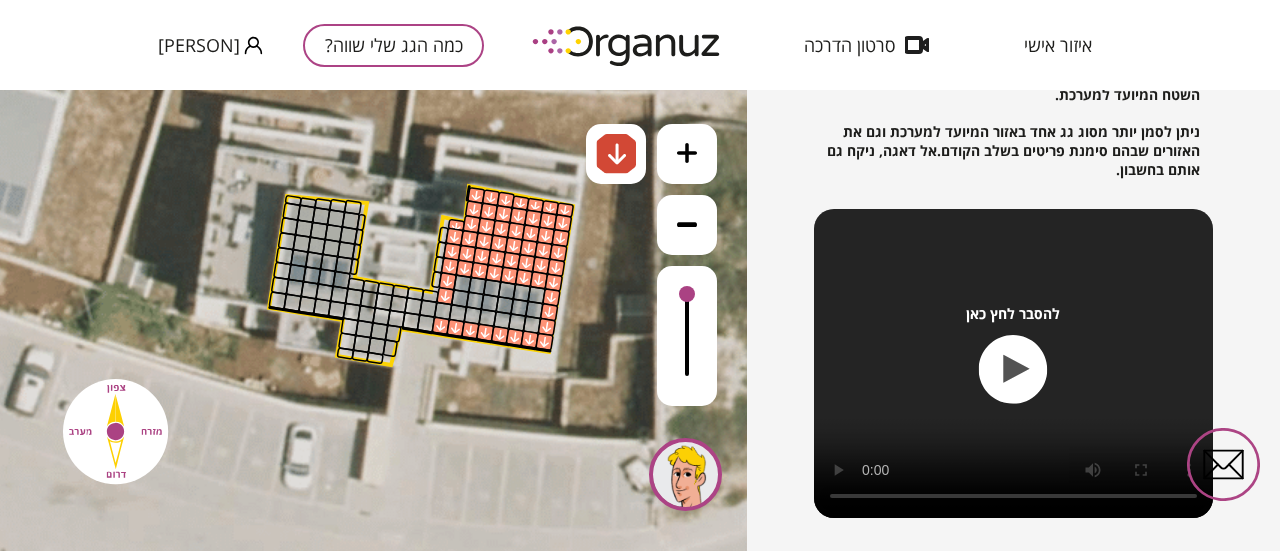 click at bounding box center [445, 296] 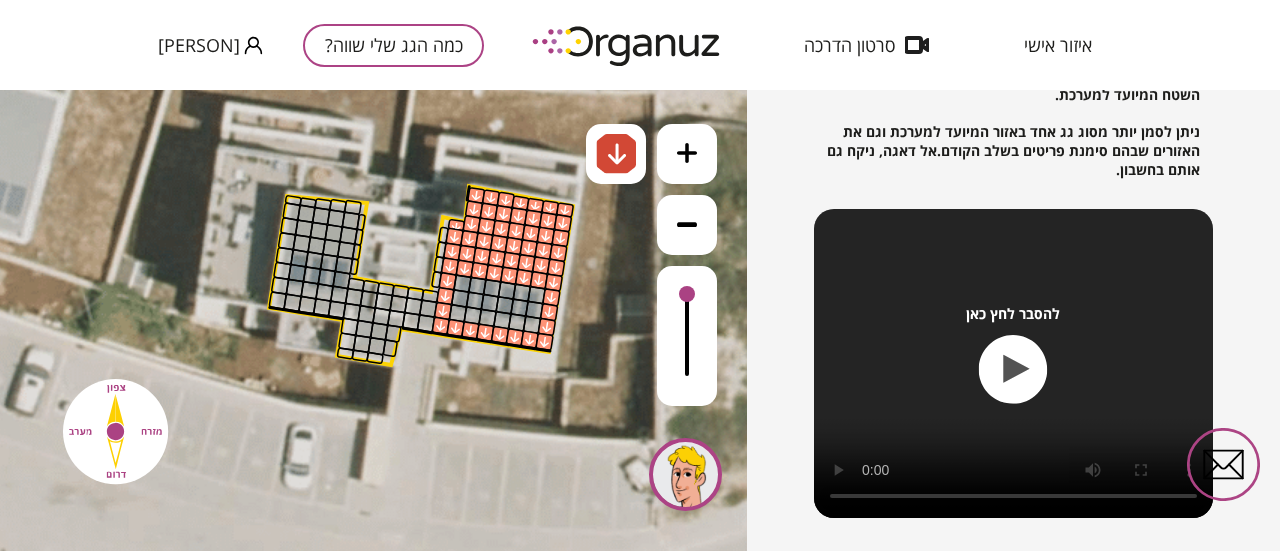 click at bounding box center (356, 284) 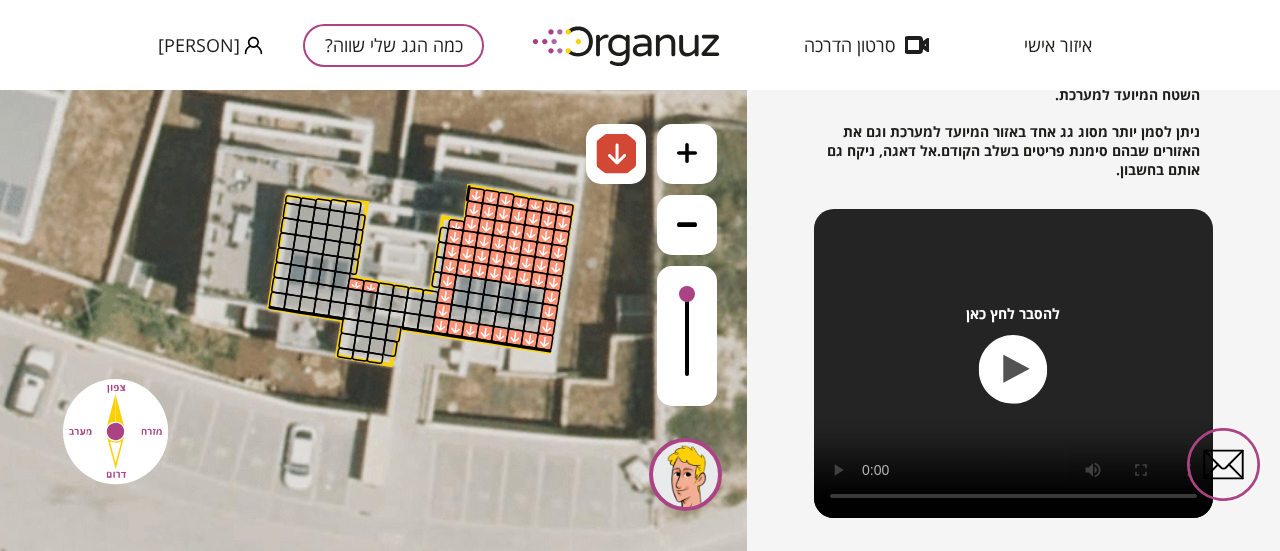 click at bounding box center [371, 287] 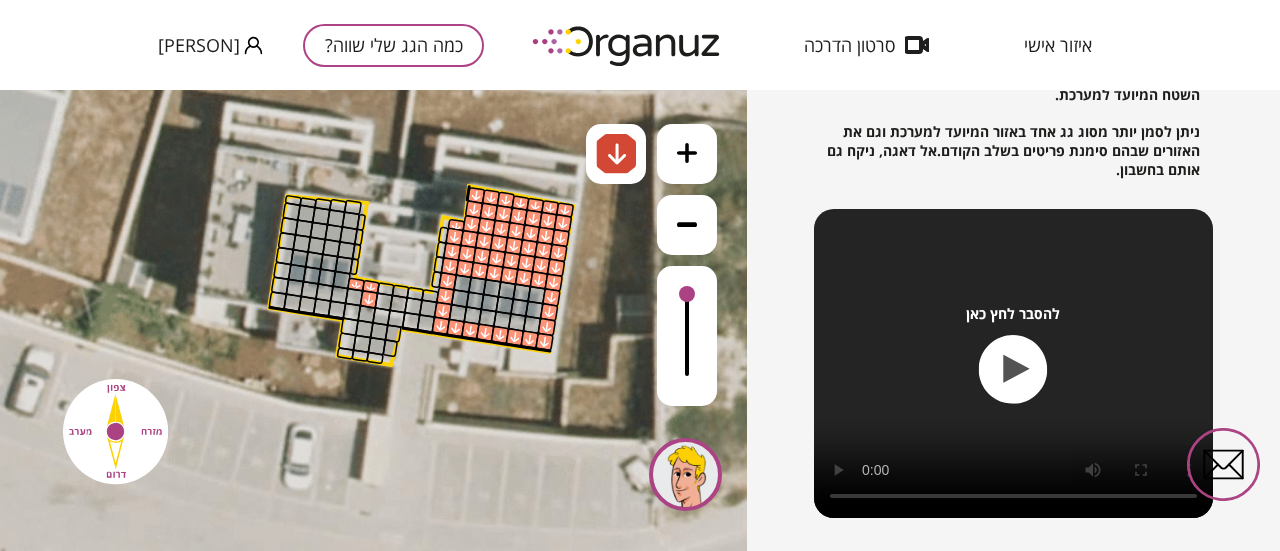 click at bounding box center (354, 297) 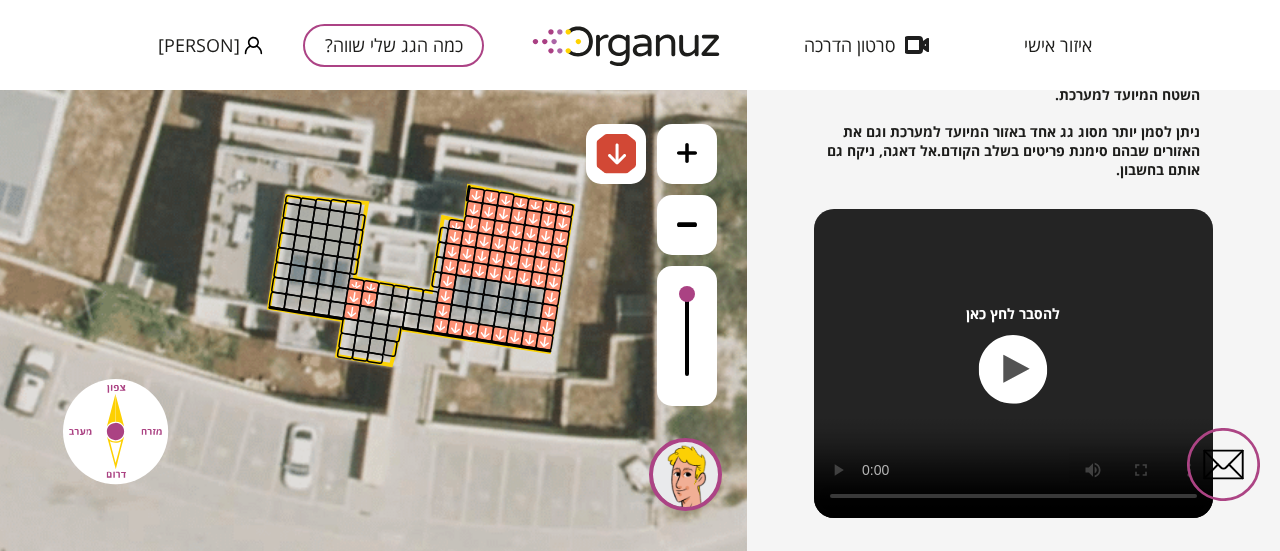 click at bounding box center (351, 312) 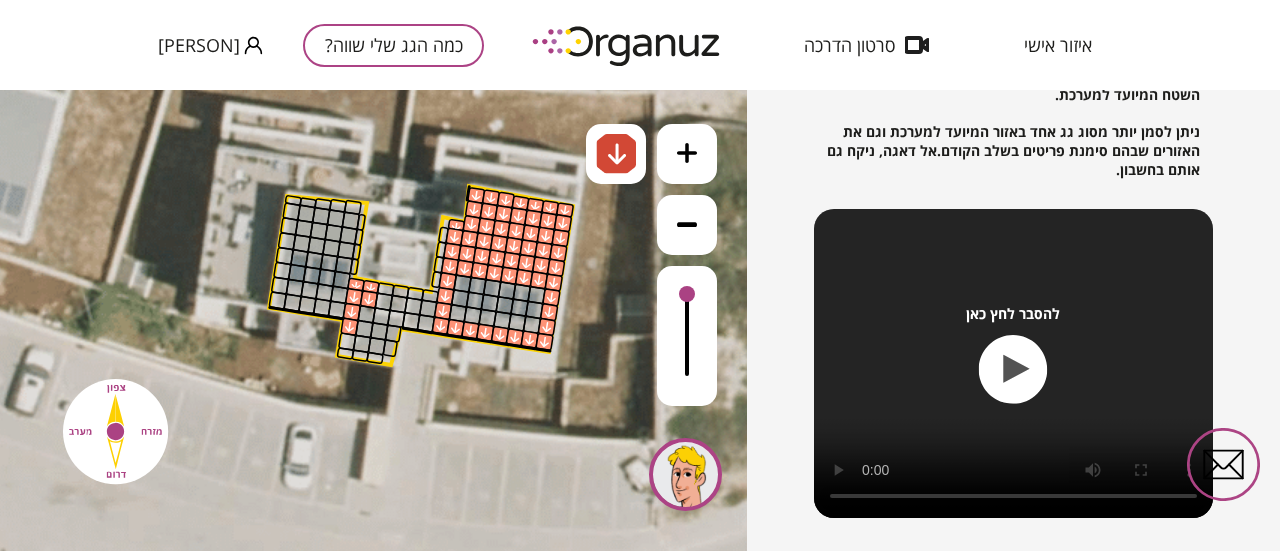 click at bounding box center [349, 326] 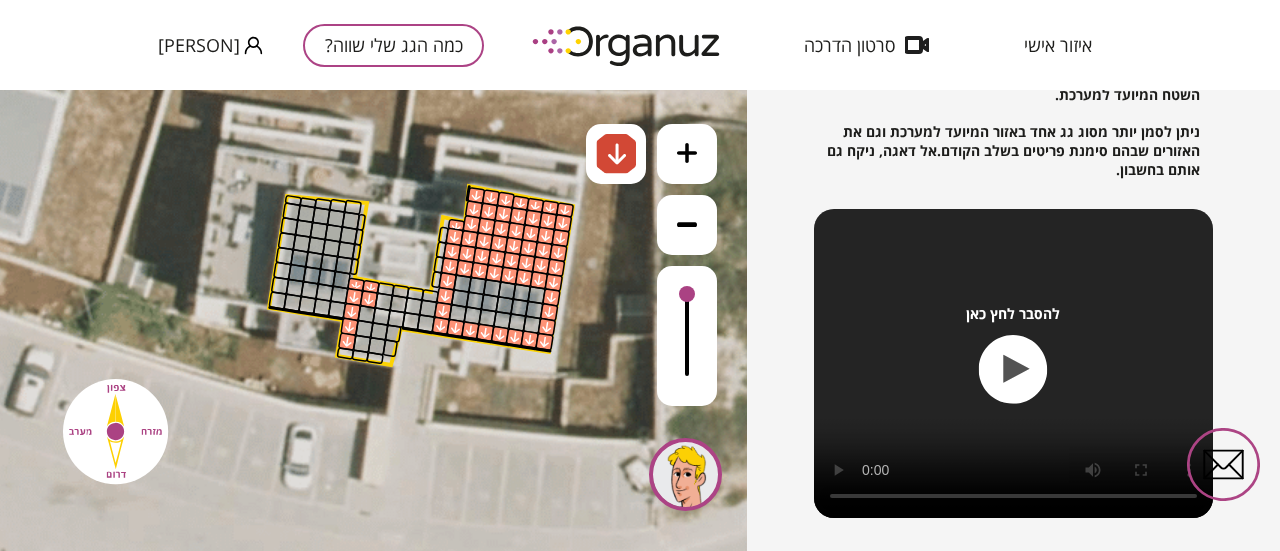 click at bounding box center [347, 341] 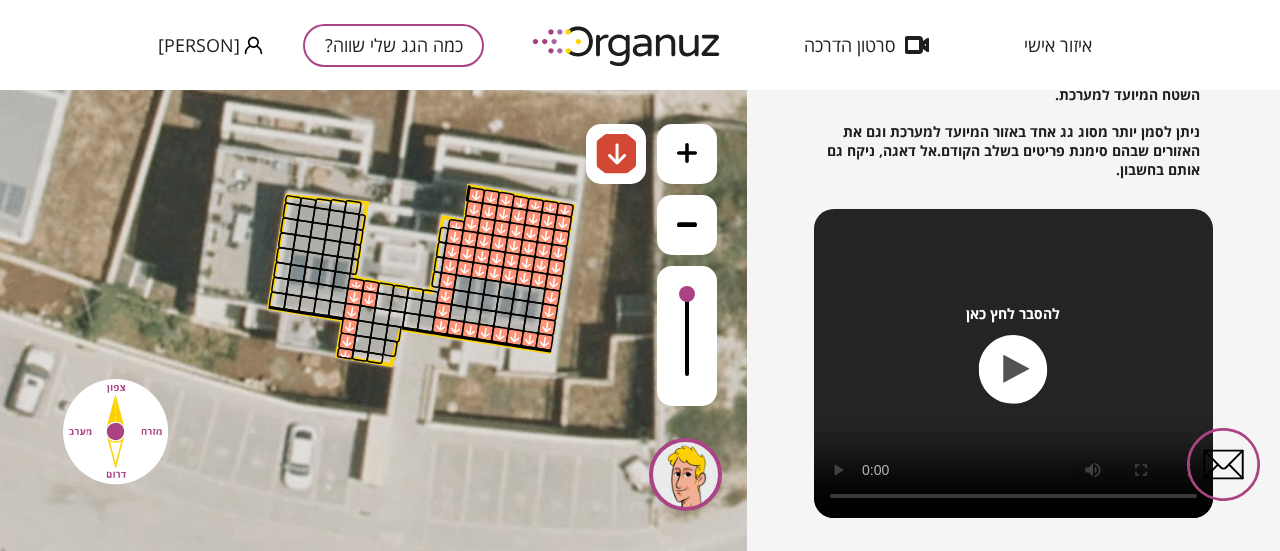 click at bounding box center (360, 355) 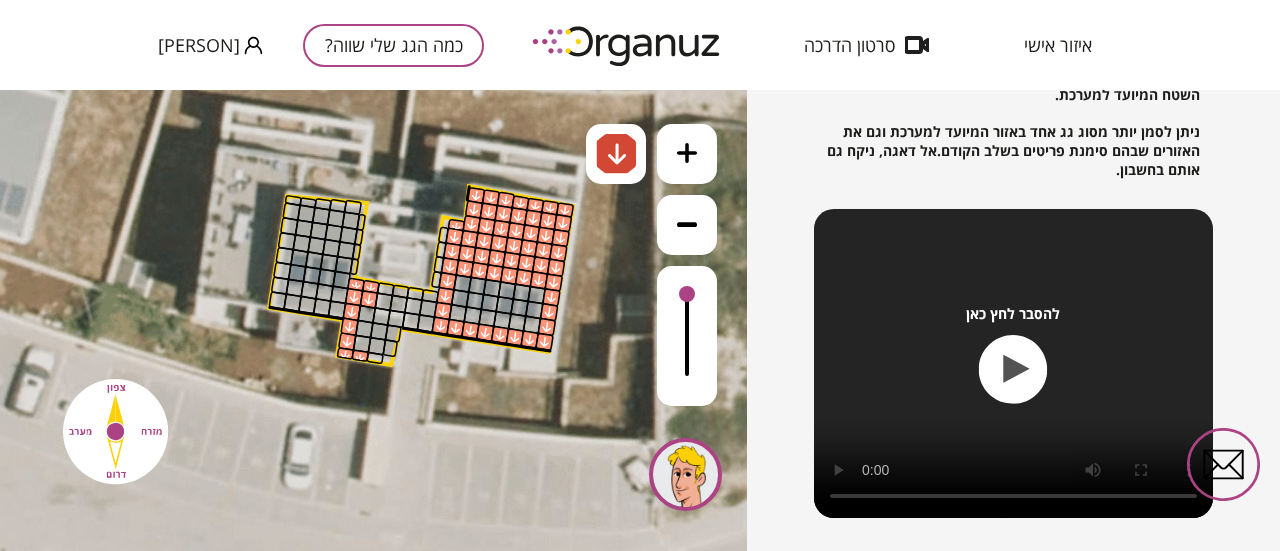 click at bounding box center (375, 358) 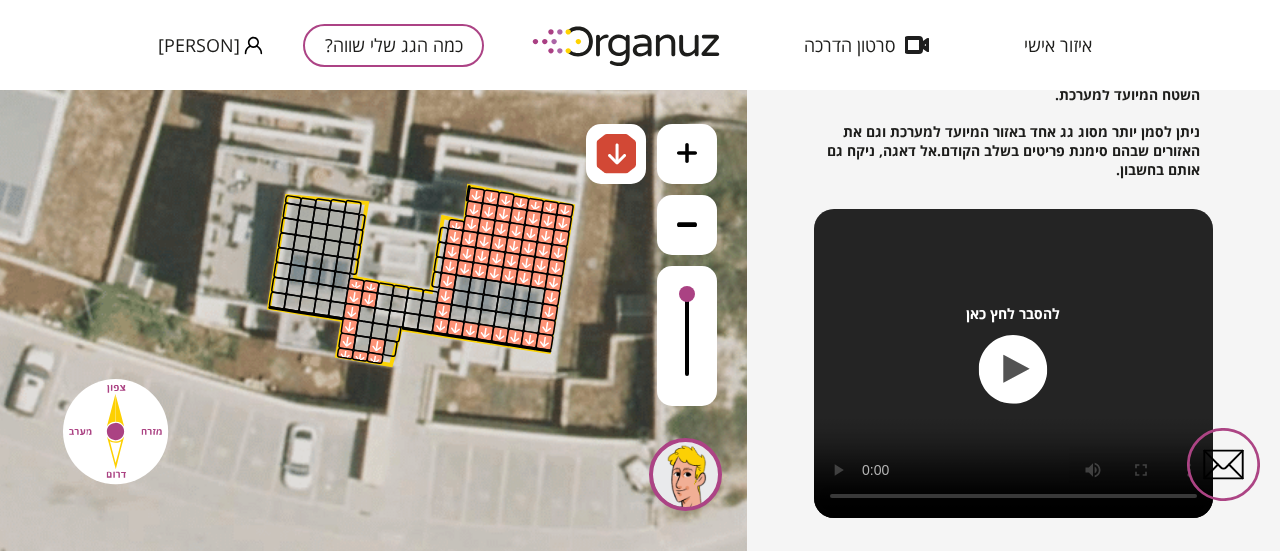 click at bounding box center [376, 346] 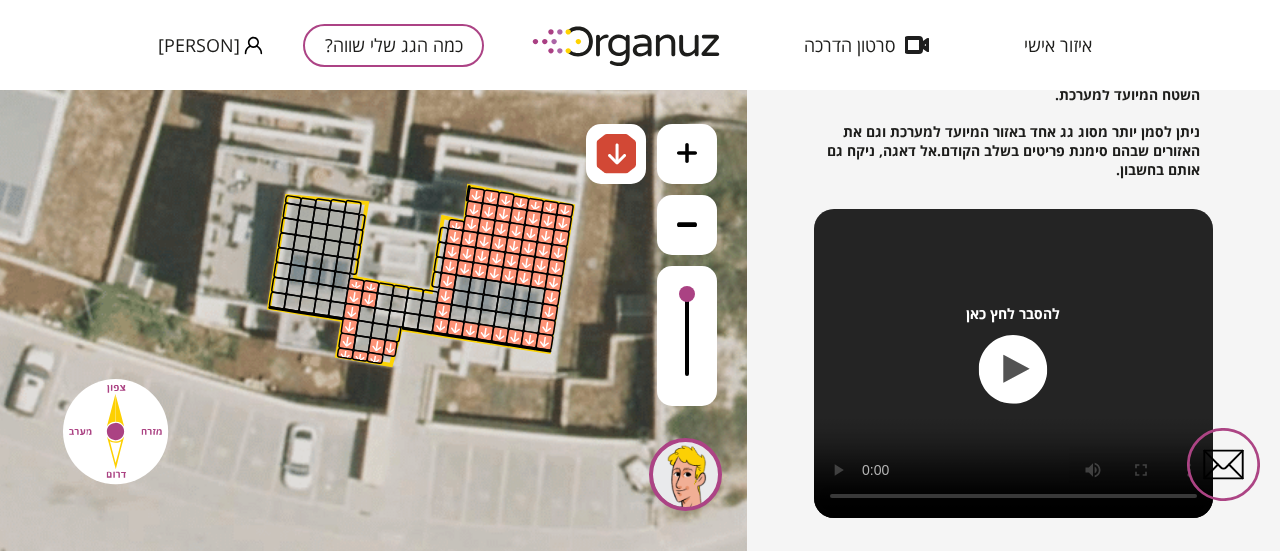 click 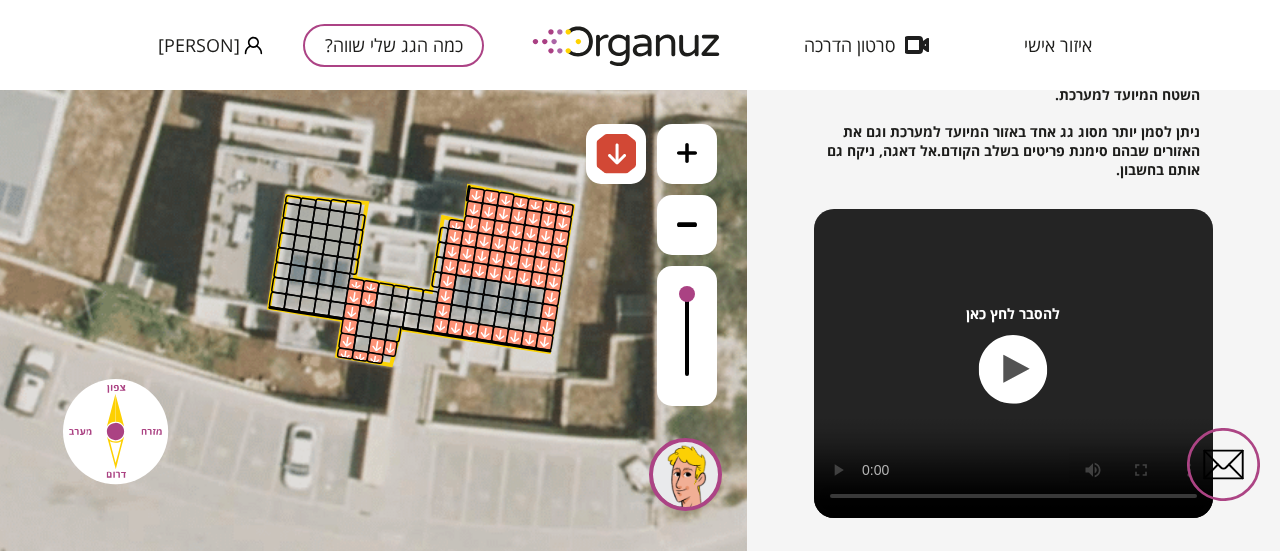 click at bounding box center [362, 343] 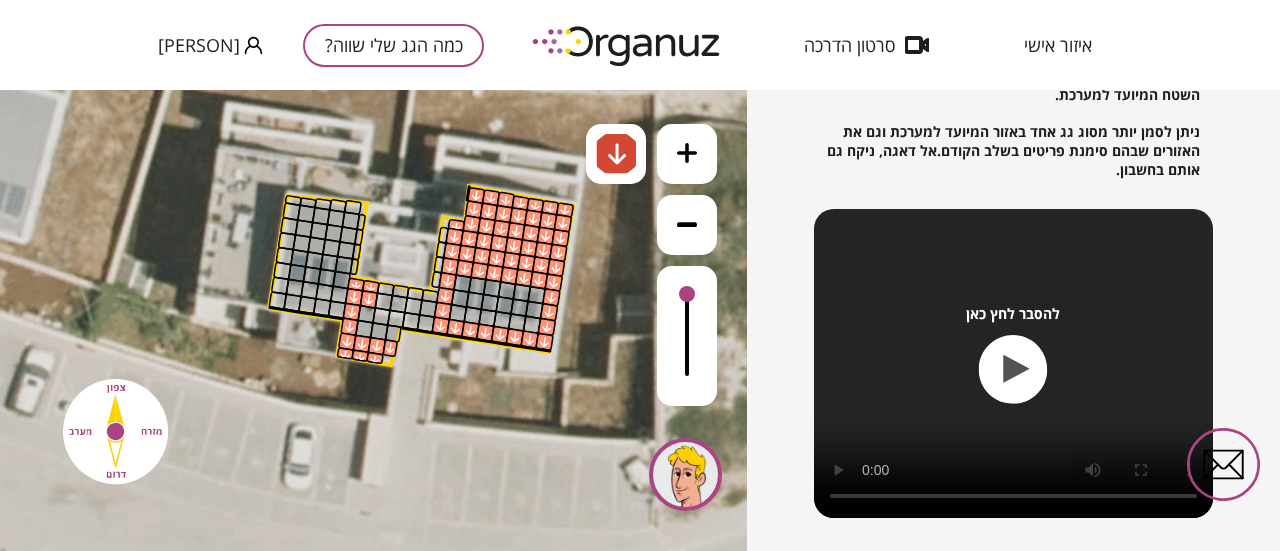 click 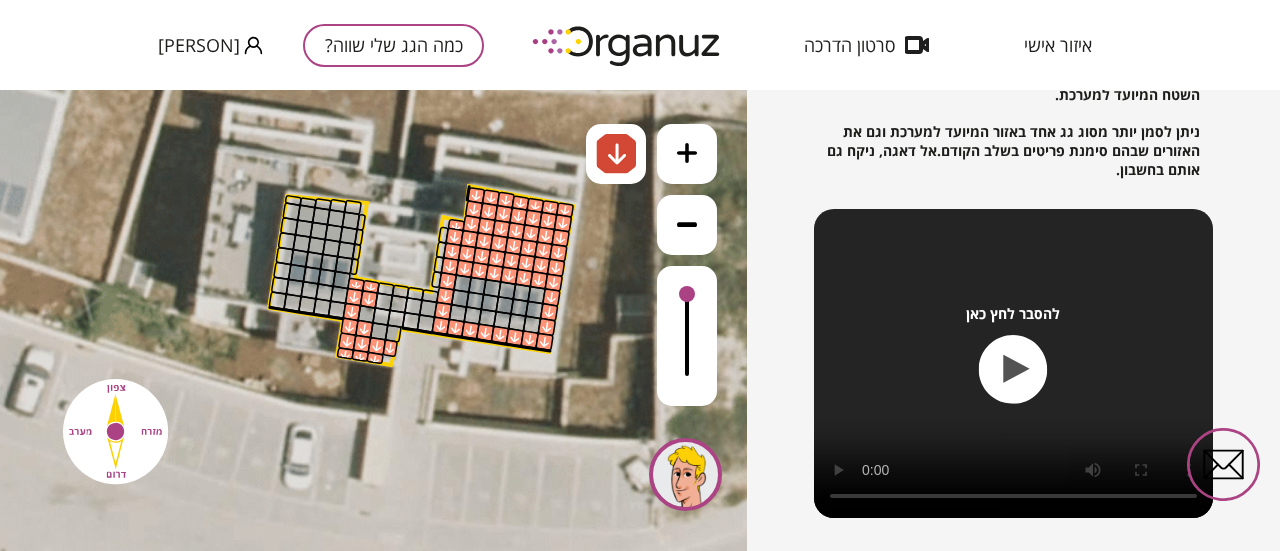 click at bounding box center (379, 331) 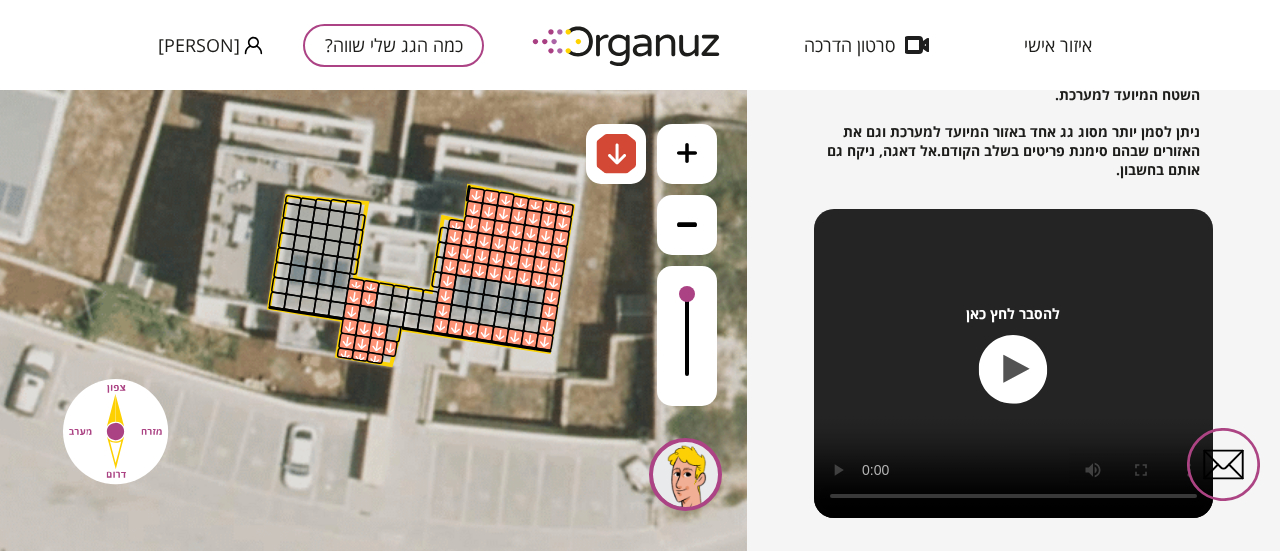 click at bounding box center (393, 333) 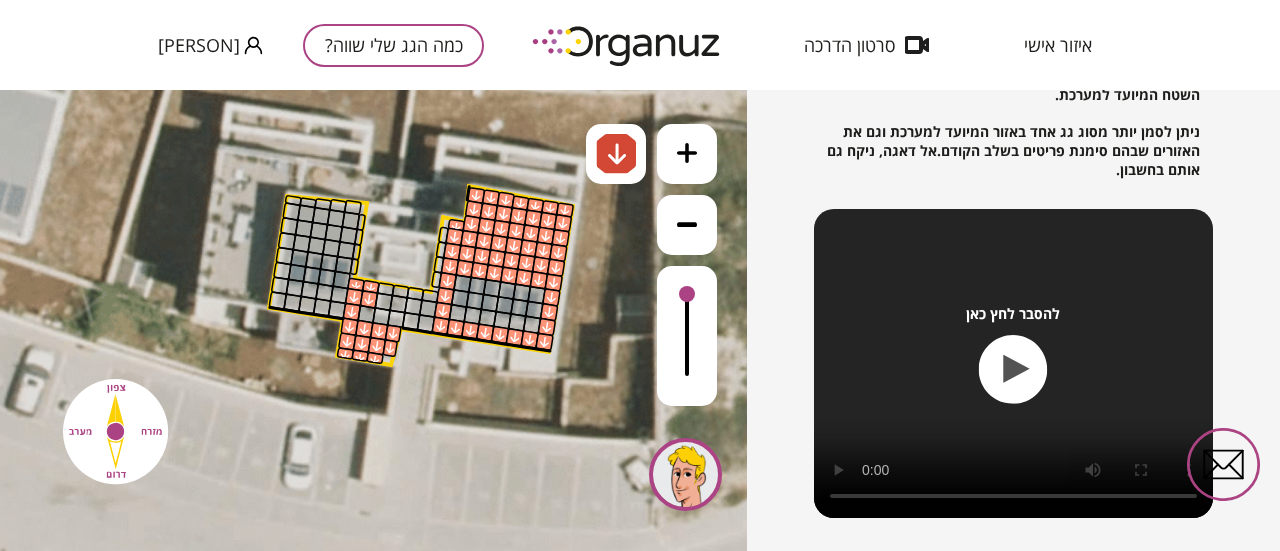 click at bounding box center (366, 314) 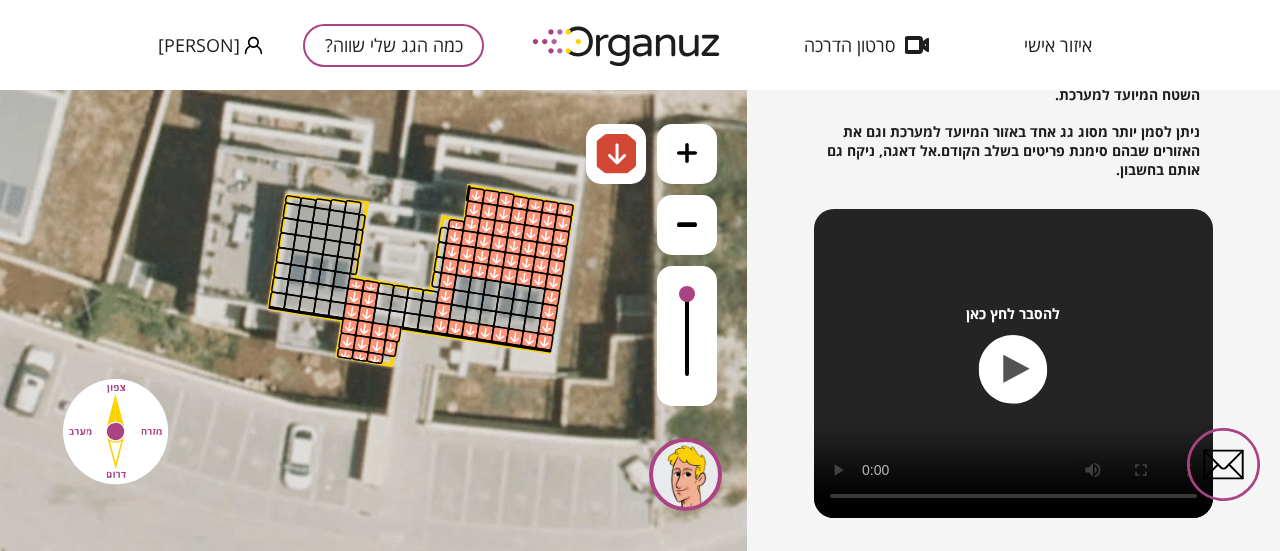 click at bounding box center [381, 316] 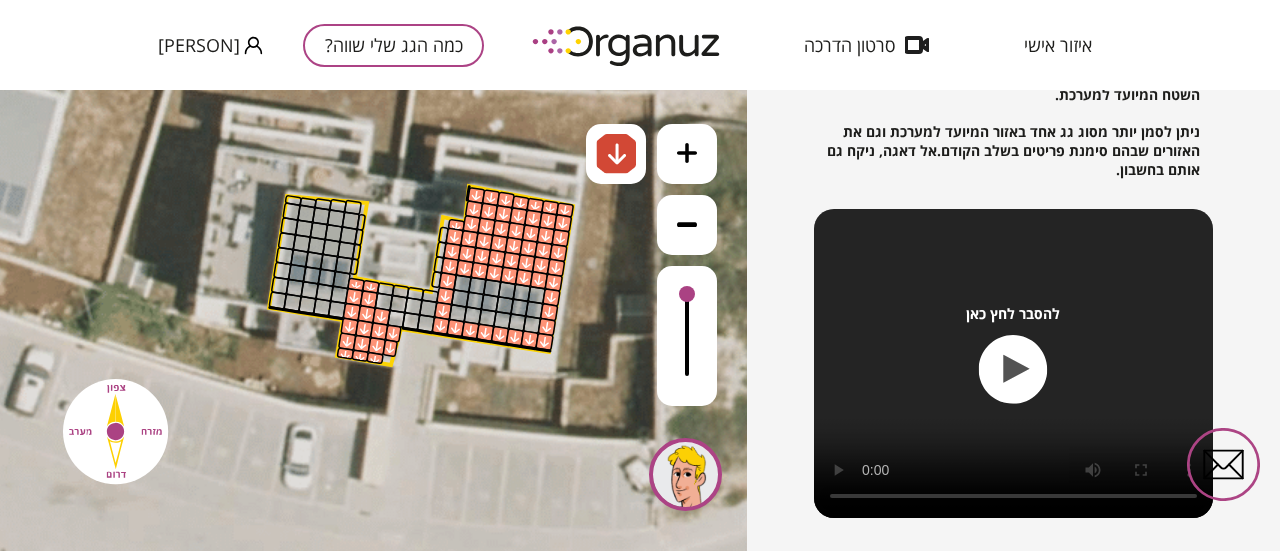 click at bounding box center [383, 301] 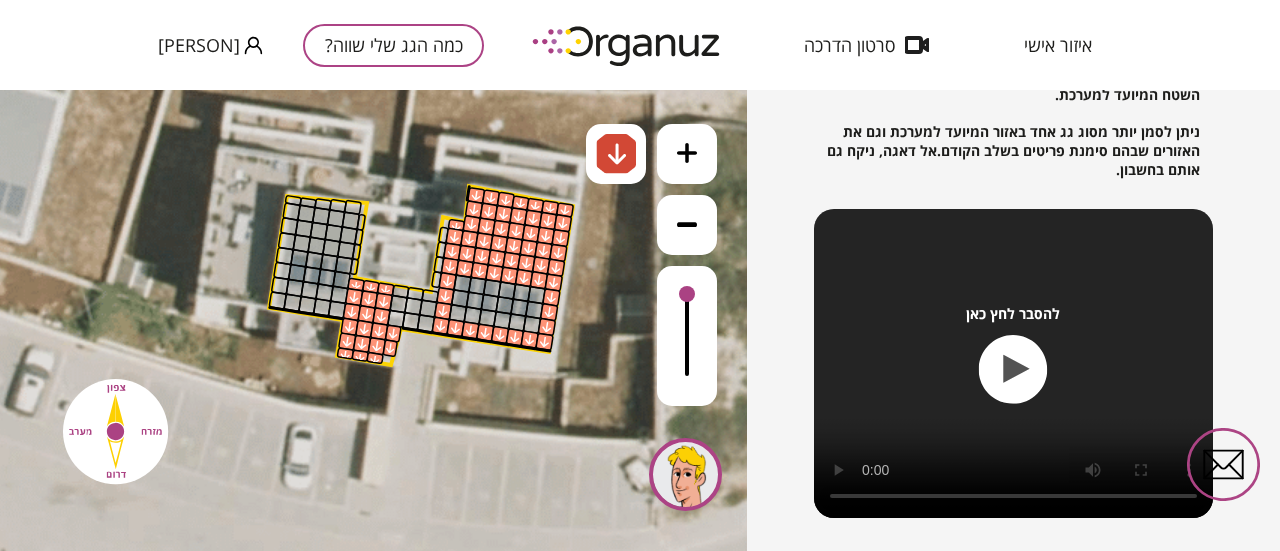 click at bounding box center [386, 289] 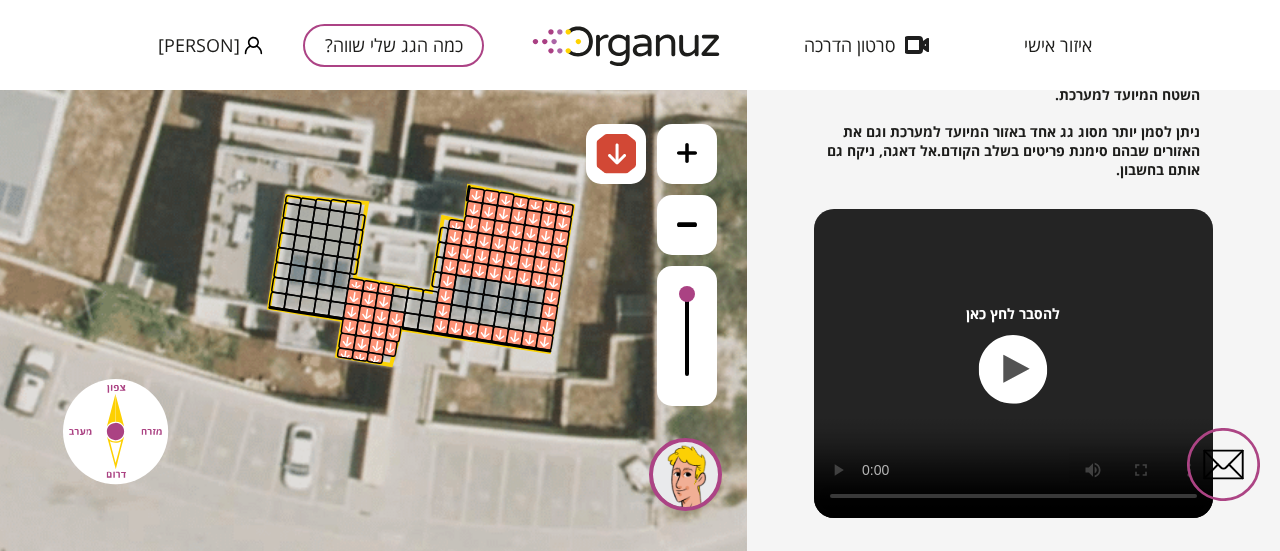 click at bounding box center (398, 304) 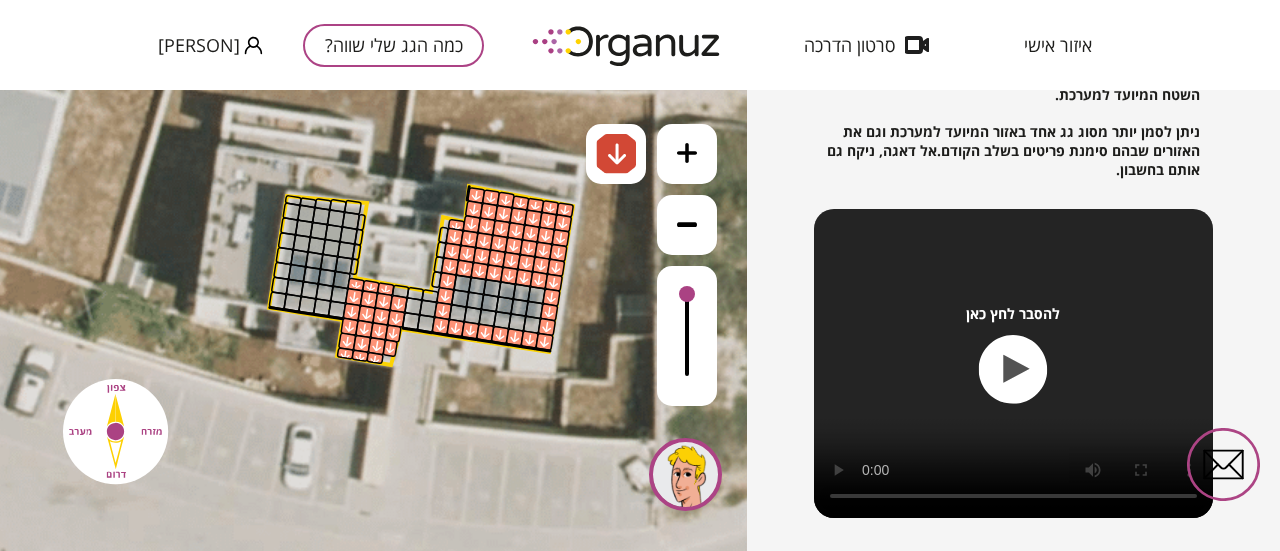 click at bounding box center [401, 291] 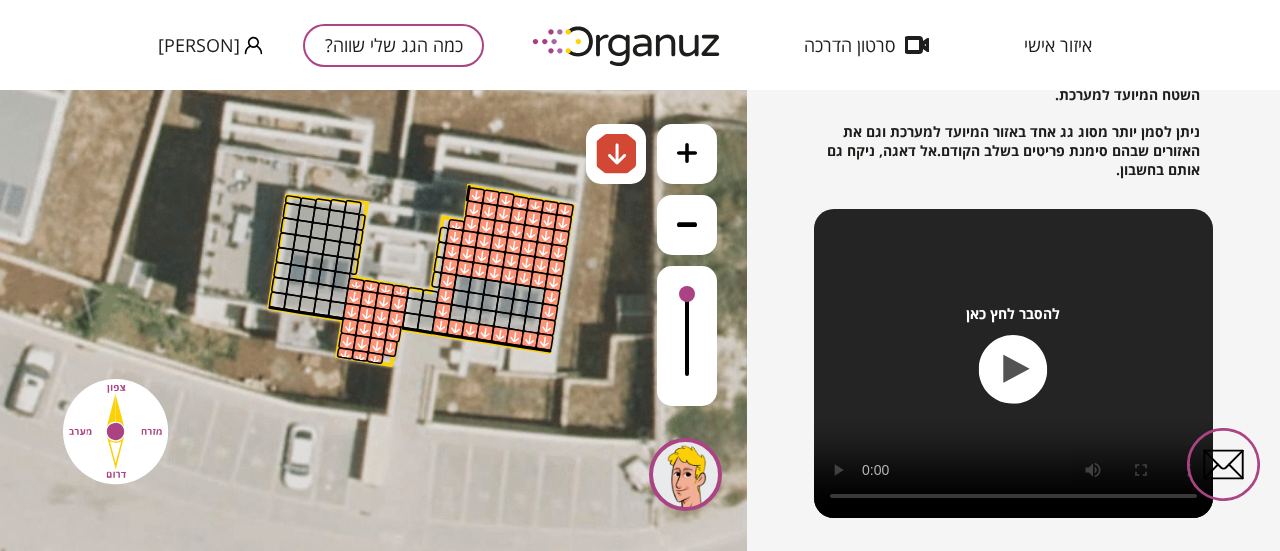click at bounding box center (430, 296) 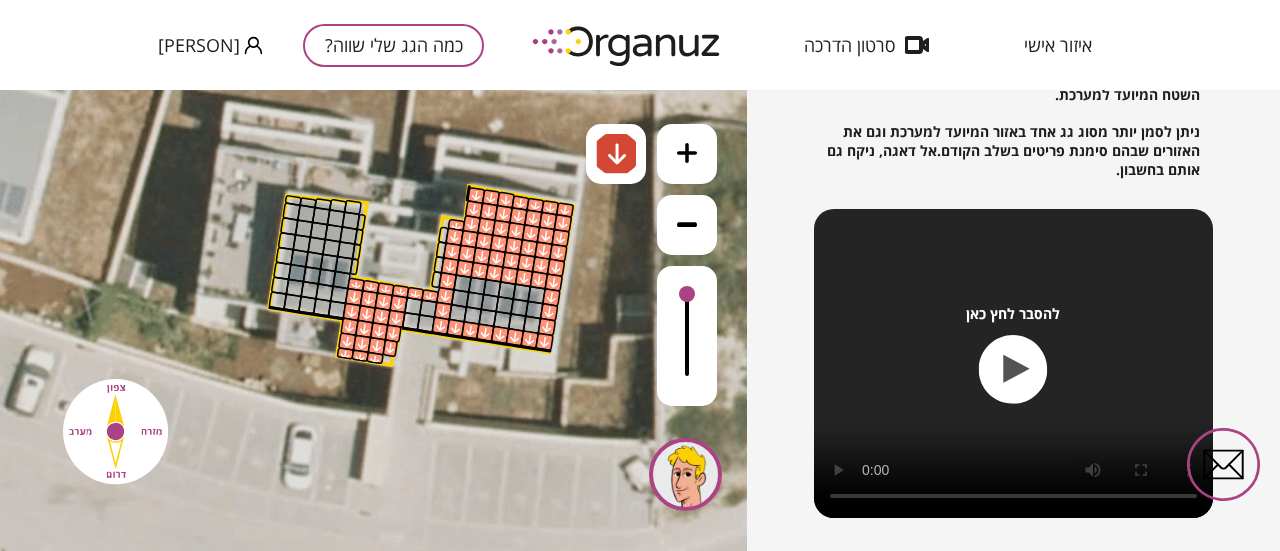 click at bounding box center (415, 294) 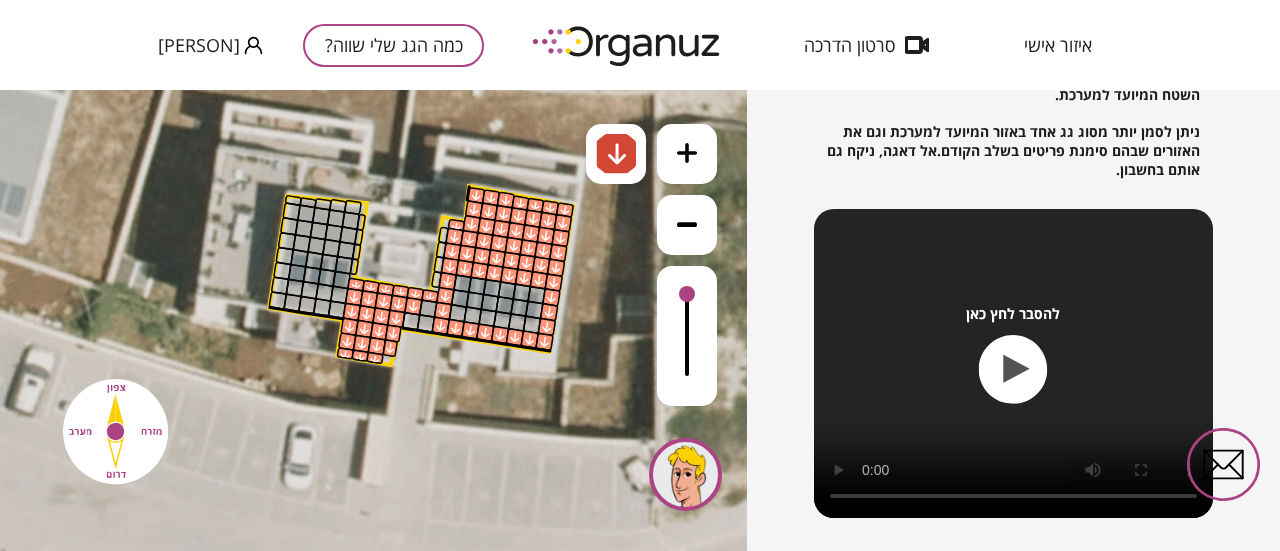 click at bounding box center [428, 308] 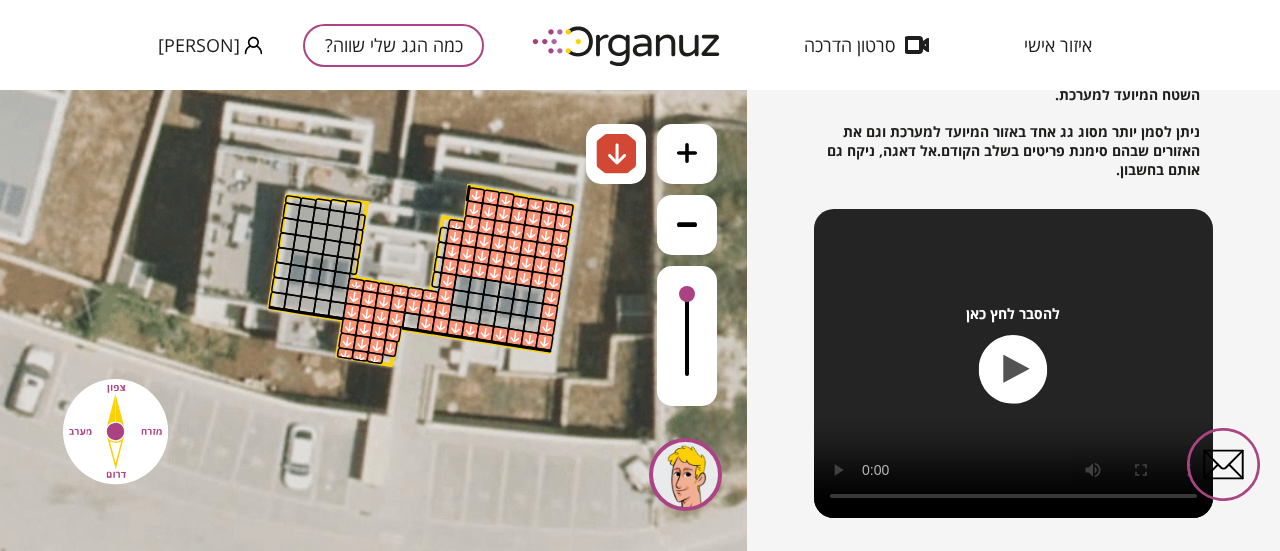 click at bounding box center [426, 323] 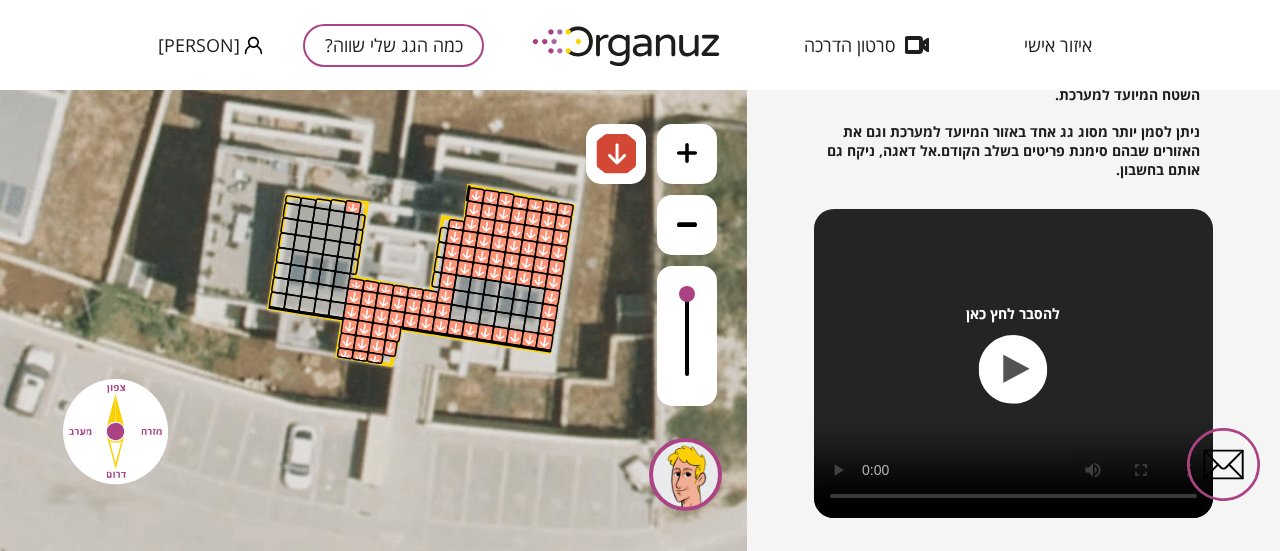 click at bounding box center [353, 207] 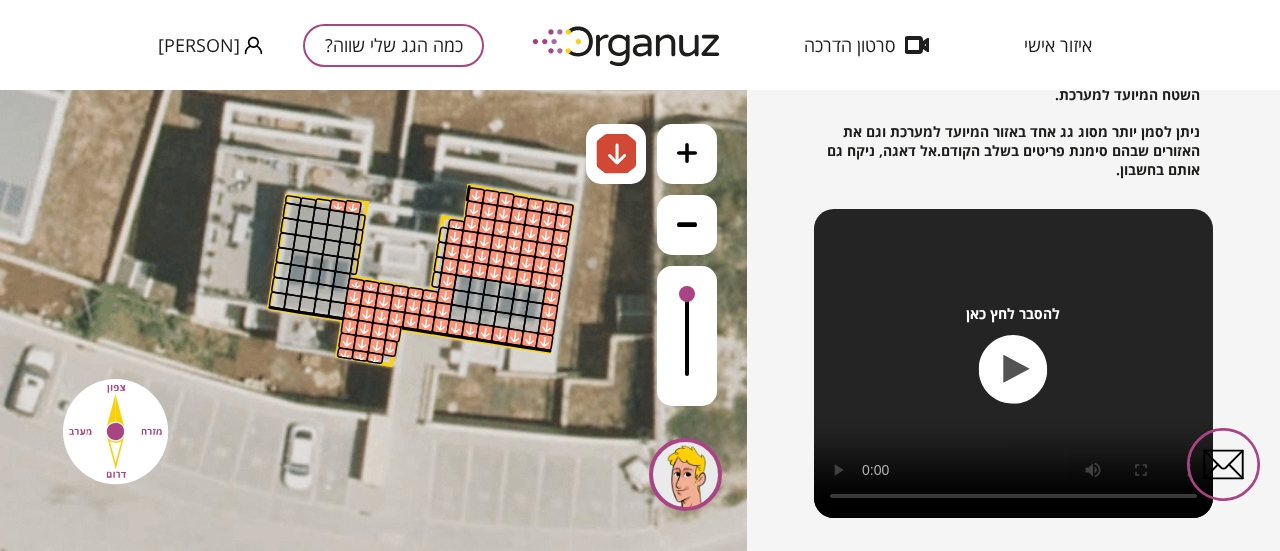 click at bounding box center (338, 206) 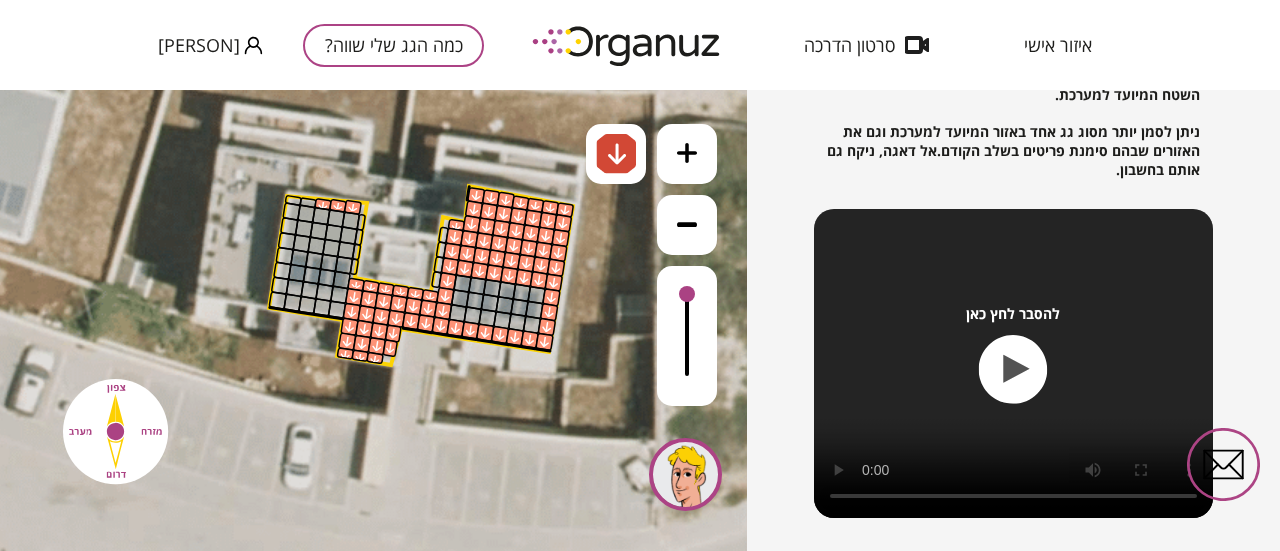 click at bounding box center [308, 202] 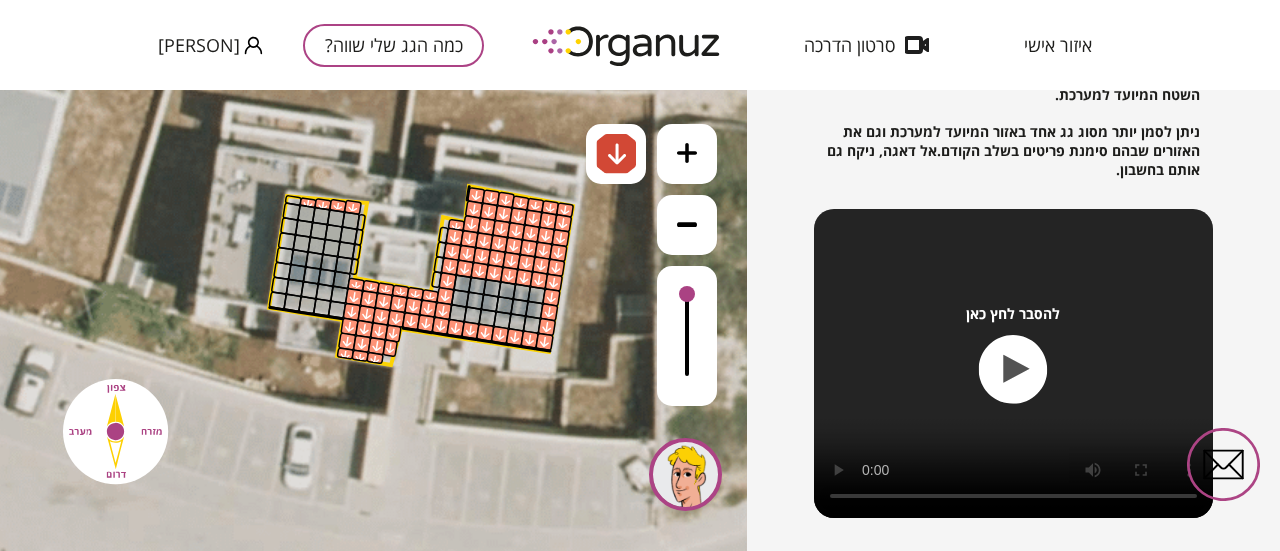 click at bounding box center (293, 200) 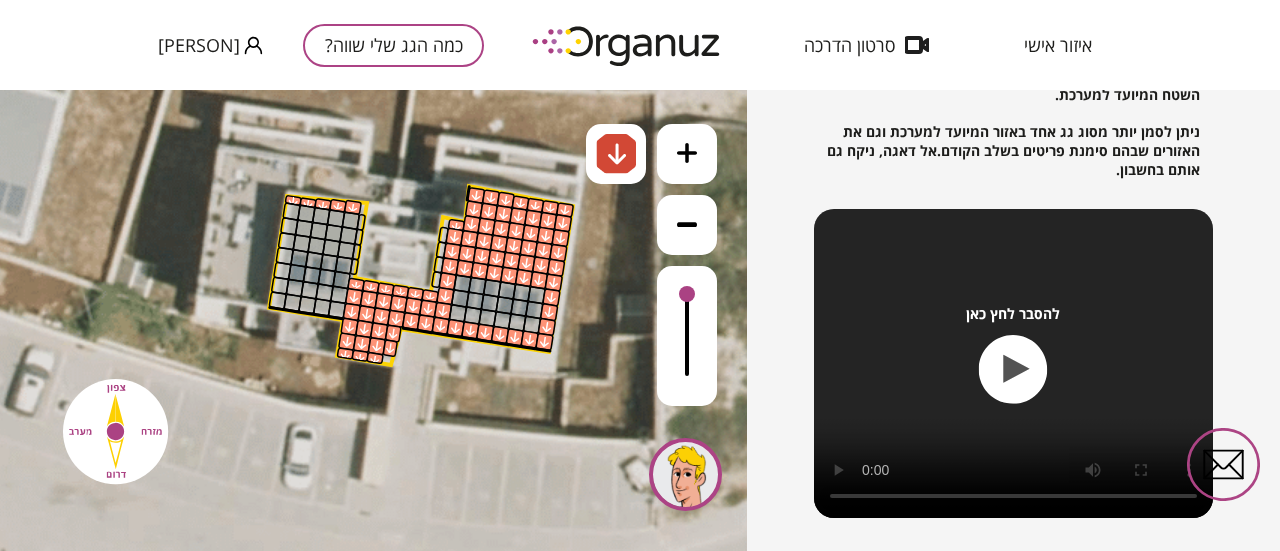 click at bounding box center (291, 211) 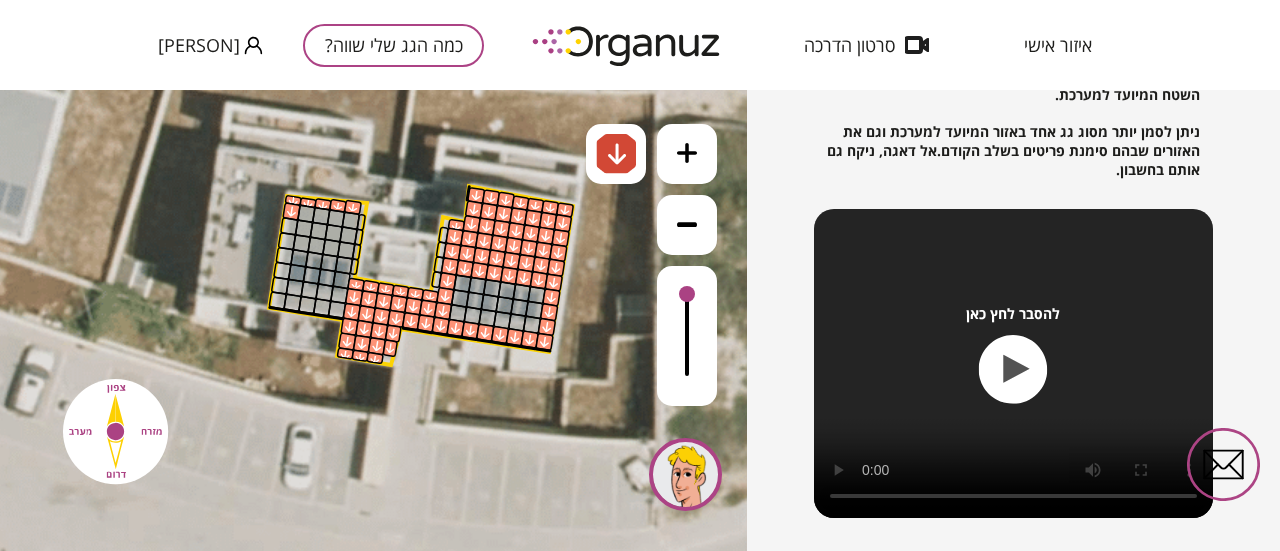 click at bounding box center (306, 213) 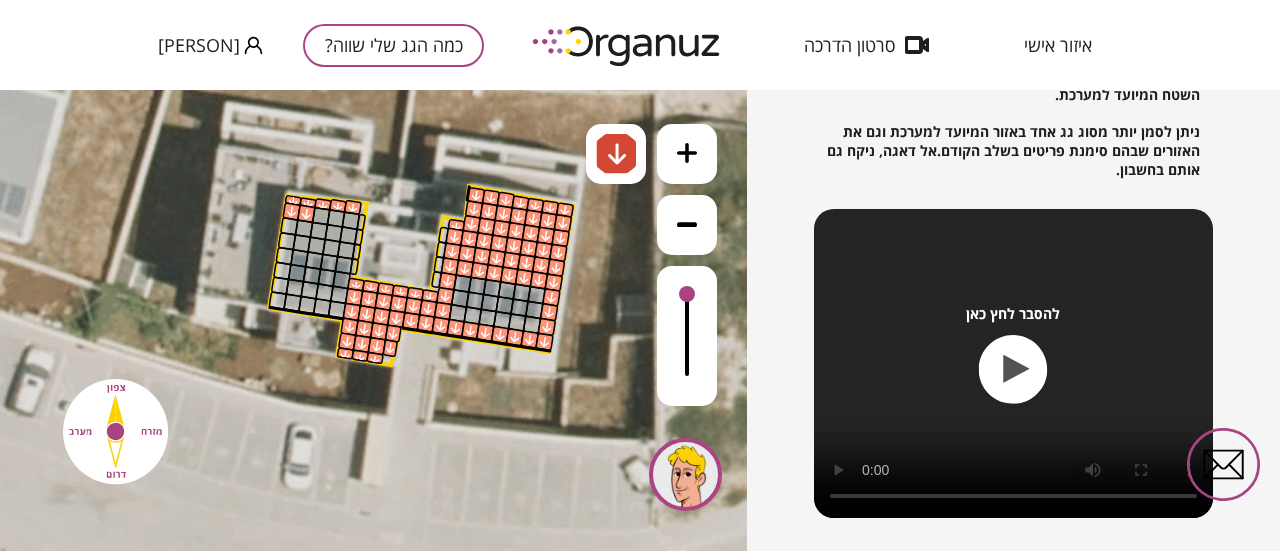 click at bounding box center (289, 226) 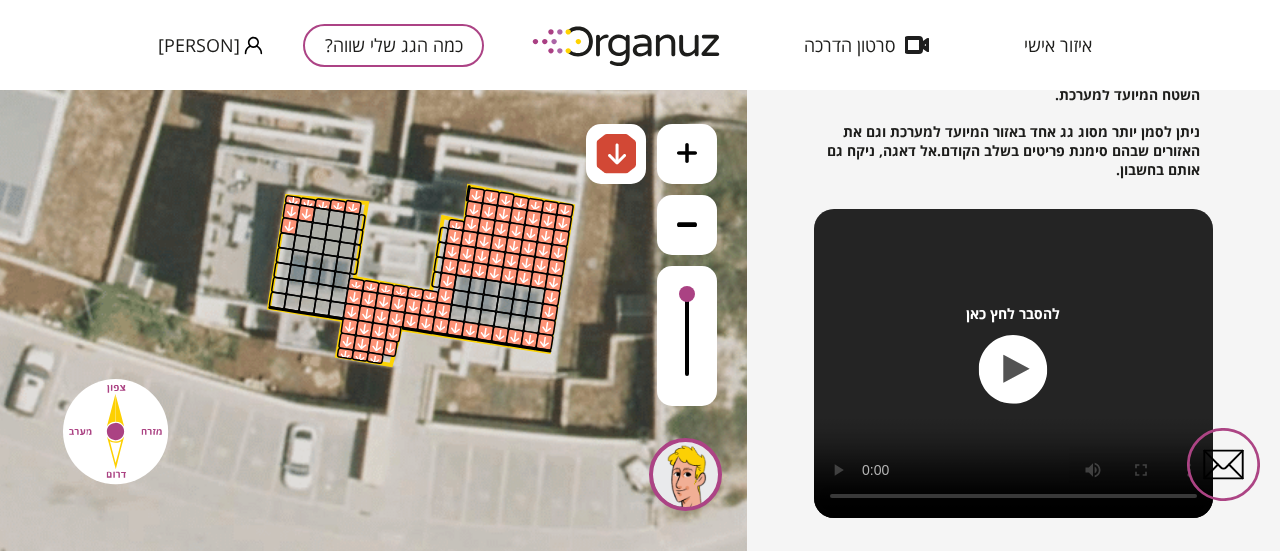 click at bounding box center [304, 228] 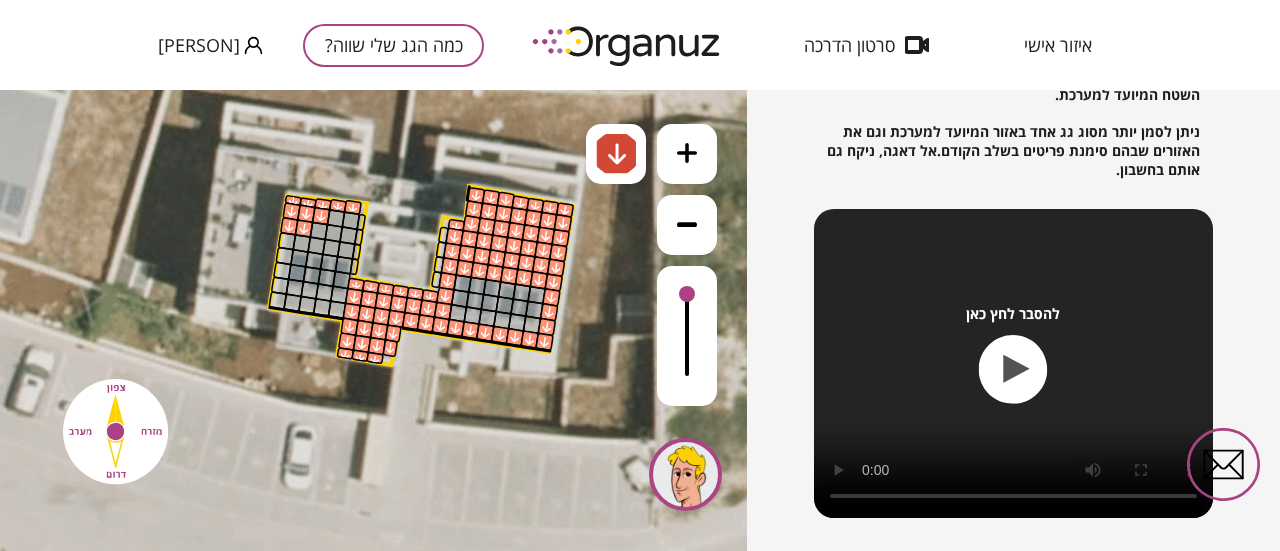 click at bounding box center [321, 216] 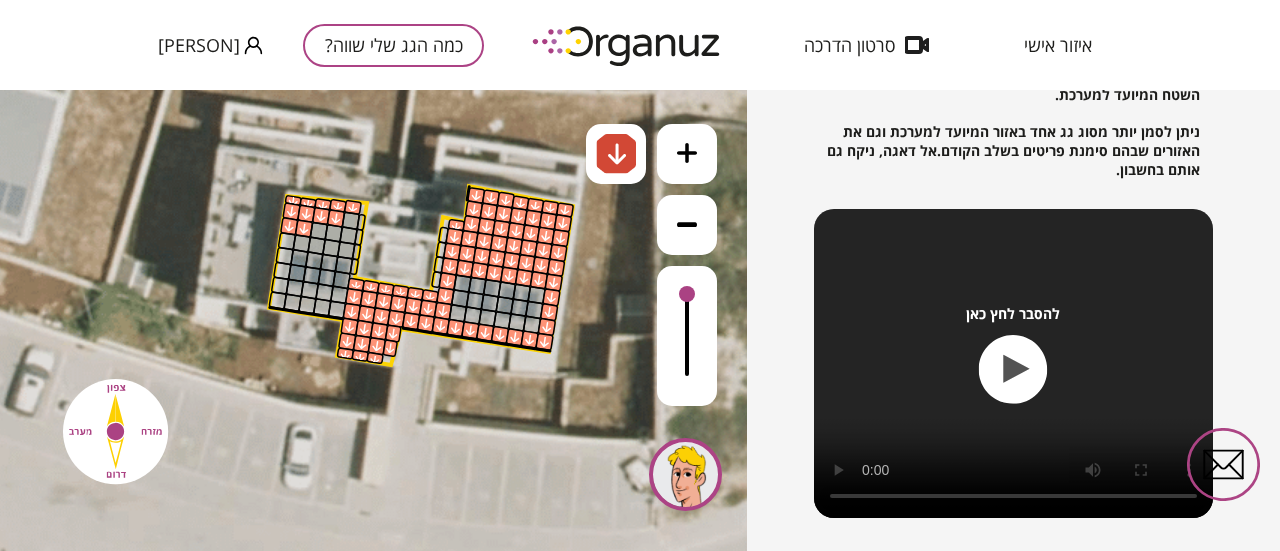 click at bounding box center (350, 220) 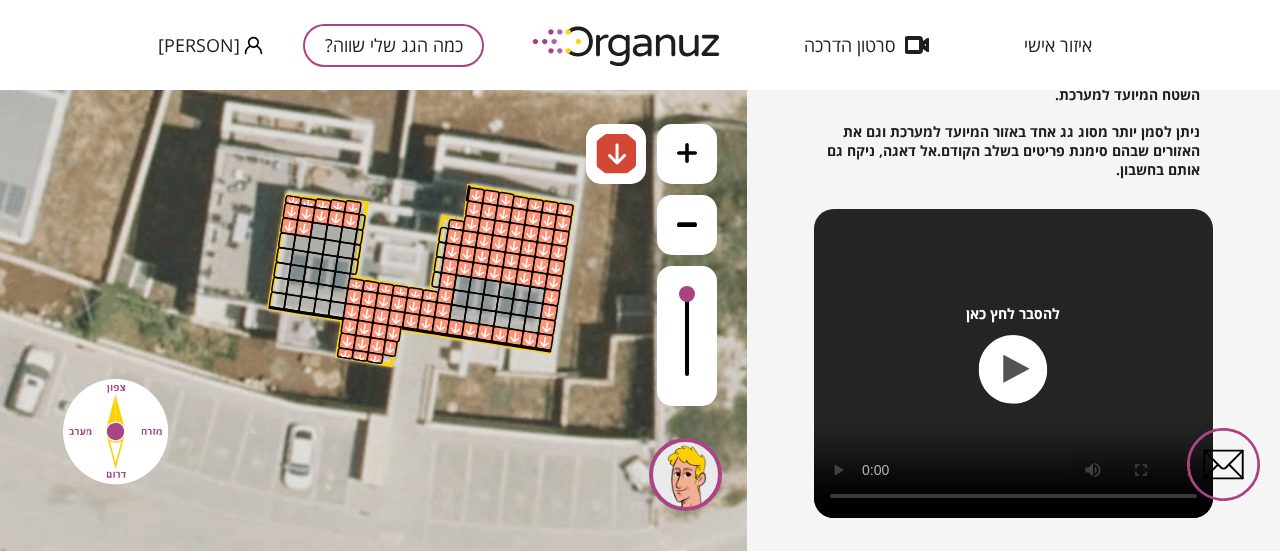 click at bounding box center (348, 235) 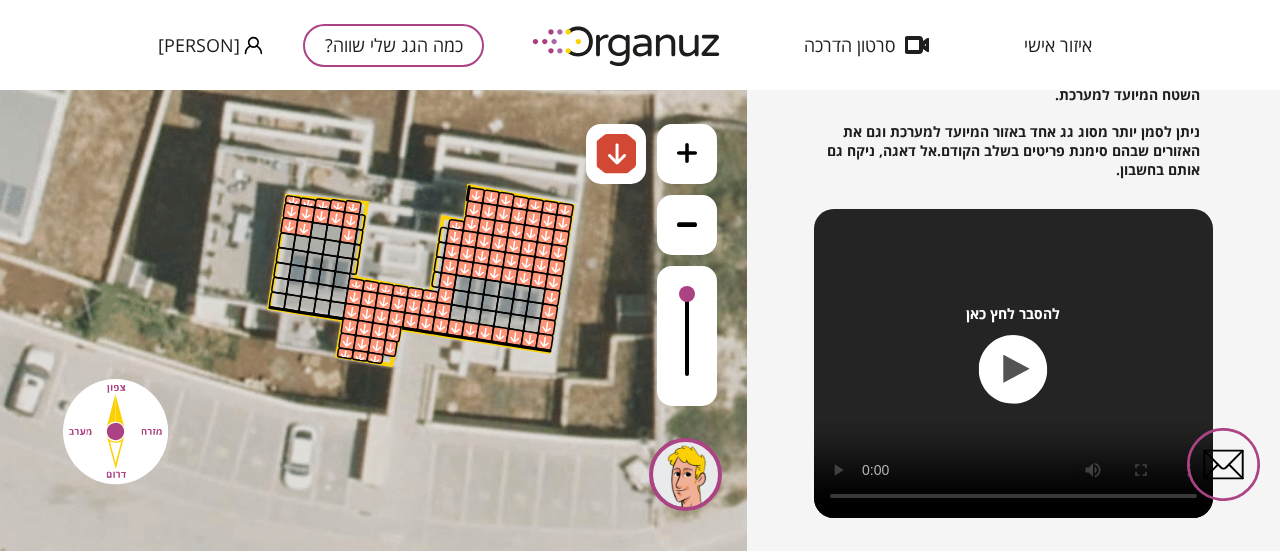 click at bounding box center (333, 233) 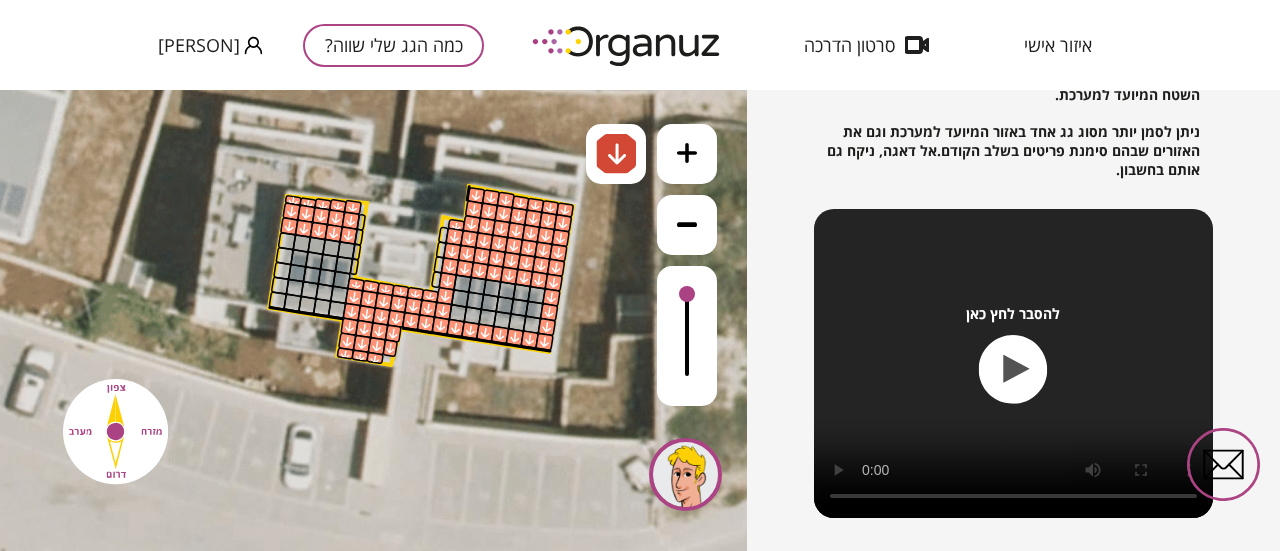 click at bounding box center [318, 231] 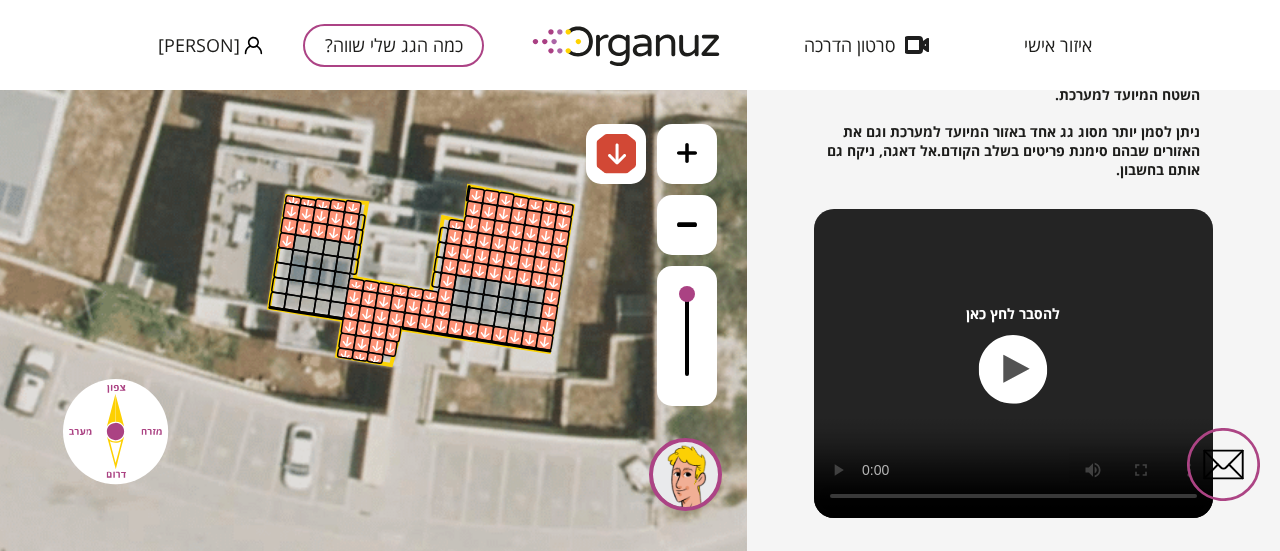 click at bounding box center (301, 243) 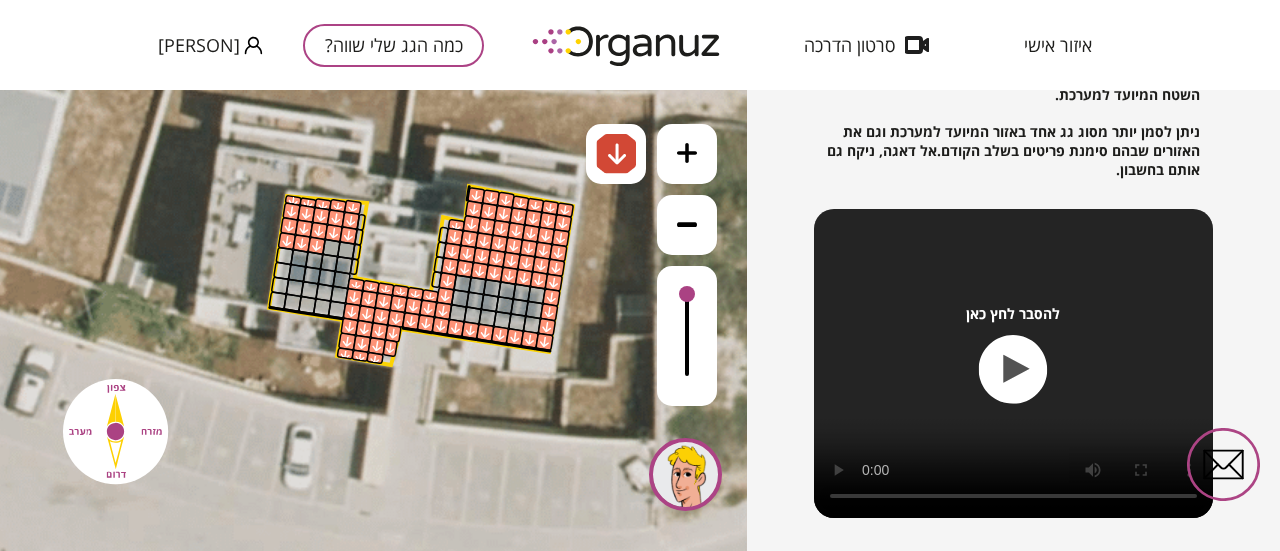 click at bounding box center (316, 245) 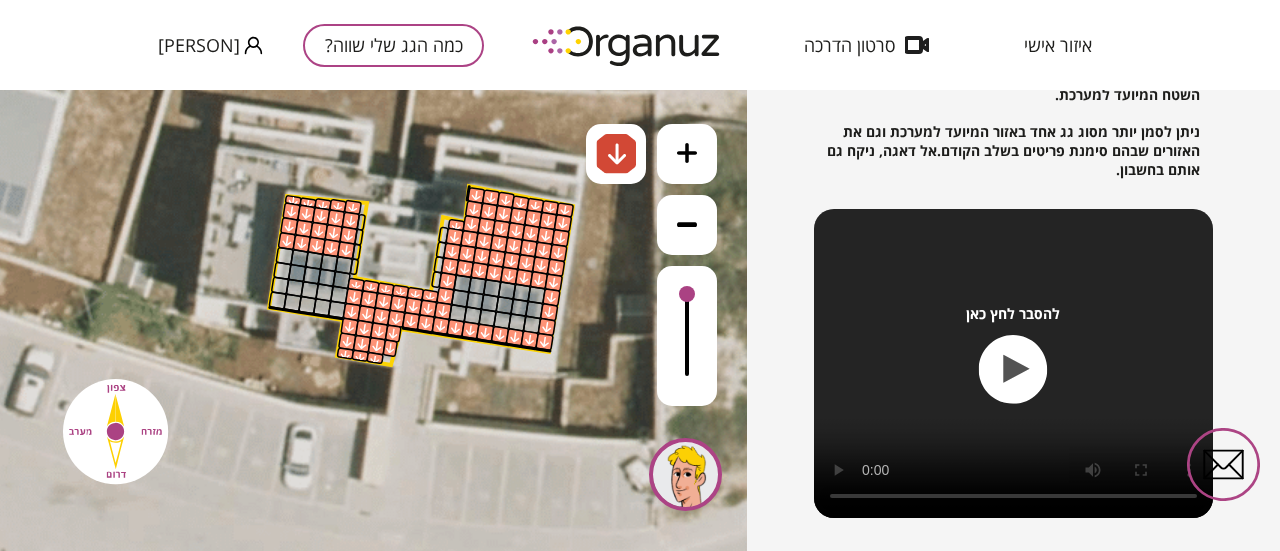 click at bounding box center [346, 250] 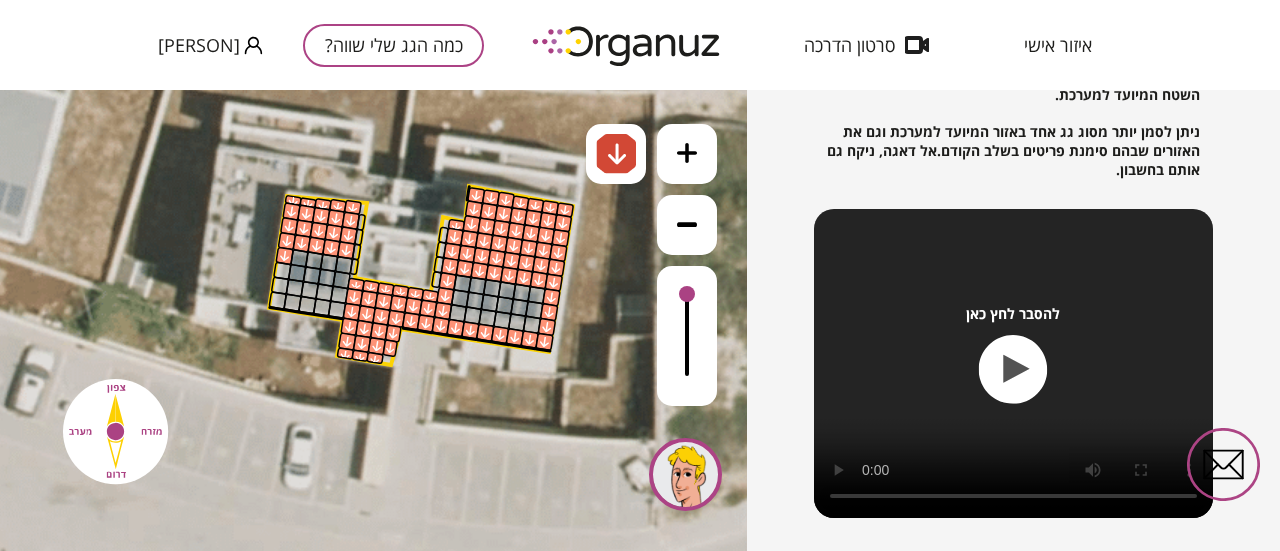 click at bounding box center [284, 256] 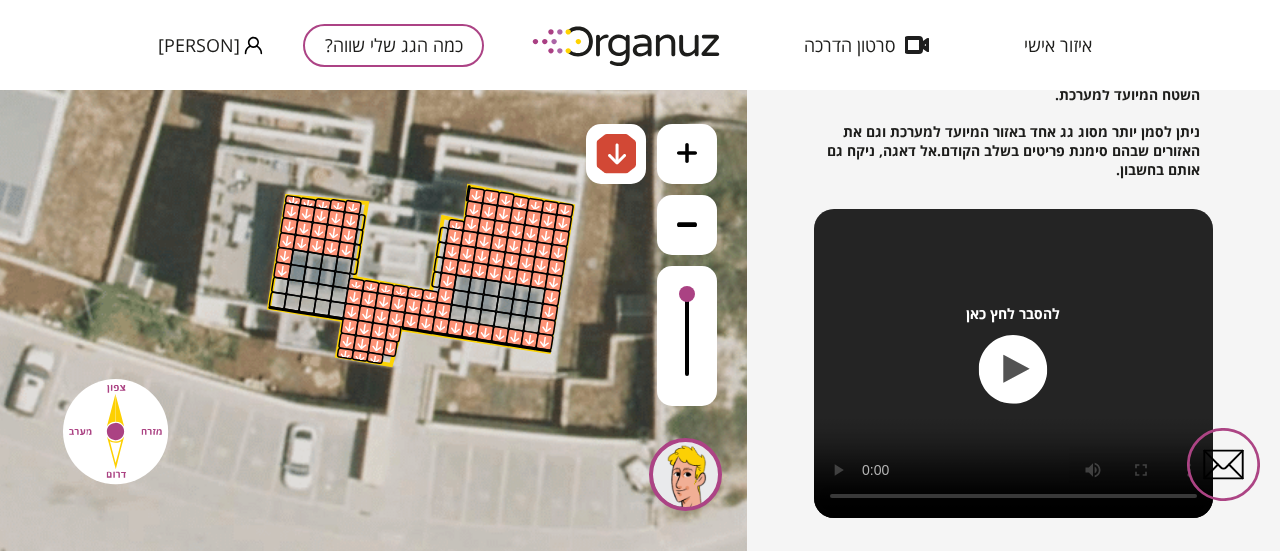click at bounding box center [280, 285] 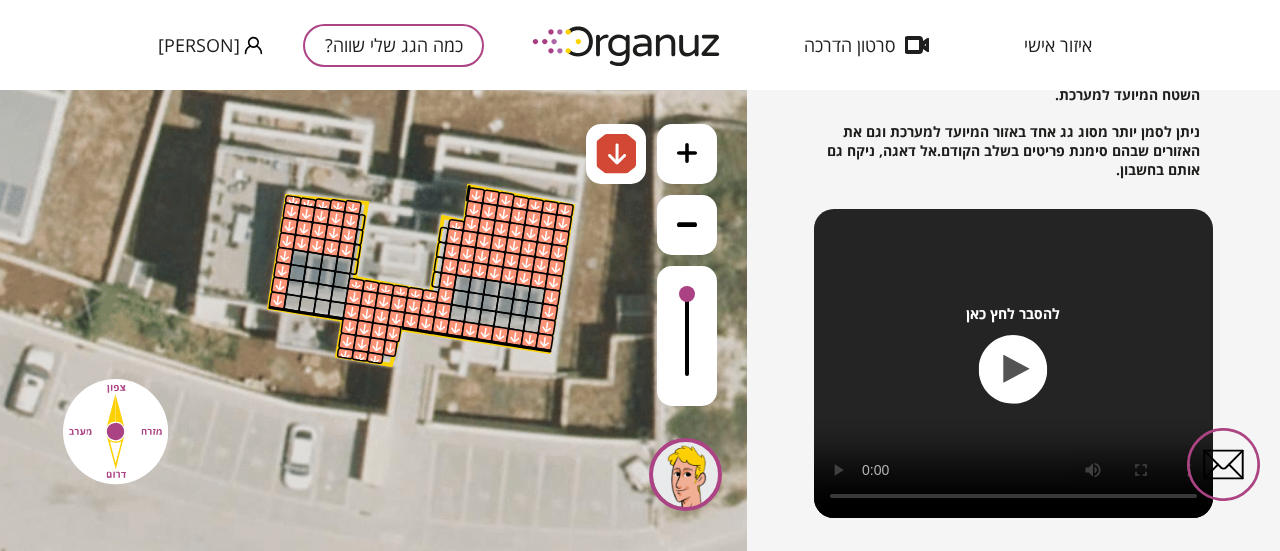click at bounding box center (277, 300) 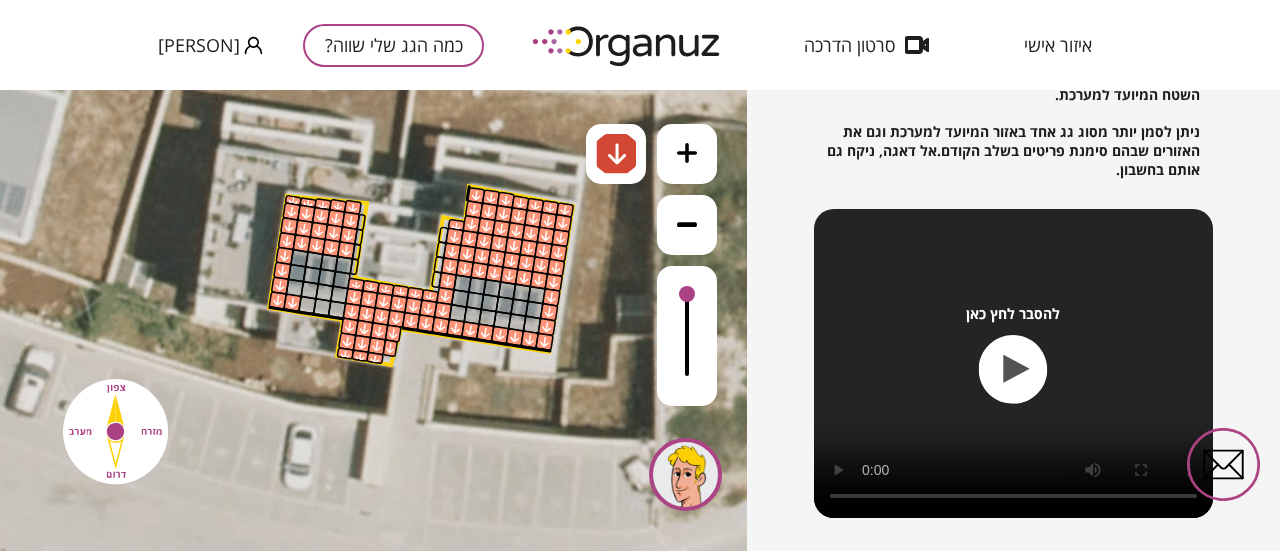 click at bounding box center [292, 302] 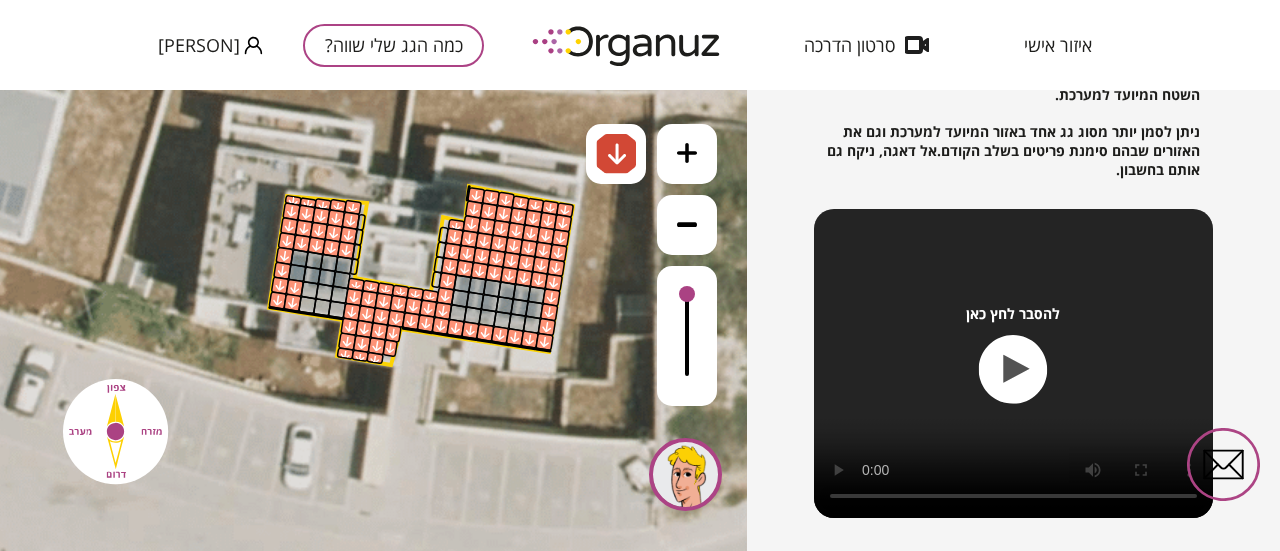 click at bounding box center (307, 305) 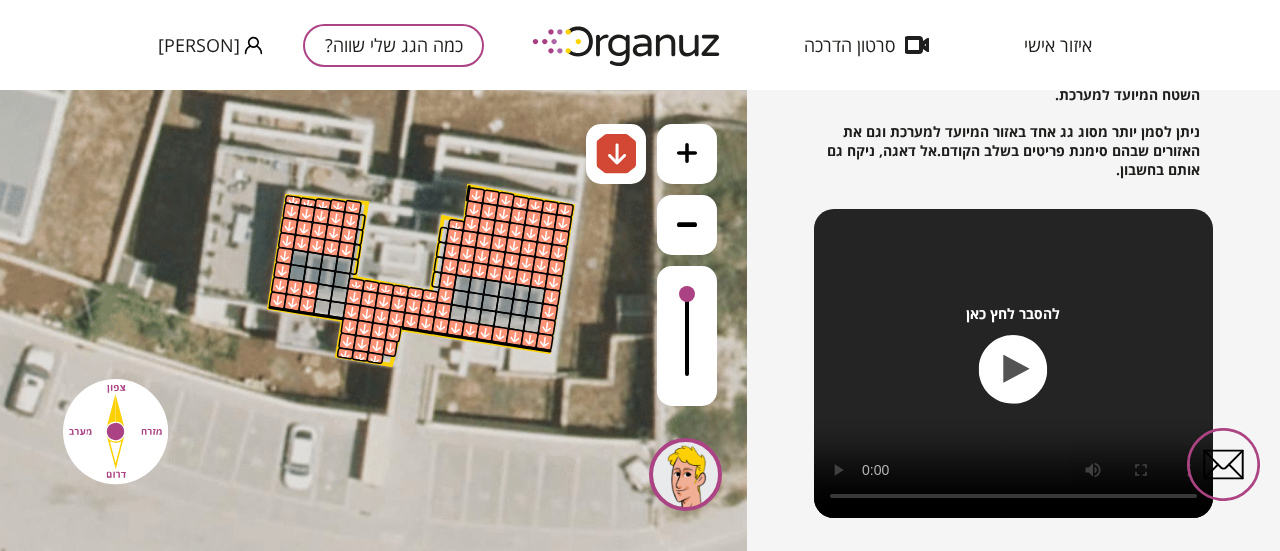click at bounding box center (307, 305) 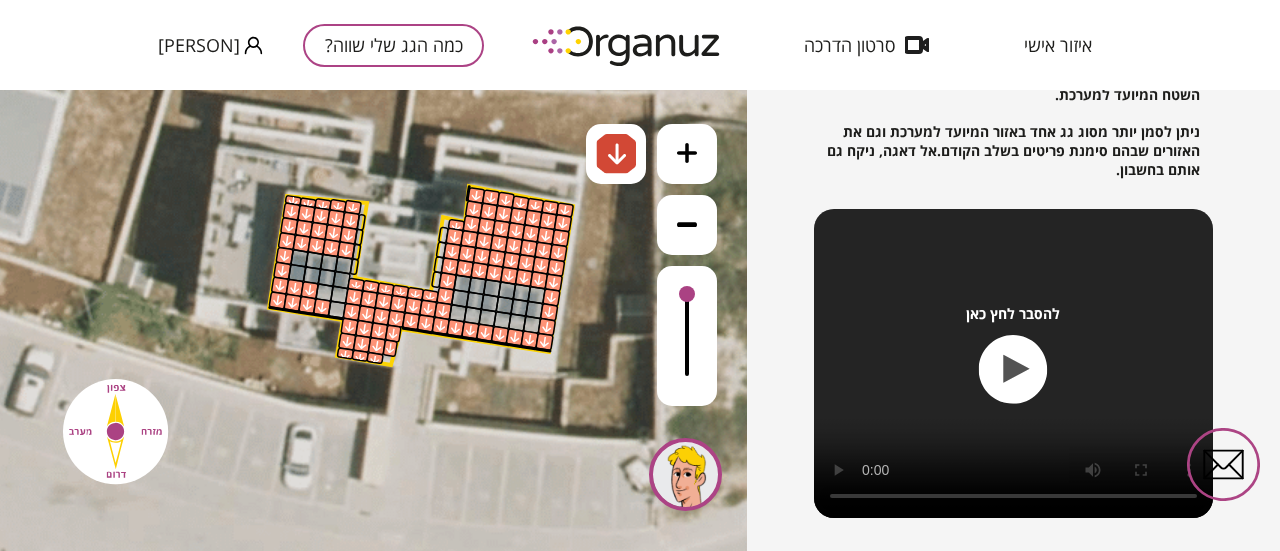 click at bounding box center [324, 292] 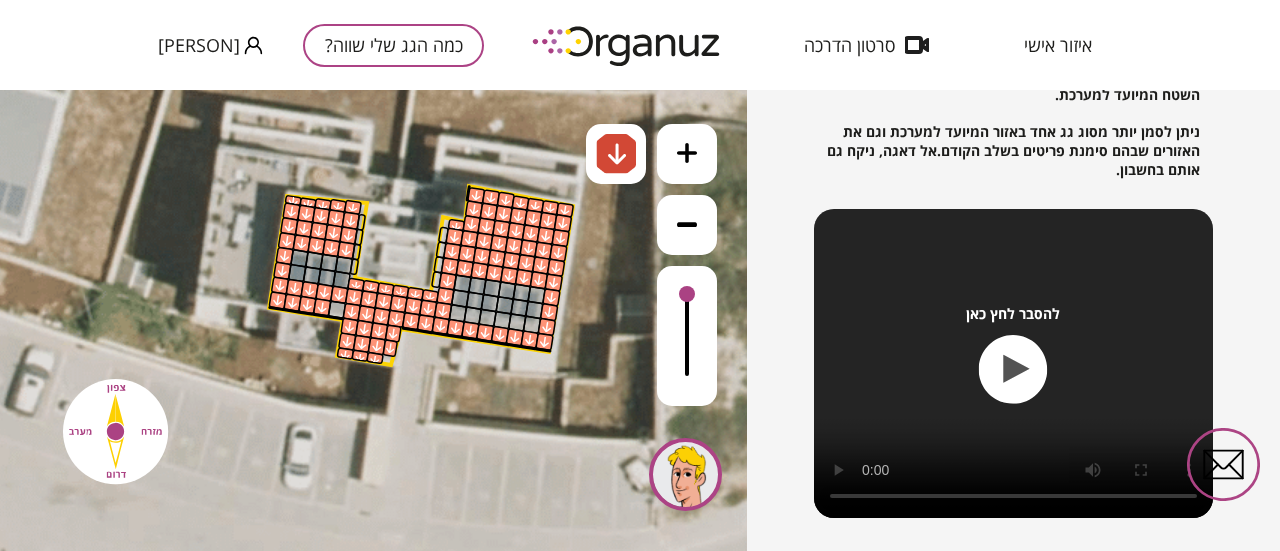 click at bounding box center [339, 294] 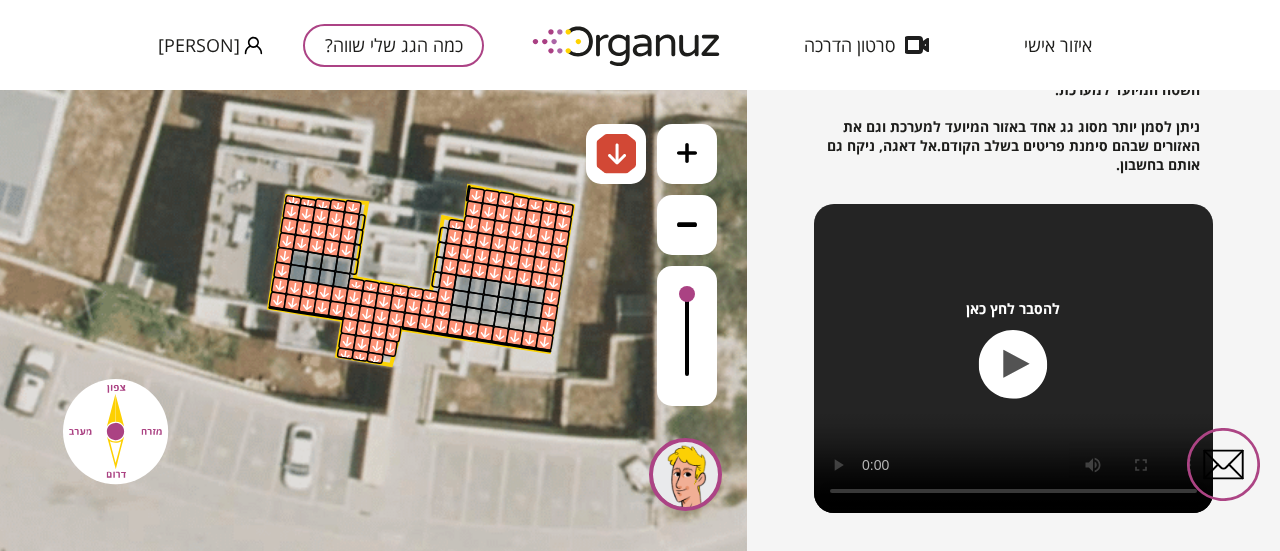 scroll, scrollTop: 449, scrollLeft: 0, axis: vertical 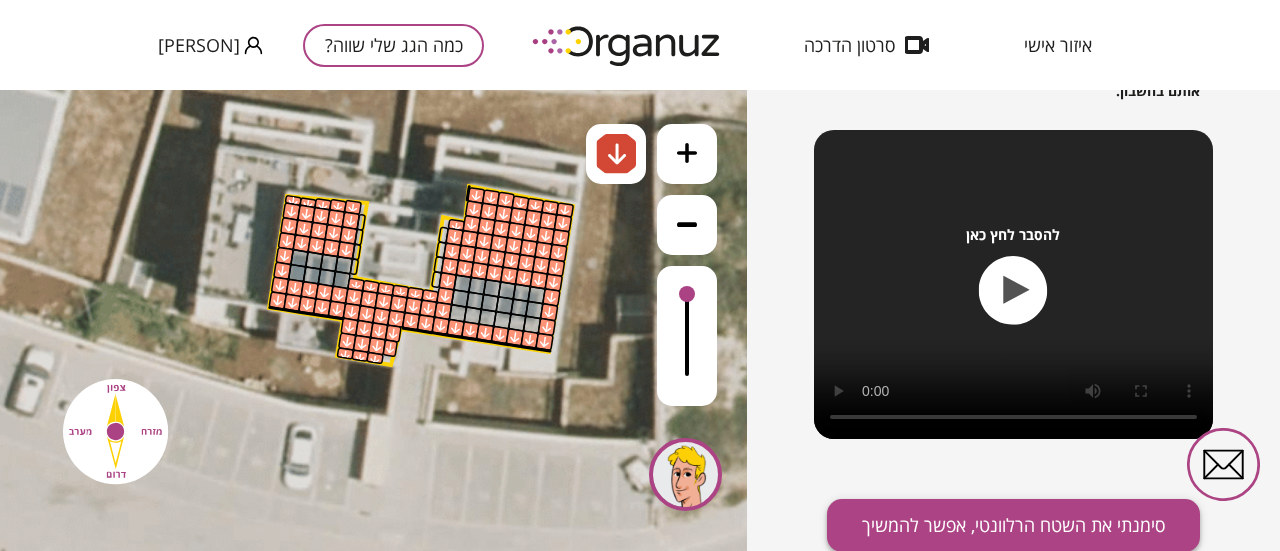click on "סימנתי את השטח הרלוונטי, אפשר להמשיך" at bounding box center [1013, 525] 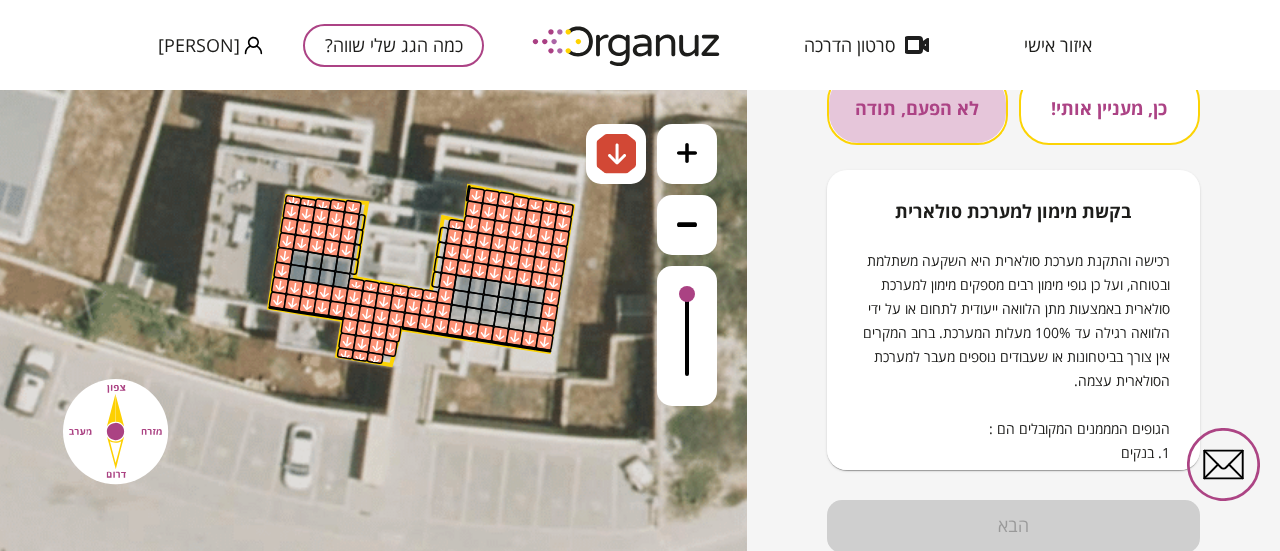 click on "לא הפעם, תודה" at bounding box center [917, 108] 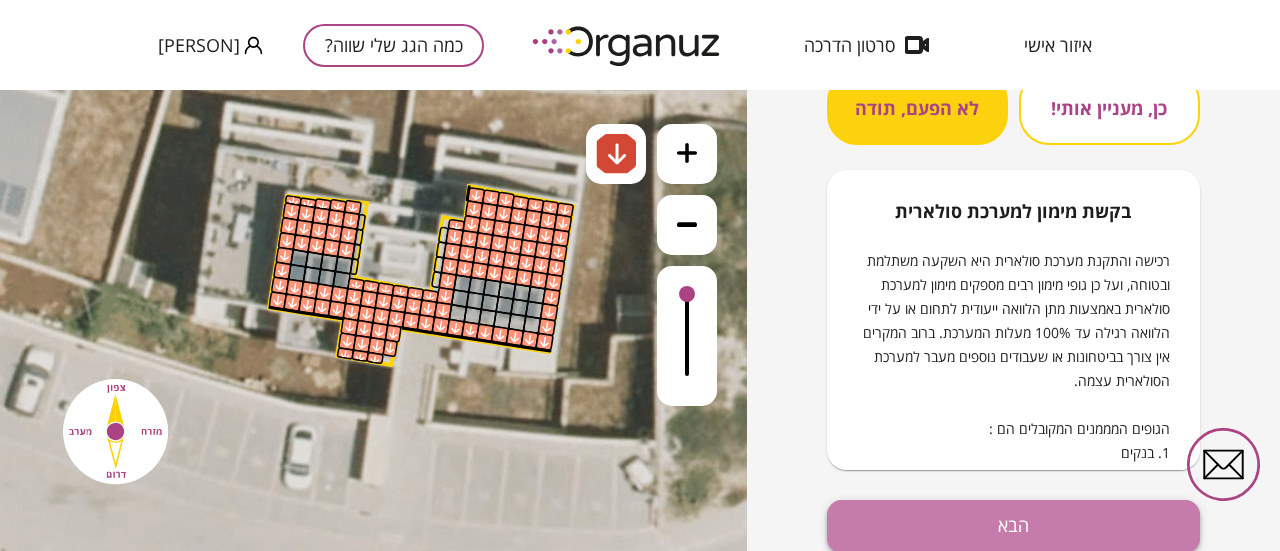 click on "הבא" at bounding box center (1013, 526) 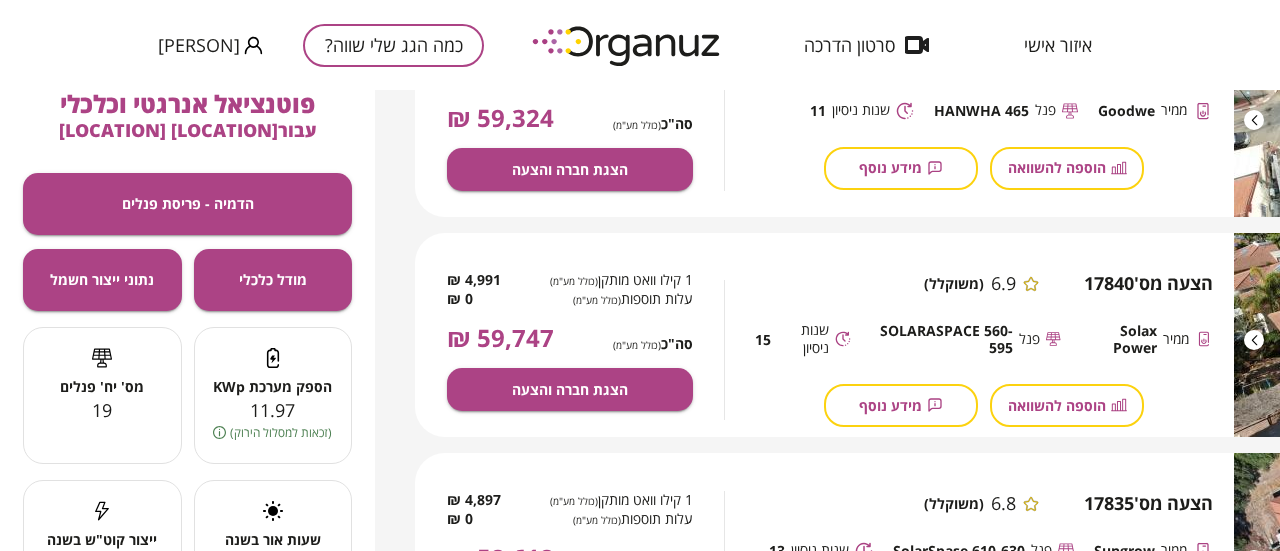 scroll, scrollTop: 613, scrollLeft: 0, axis: vertical 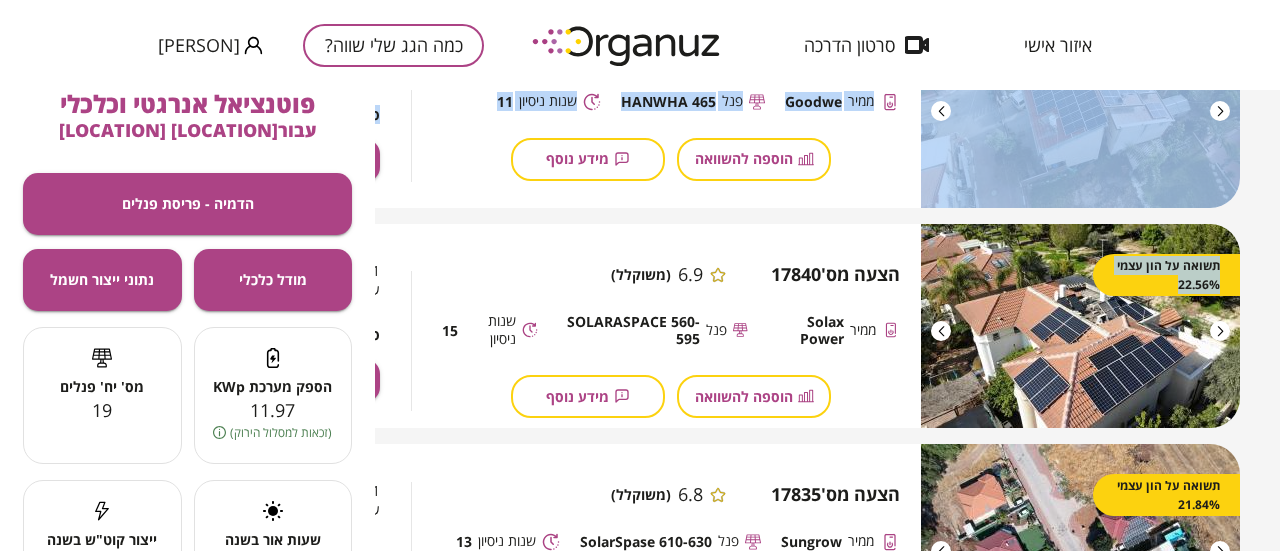 drag, startPoint x: 1279, startPoint y: 266, endPoint x: 1279, endPoint y: 207, distance: 59 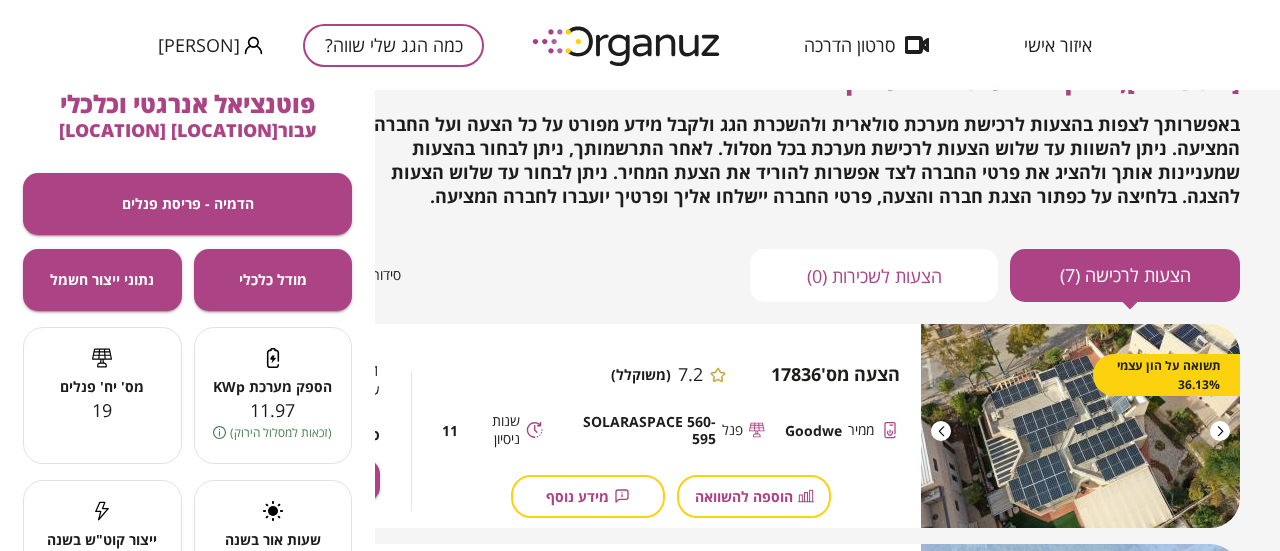 scroll, scrollTop: 87, scrollLeft: 316, axis: both 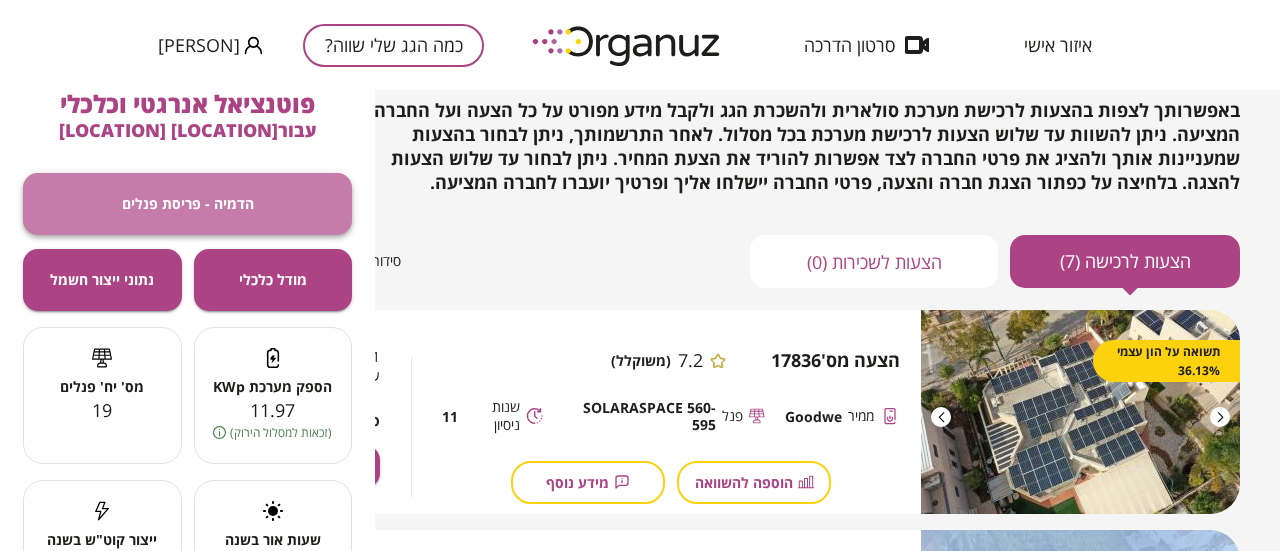 click on "הדמיה - פריסת פנלים" at bounding box center [187, 204] 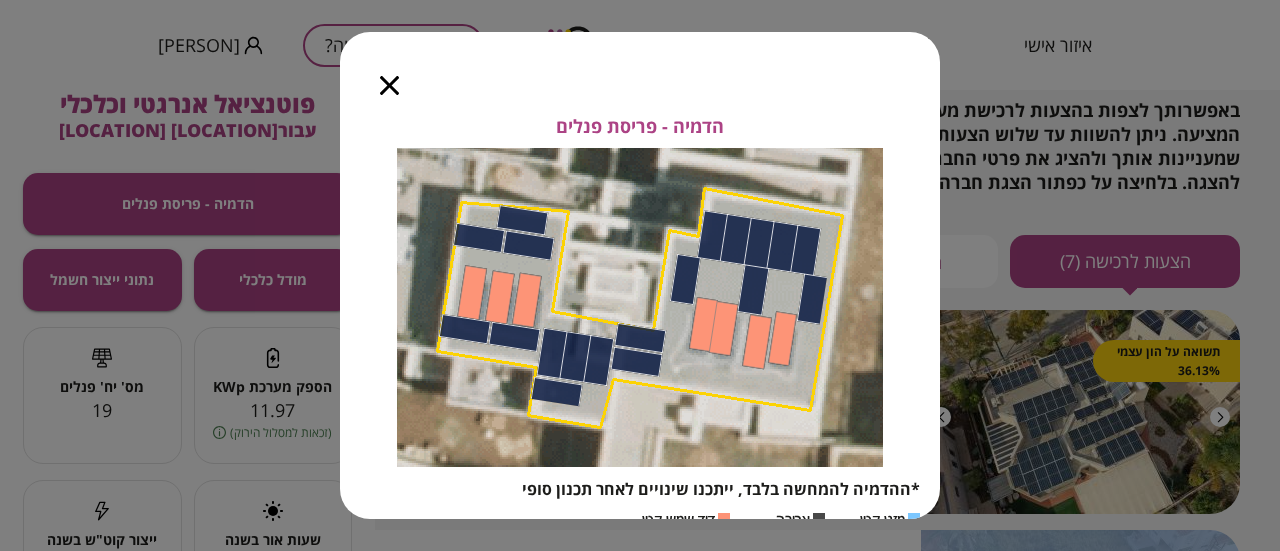 click 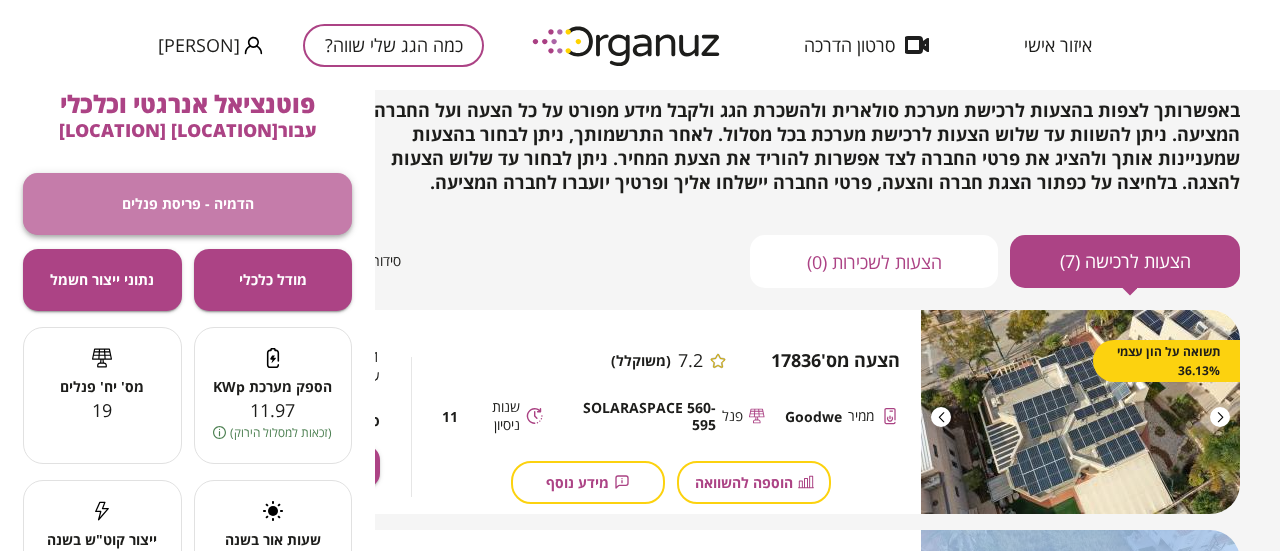 click on "הדמיה - פריסת פנלים" at bounding box center [188, 203] 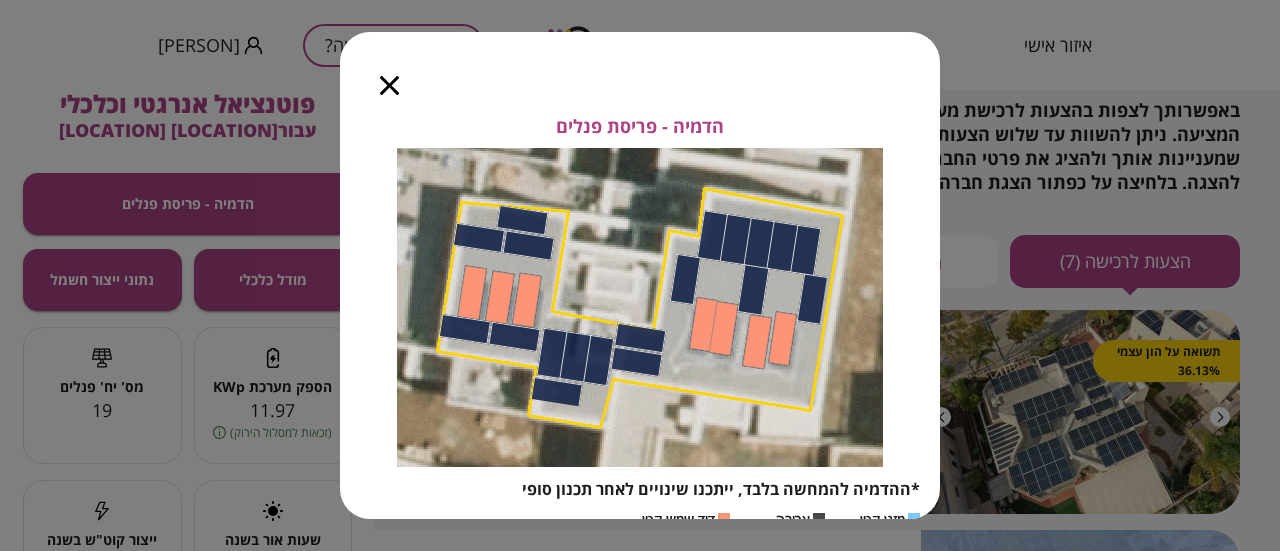 click 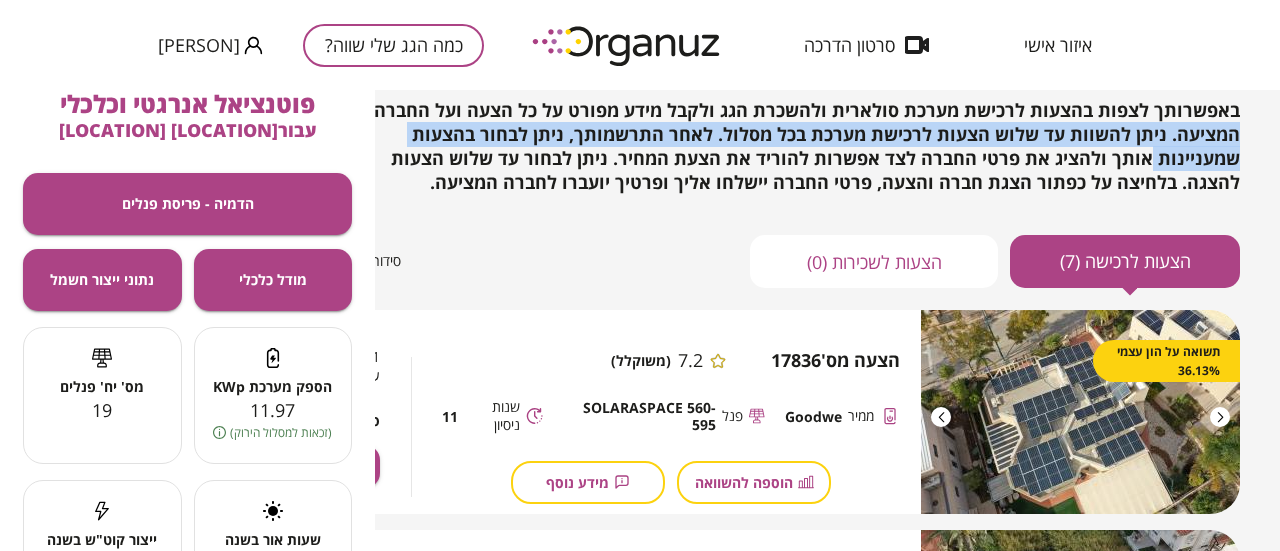 drag, startPoint x: 1279, startPoint y: 127, endPoint x: 1272, endPoint y: 160, distance: 33.734257 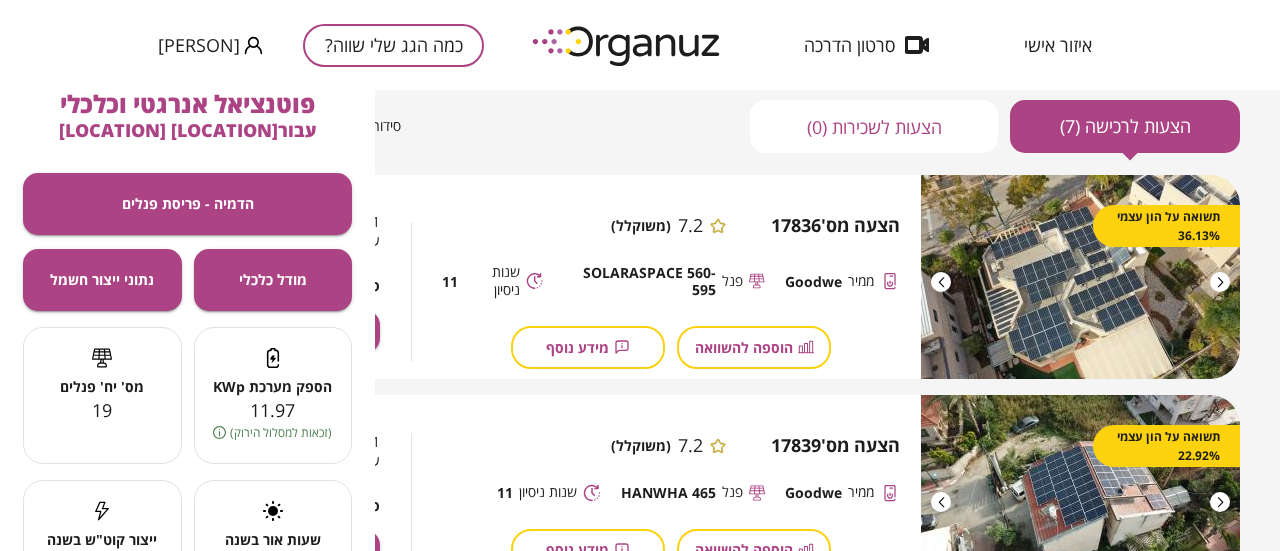 scroll, scrollTop: 230, scrollLeft: 316, axis: both 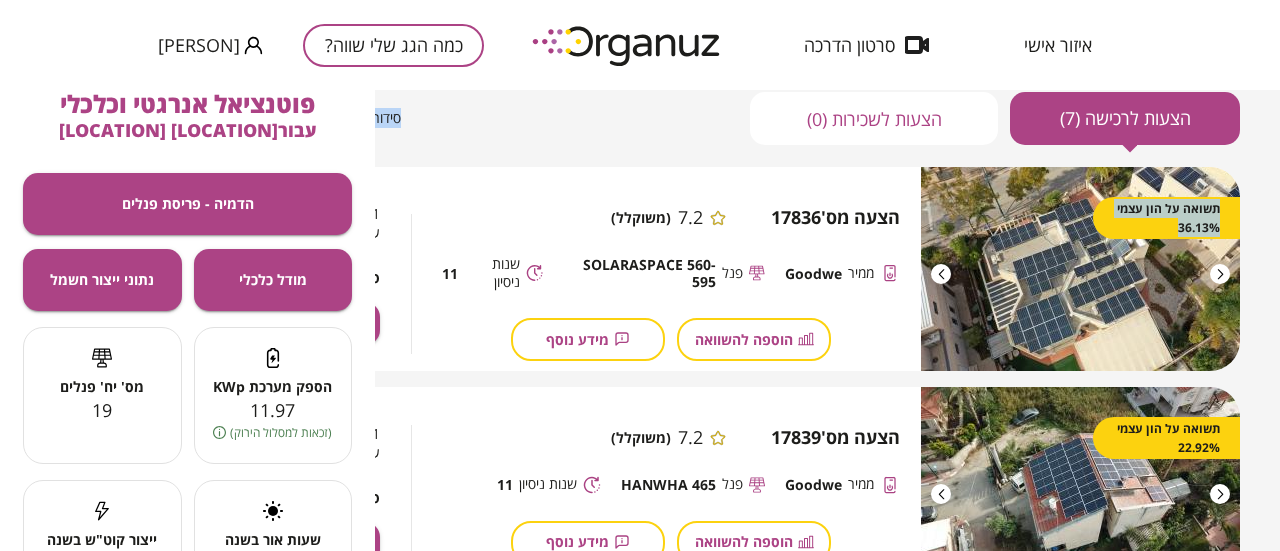 drag, startPoint x: 1279, startPoint y: 170, endPoint x: 1276, endPoint y: 128, distance: 42.107006 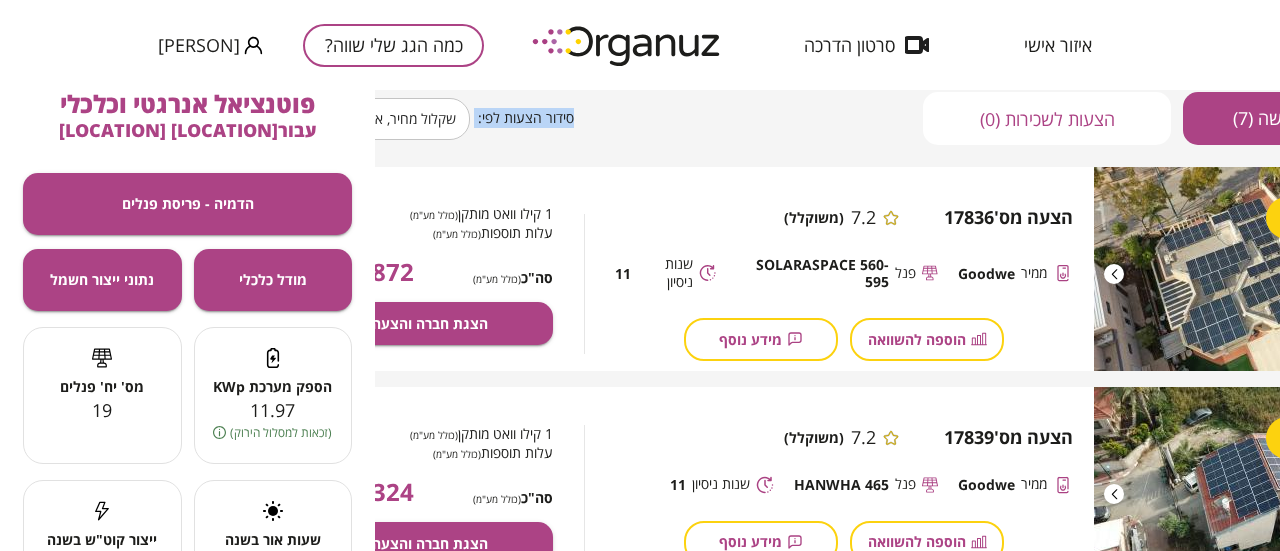 scroll, scrollTop: 230, scrollLeft: 0, axis: vertical 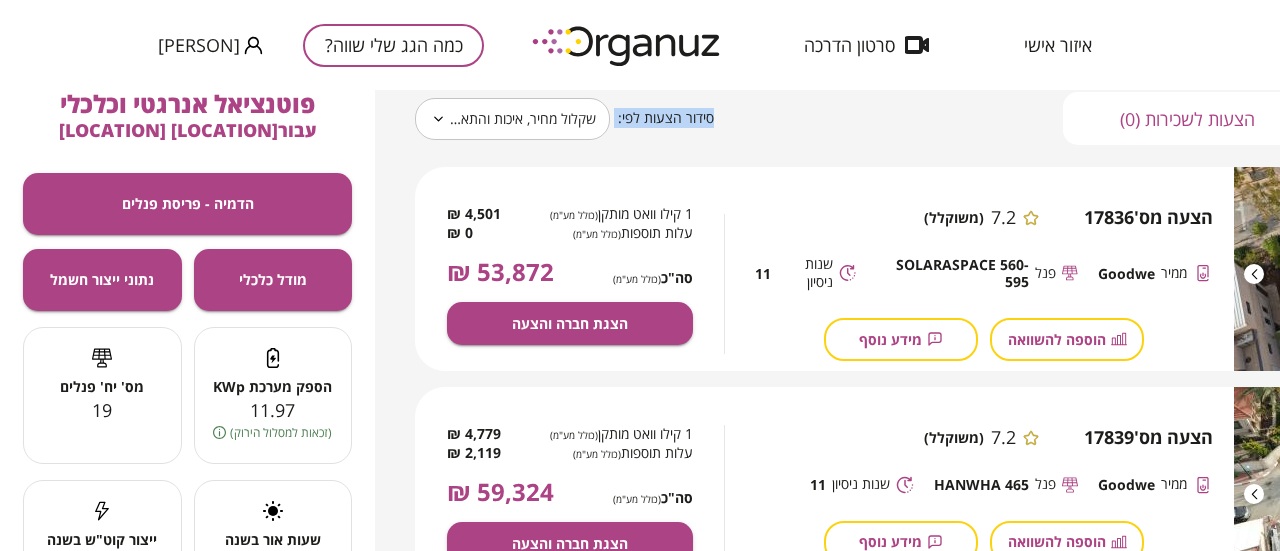 click on "**********" at bounding box center [640, 275] 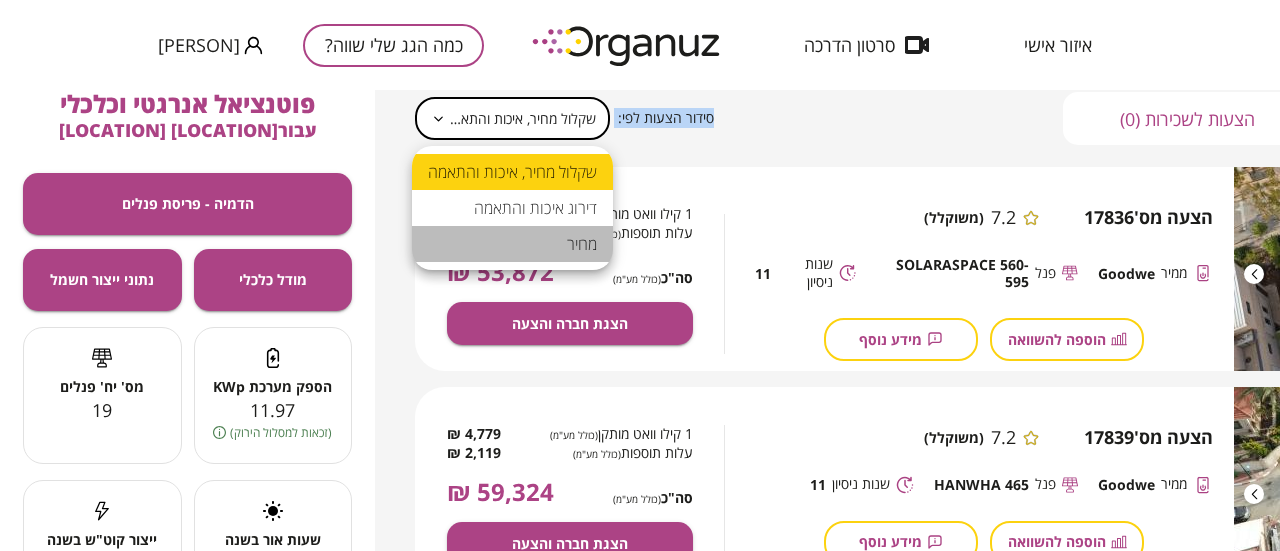 click on "מחיר" at bounding box center [512, 244] 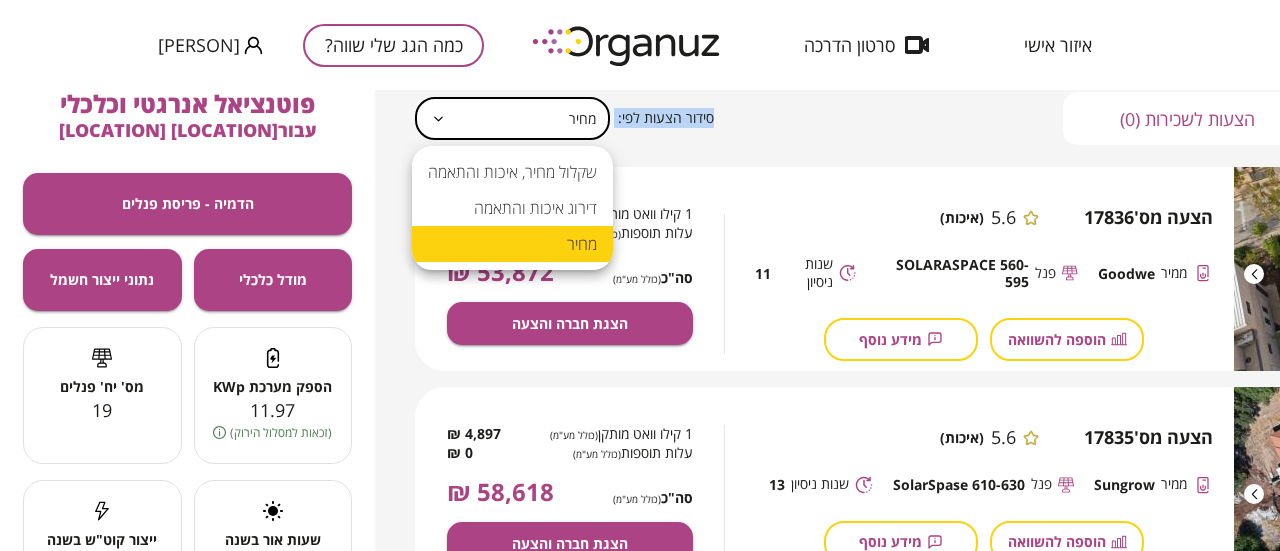 click on "איזור אישי סרטון הדרכה כמה הגג שלי שווה?   [PERSON] [PERSON], להלן 7 הצעות מחיר עבורך באפשרותך לצפות בהצעות לרכישת מערכת סולארית ולהשכרת הגג ולקבל מידע מפורט על כל הצעה ועל החברה המציעה. ניתן להשוות עד שלוש הצעות לרכישת מערכת בכל מסלול. לאחר התרשמותך, ניתן לבחור בהצעות שמעניינות אותך ולהציג את פרטי החברה לצד אפשרות להוריד את הצעת המחיר. ניתן לבחור עד שלוש הצעות להצגה. בלחיצה על כפתור הצגת חברה והצעה, פרטי החברה יישלחו אליך ופרטיך יועברו לחברה המציעה. הצעות לרכישה  (7) הצעות לשכירות (0) סידור הצעות לפי: מחיר ***** ​ תשואה על הון עצמי 36.13% הצעה מס'  17836   5.6 (איכות) ממיר 11" at bounding box center (640, 275) 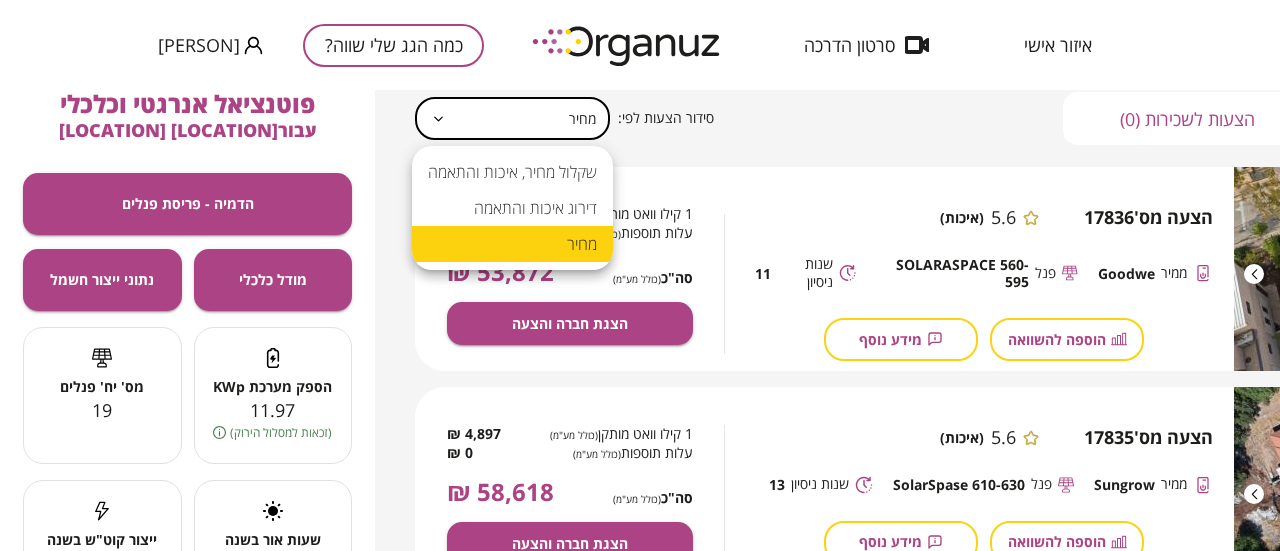 click at bounding box center [640, 275] 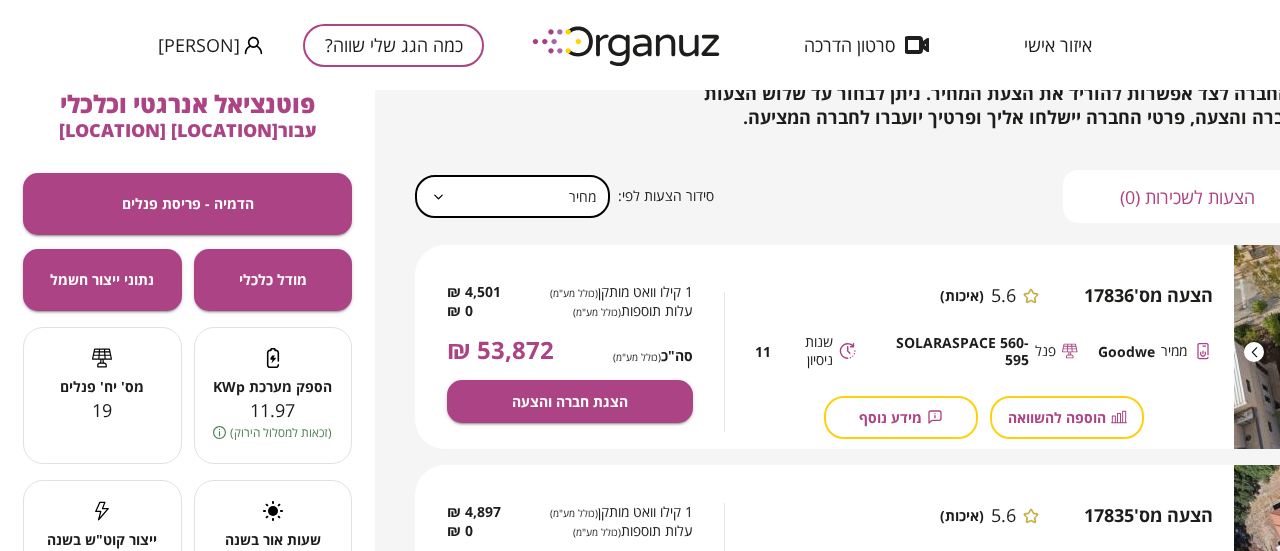 scroll, scrollTop: 154, scrollLeft: 0, axis: vertical 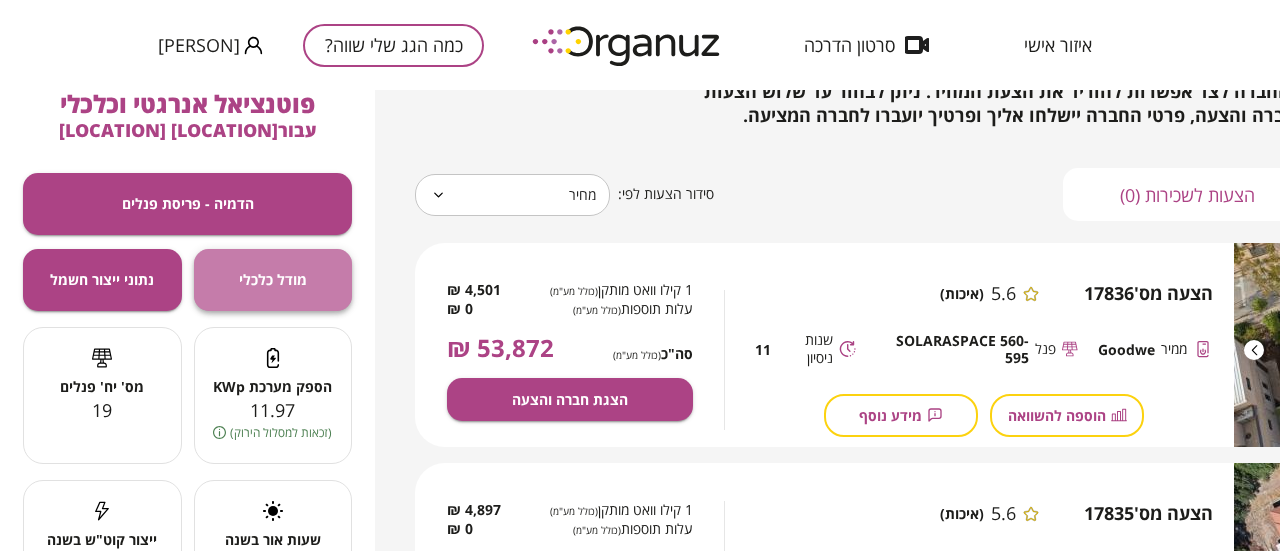 click on "מודל כלכלי" at bounding box center (273, 279) 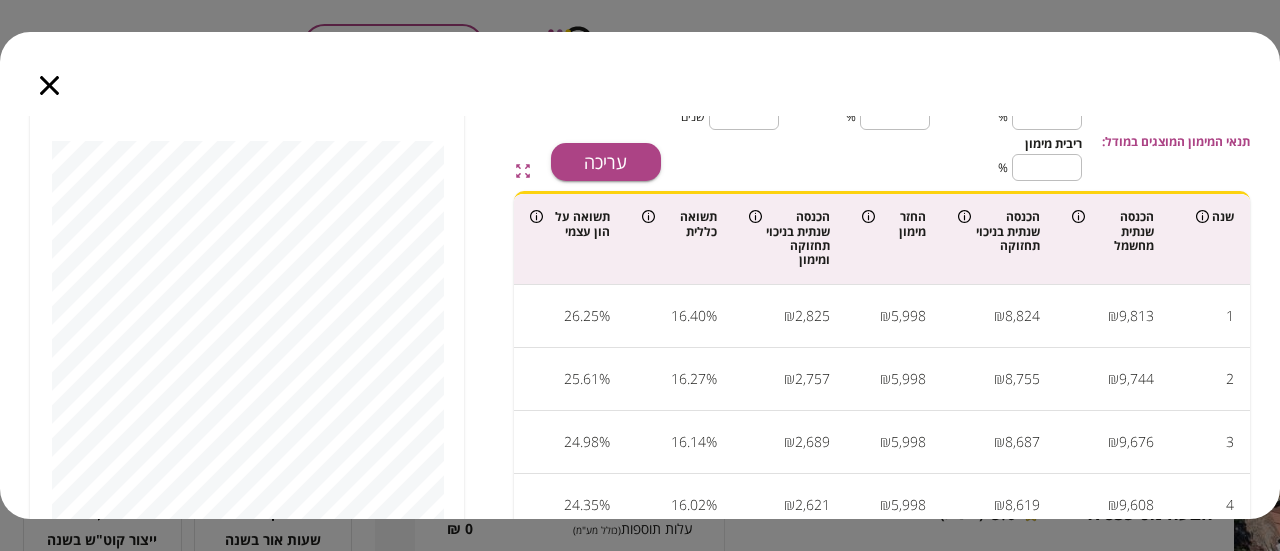 scroll, scrollTop: 130, scrollLeft: 0, axis: vertical 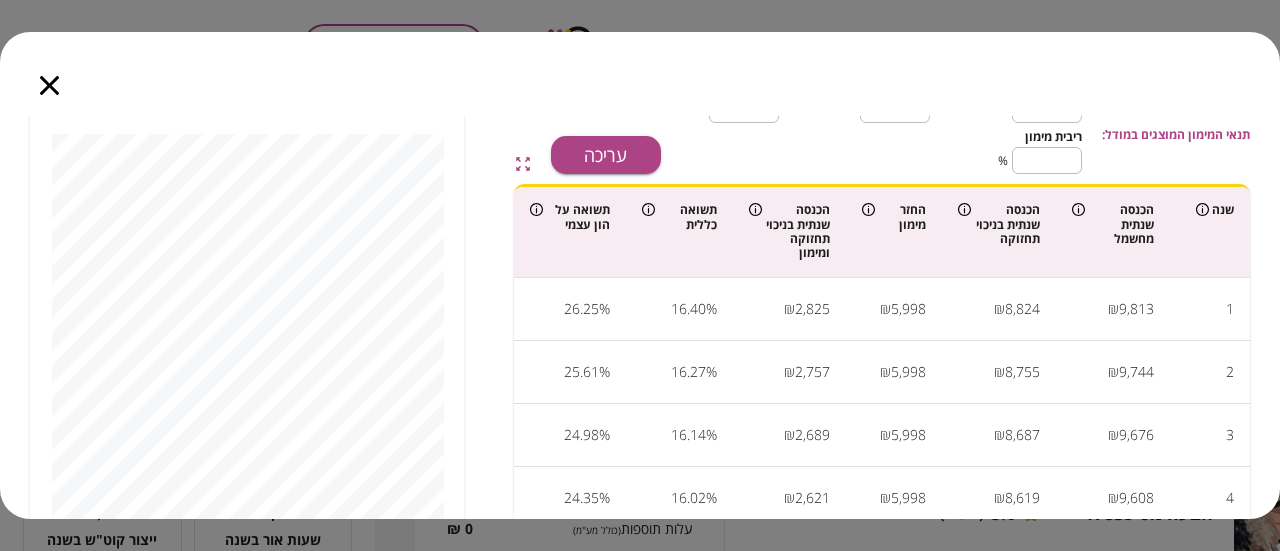 drag, startPoint x: 515, startPoint y: 240, endPoint x: 517, endPoint y: 277, distance: 37.054016 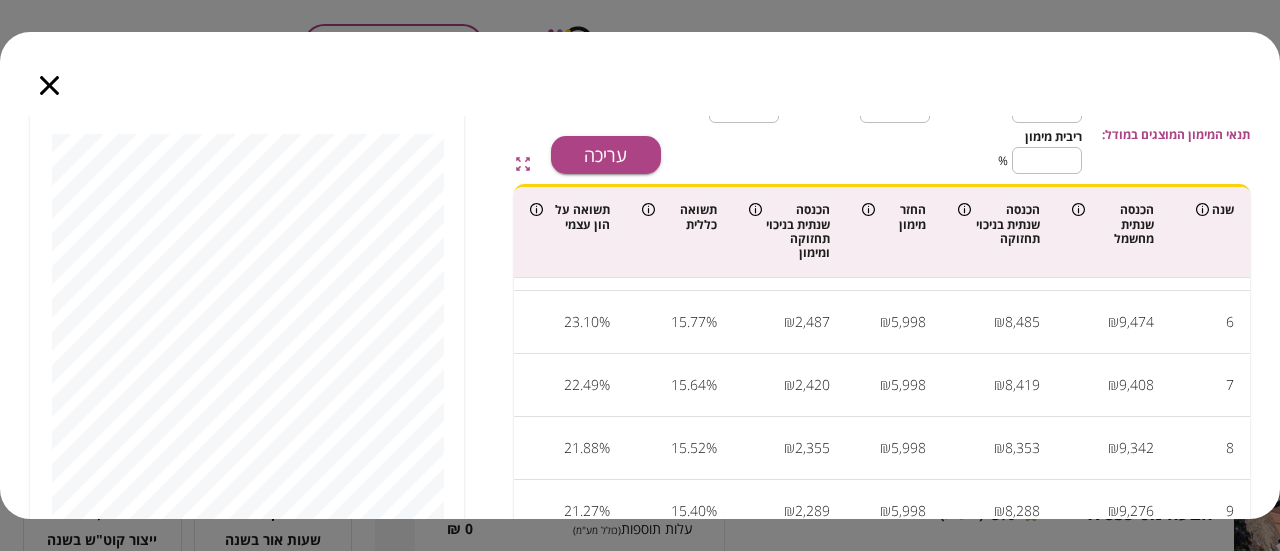 scroll, scrollTop: 326, scrollLeft: 0, axis: vertical 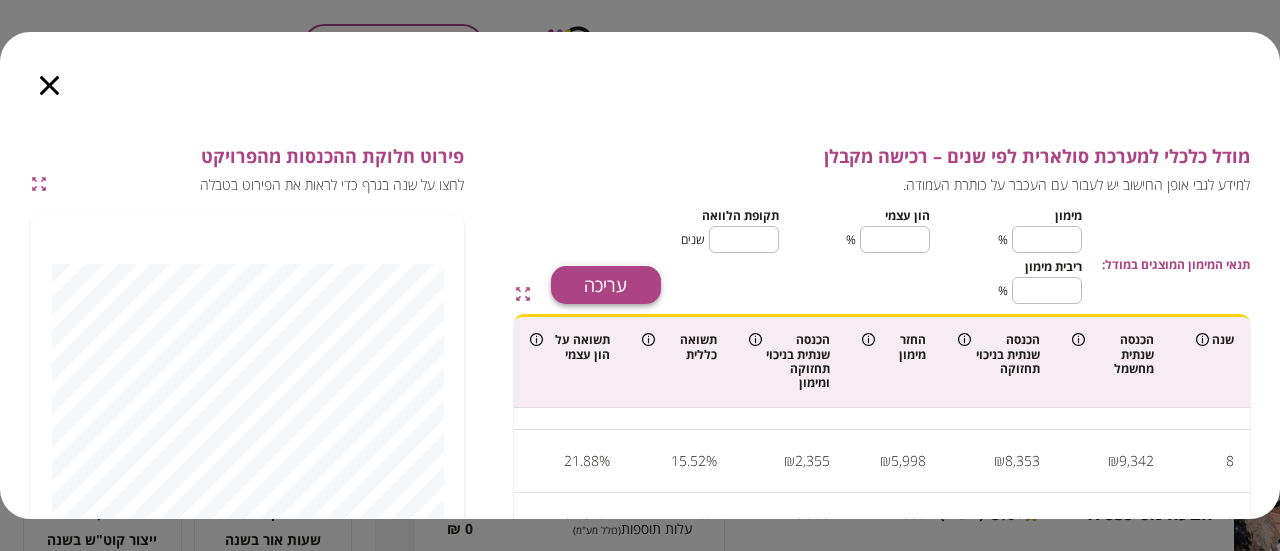 click on "עריכה" at bounding box center [606, 285] 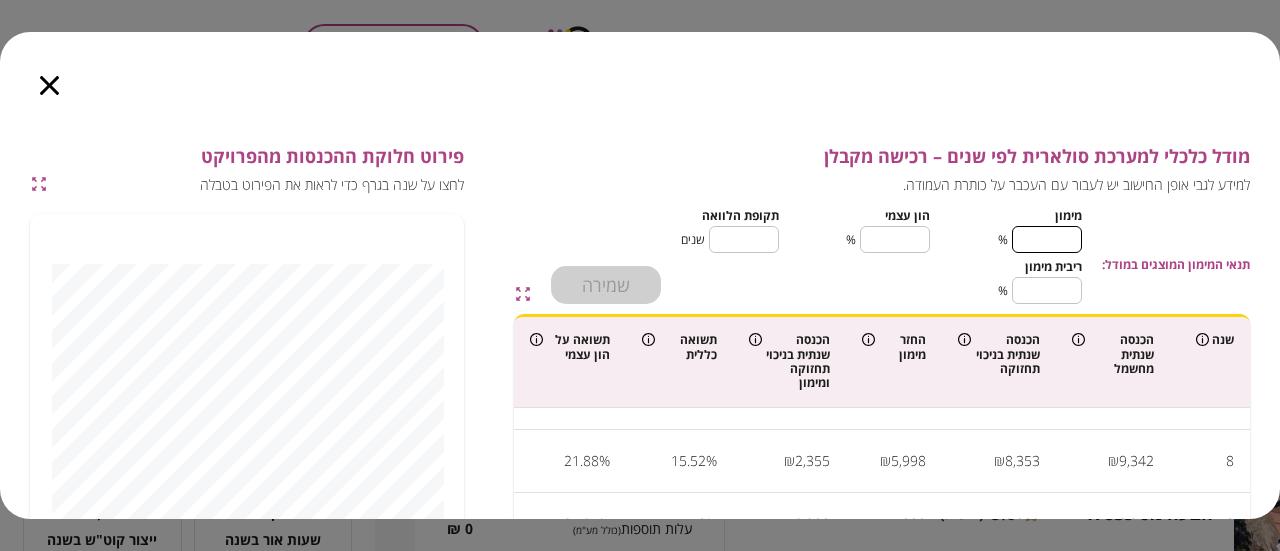 click on "**" at bounding box center (1047, 239) 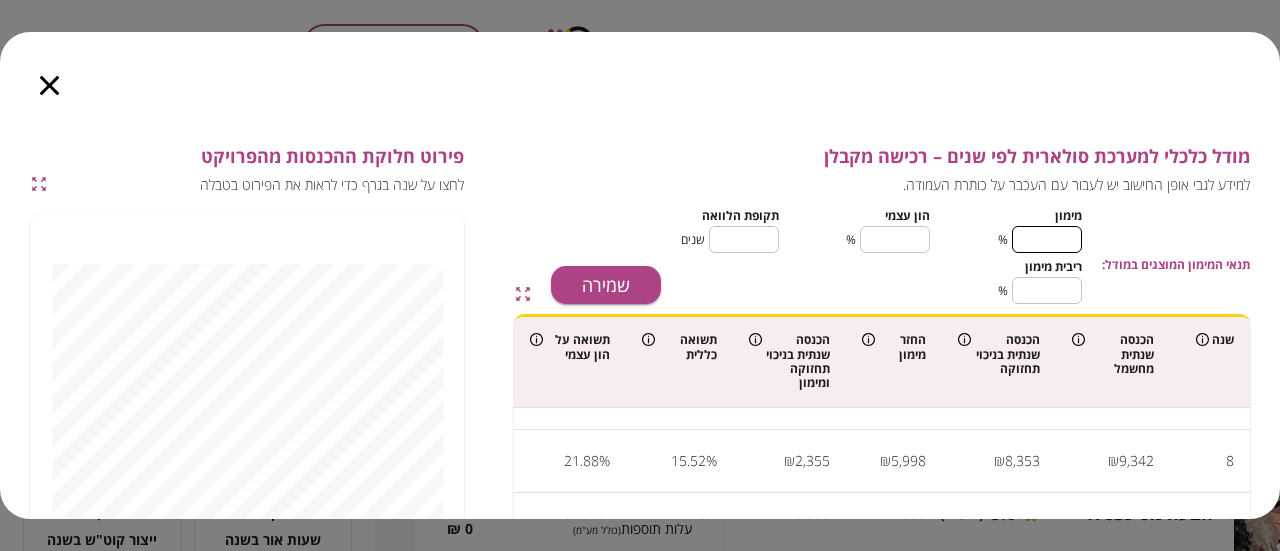 type on "**" 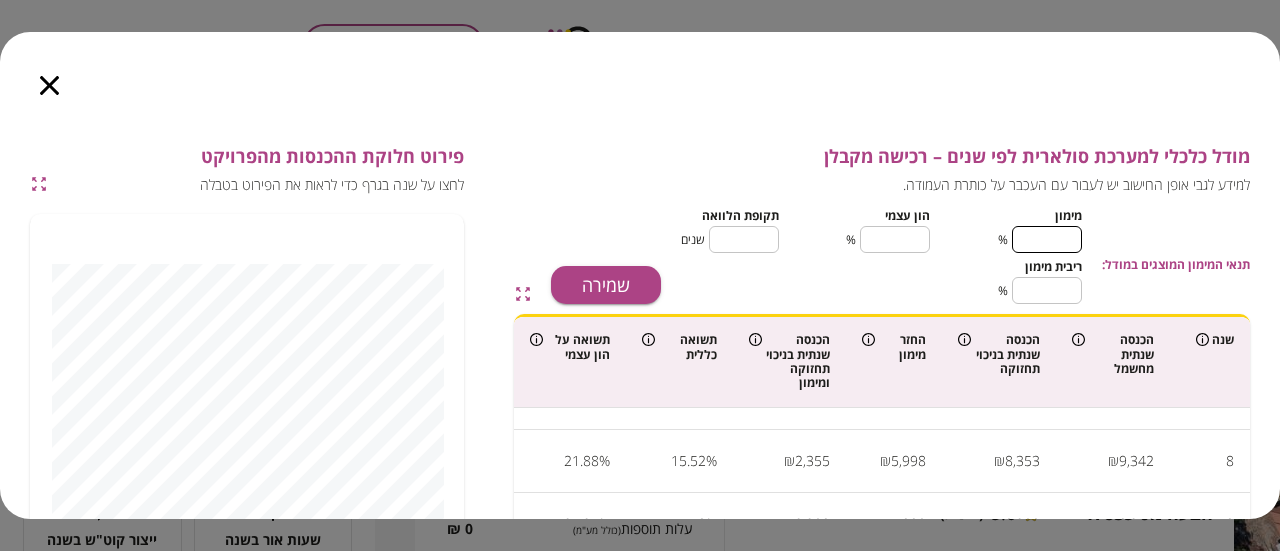 type on "***" 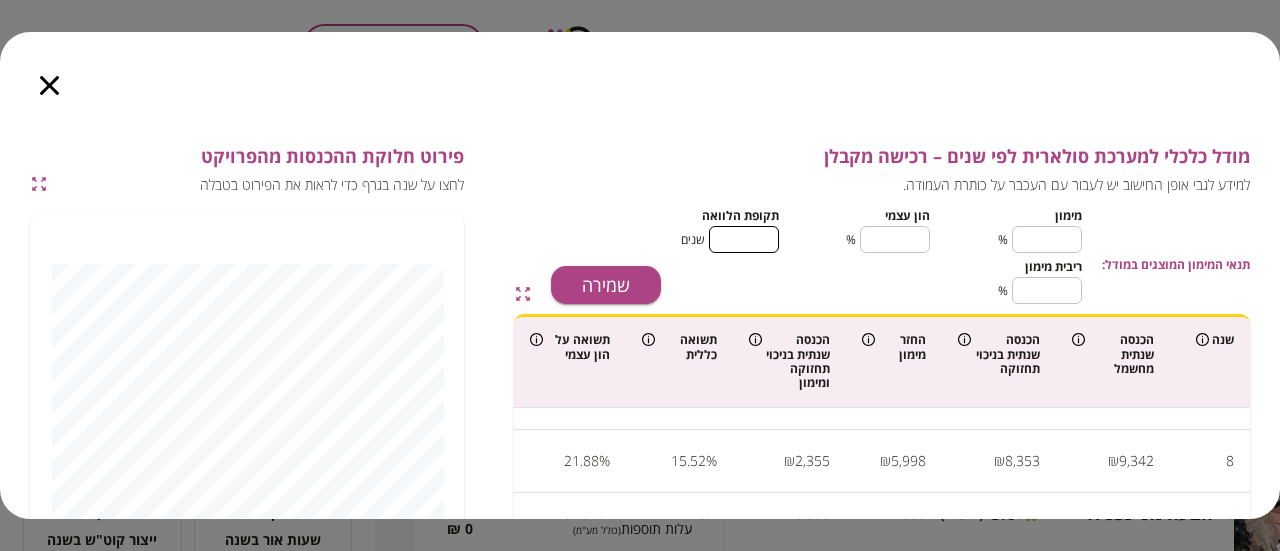click on "**" at bounding box center [744, 239] 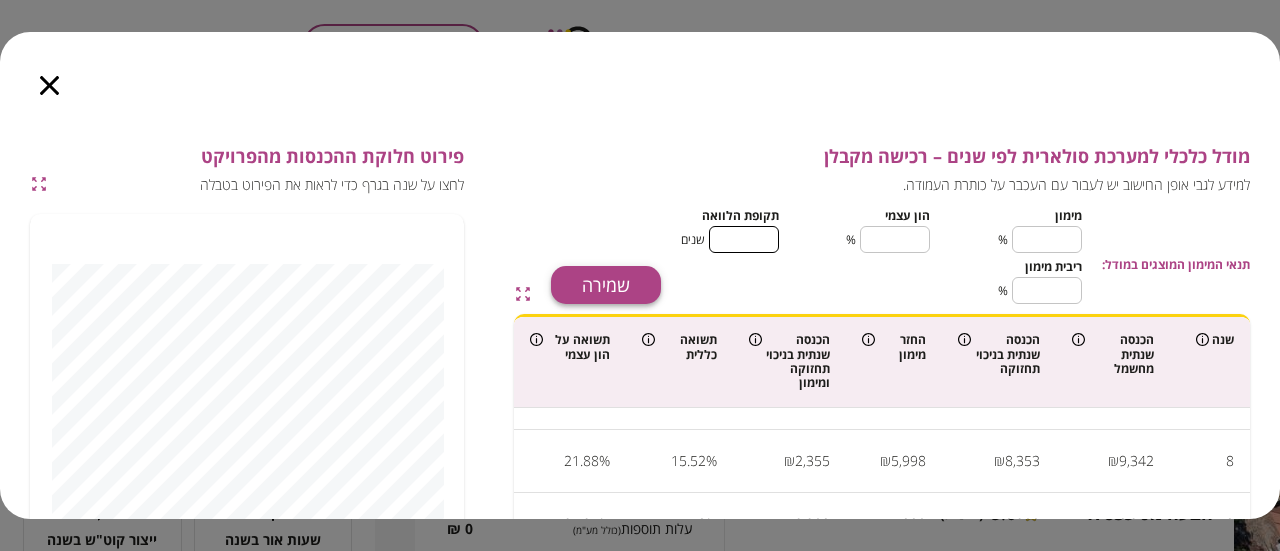 type on "*" 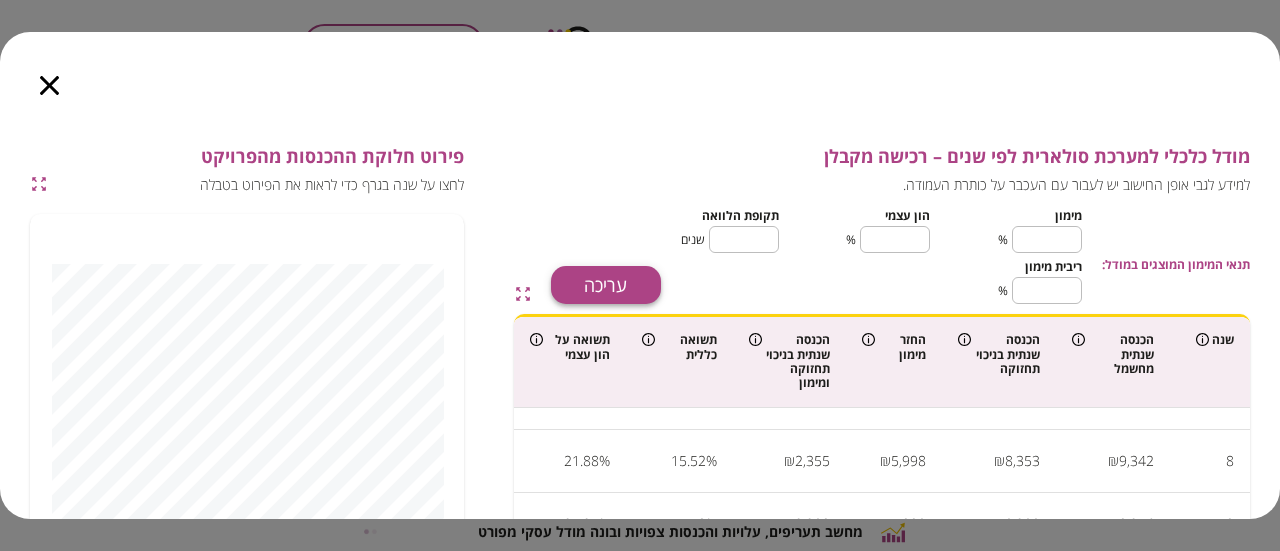 type on "**" 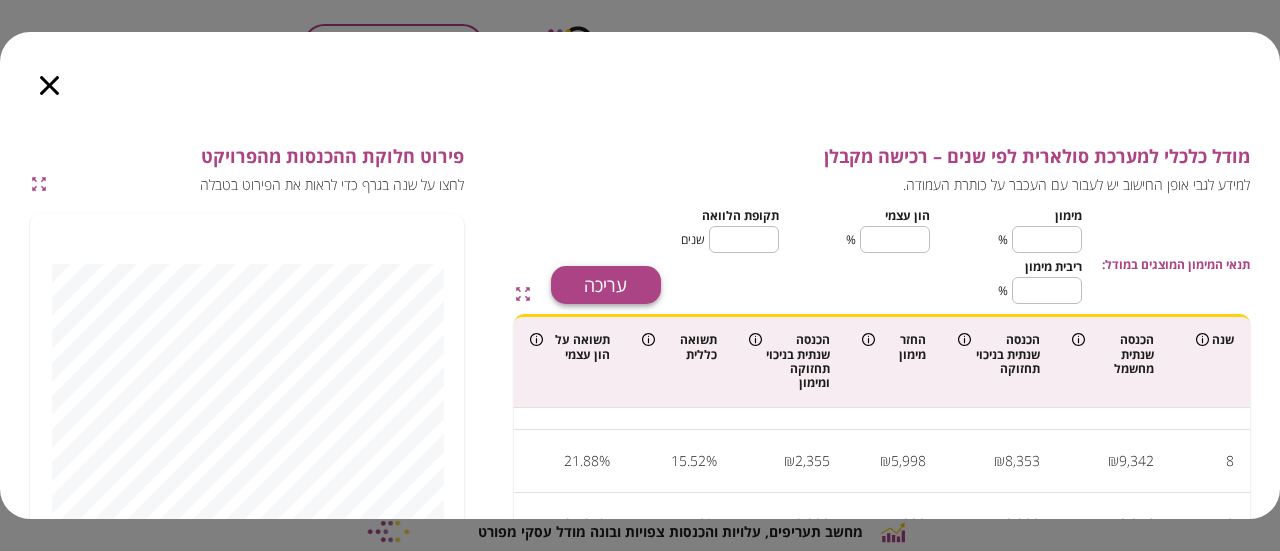 type on "**" 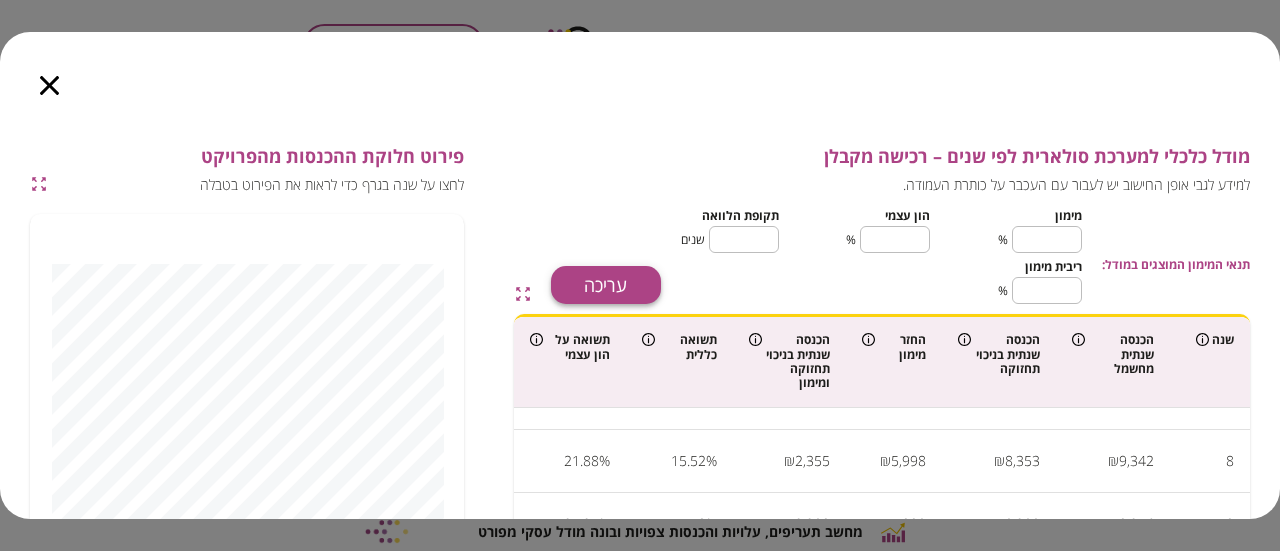 type on "**" 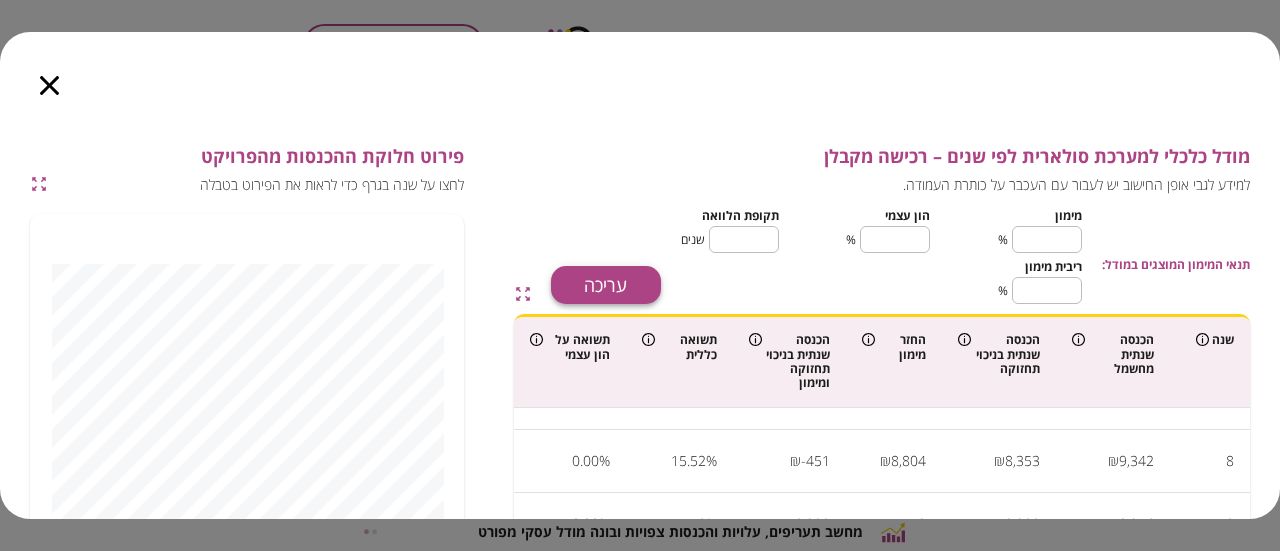 type on "***" 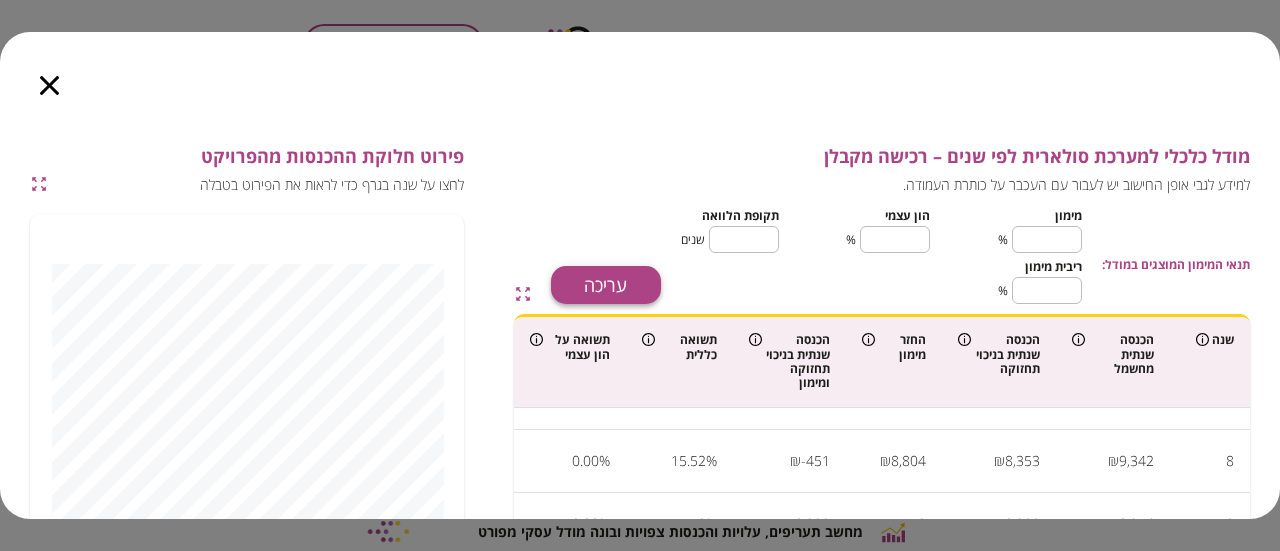 type on "*" 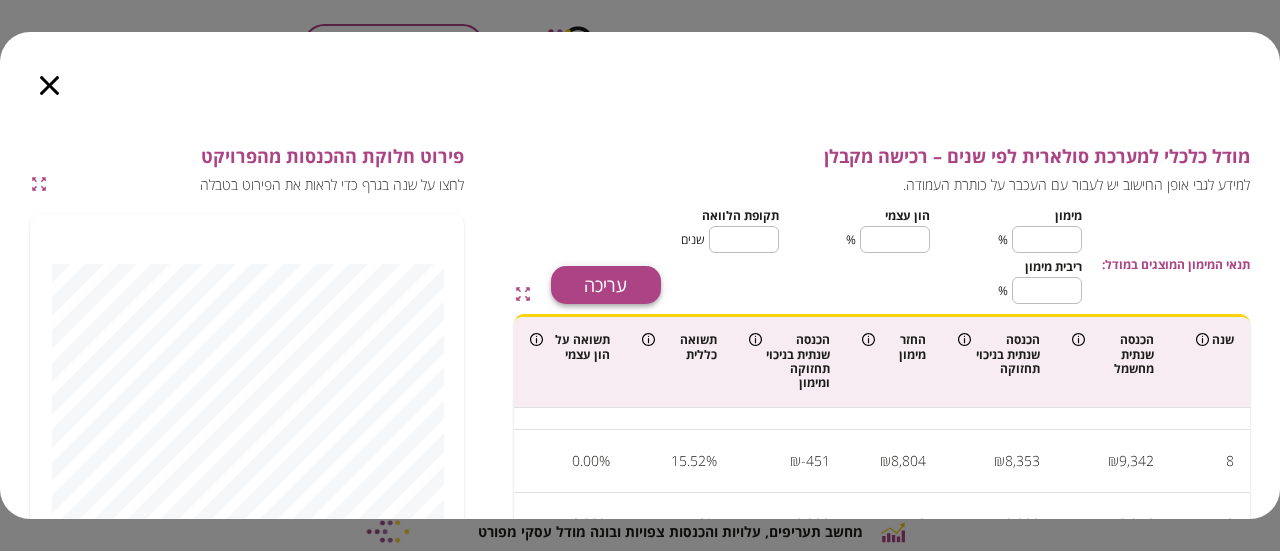 type on "*" 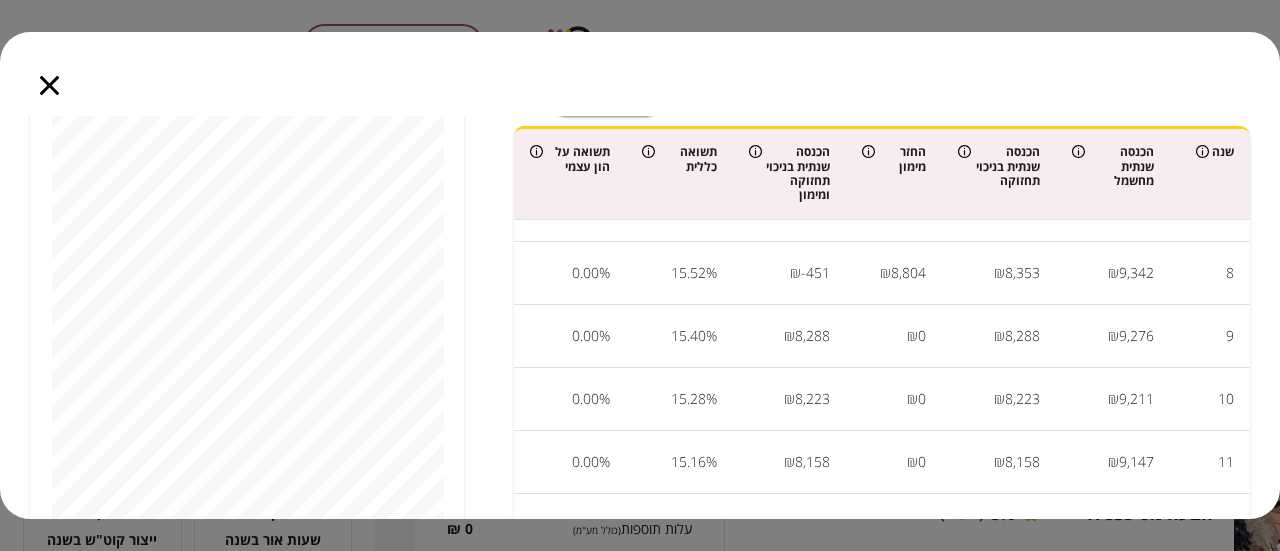 scroll, scrollTop: 204, scrollLeft: 0, axis: vertical 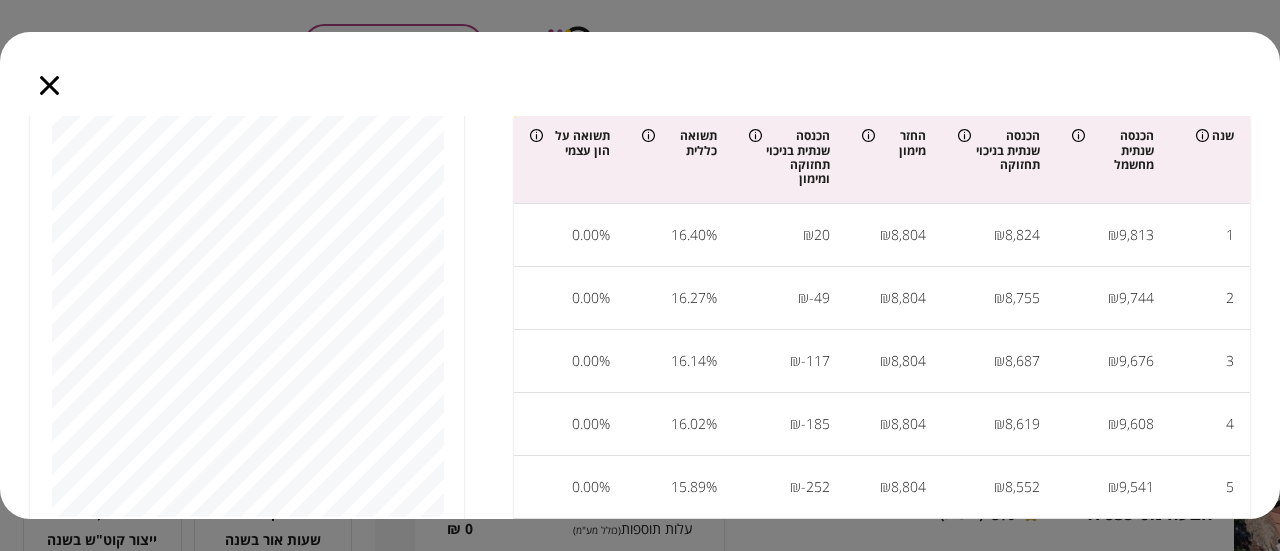 click at bounding box center [49, 74] 